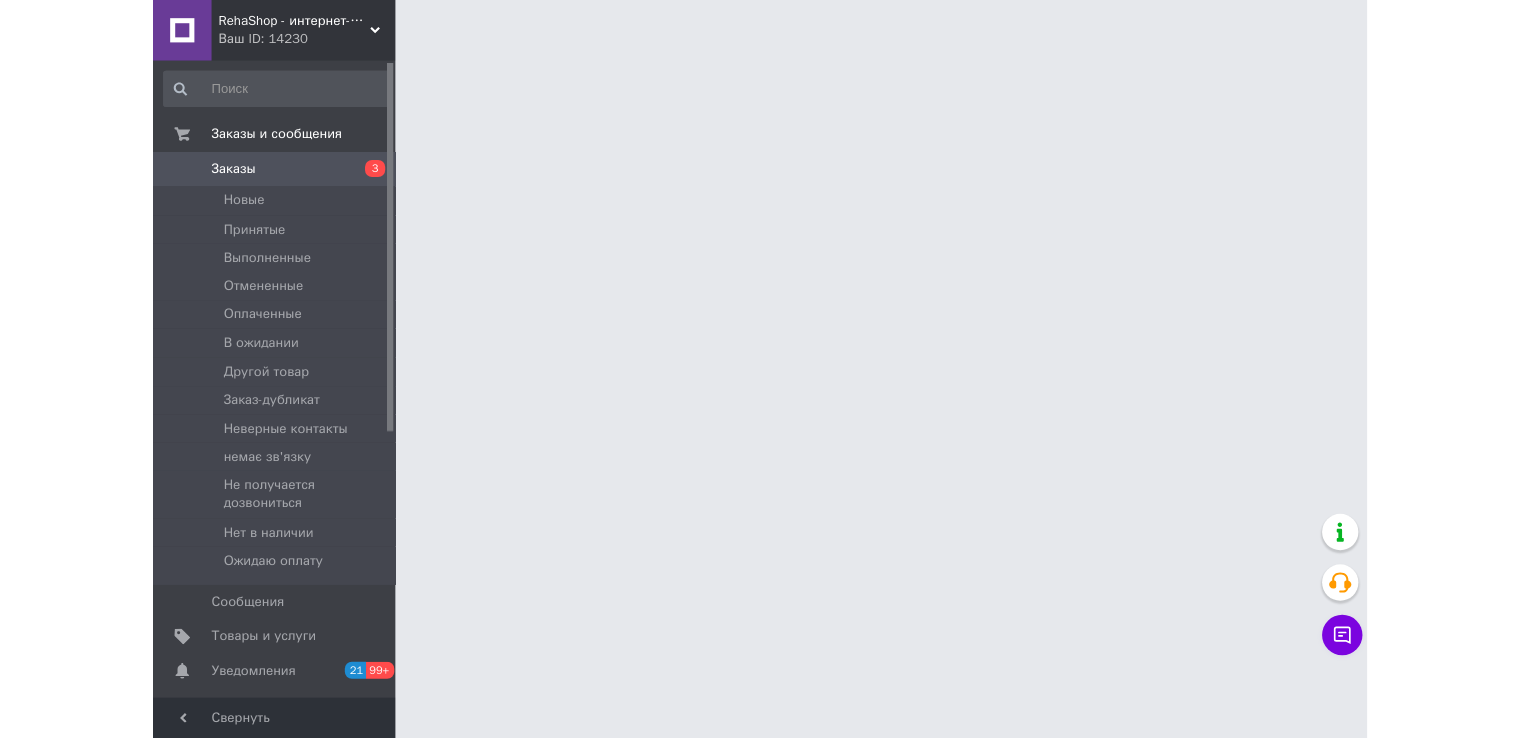 scroll, scrollTop: 0, scrollLeft: 0, axis: both 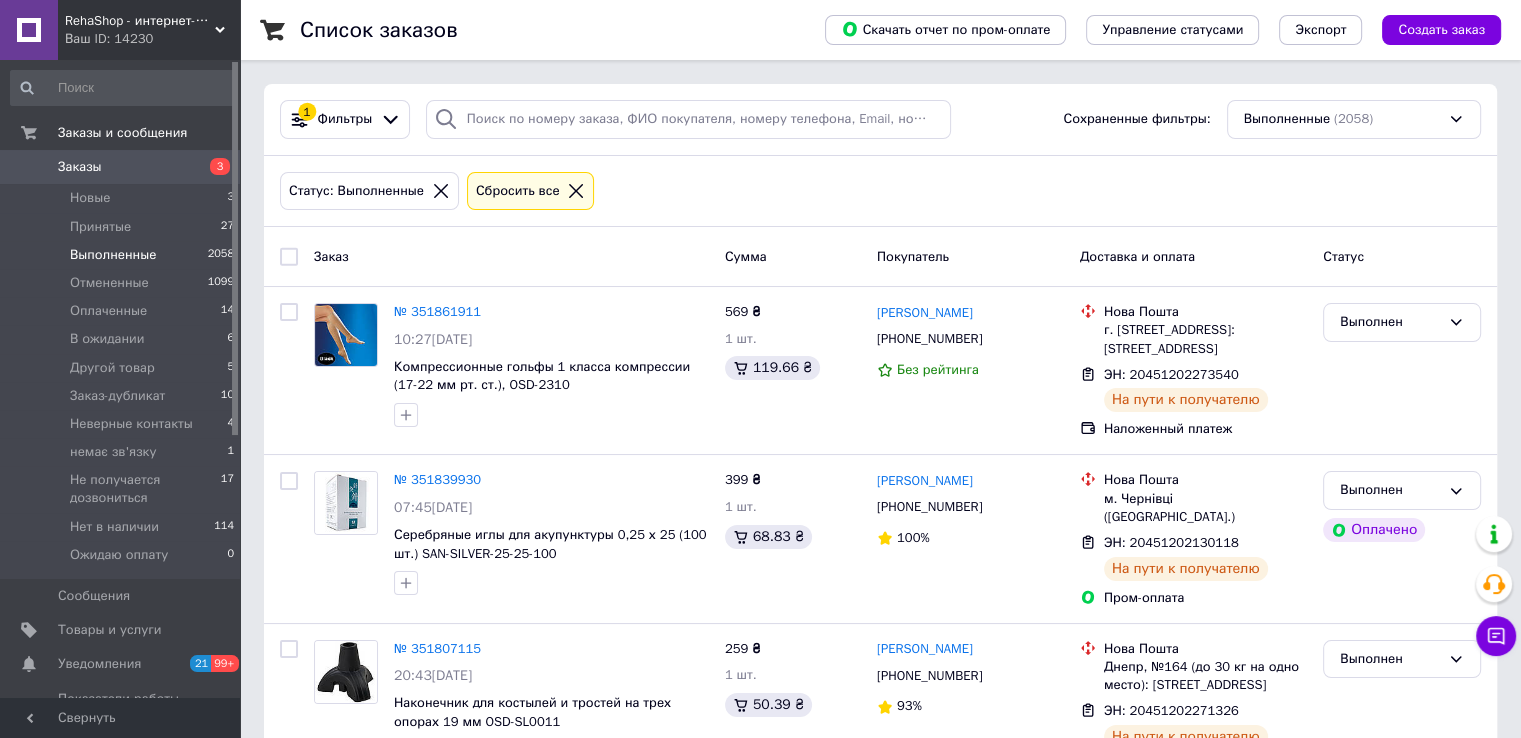 click on "Заказы" at bounding box center (80, 167) 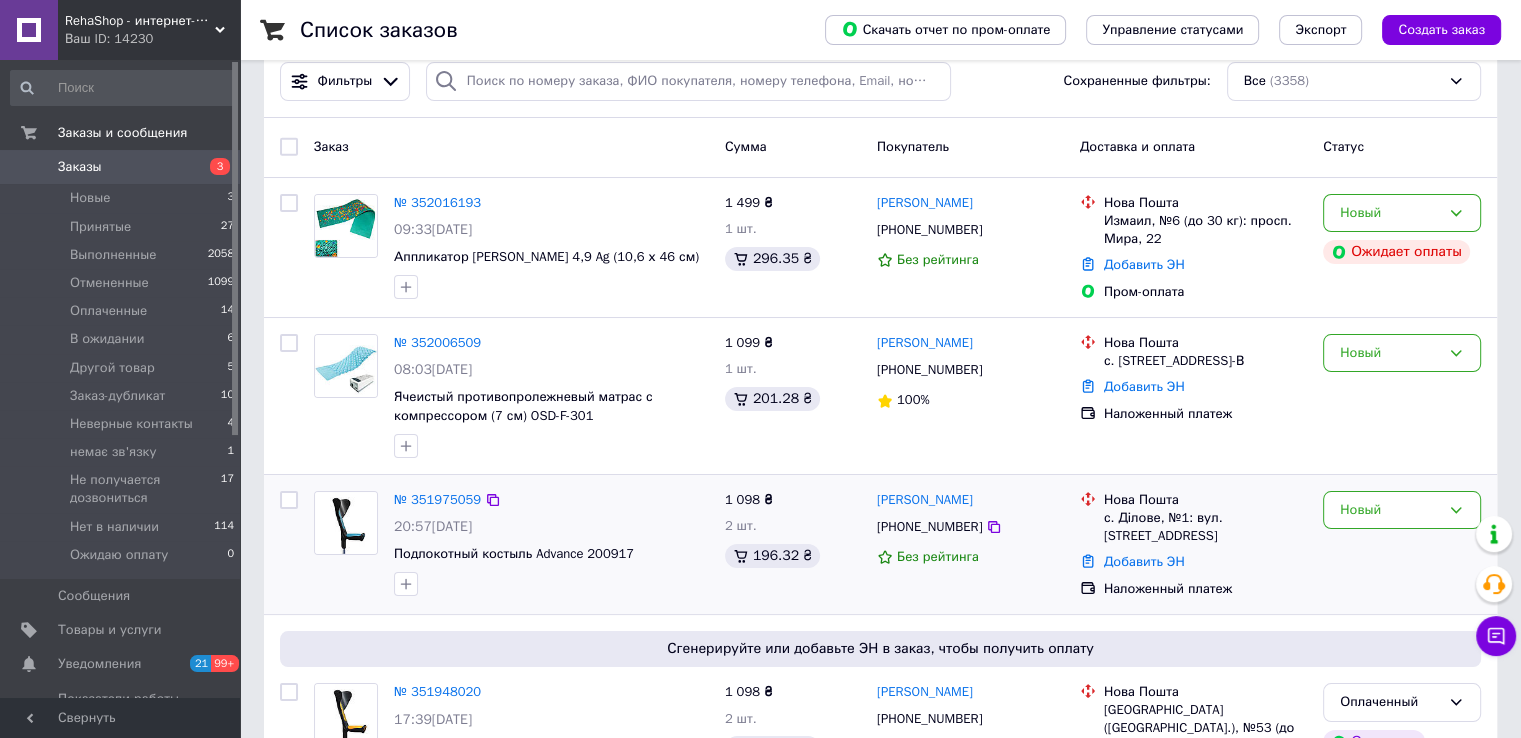 scroll, scrollTop: 200, scrollLeft: 0, axis: vertical 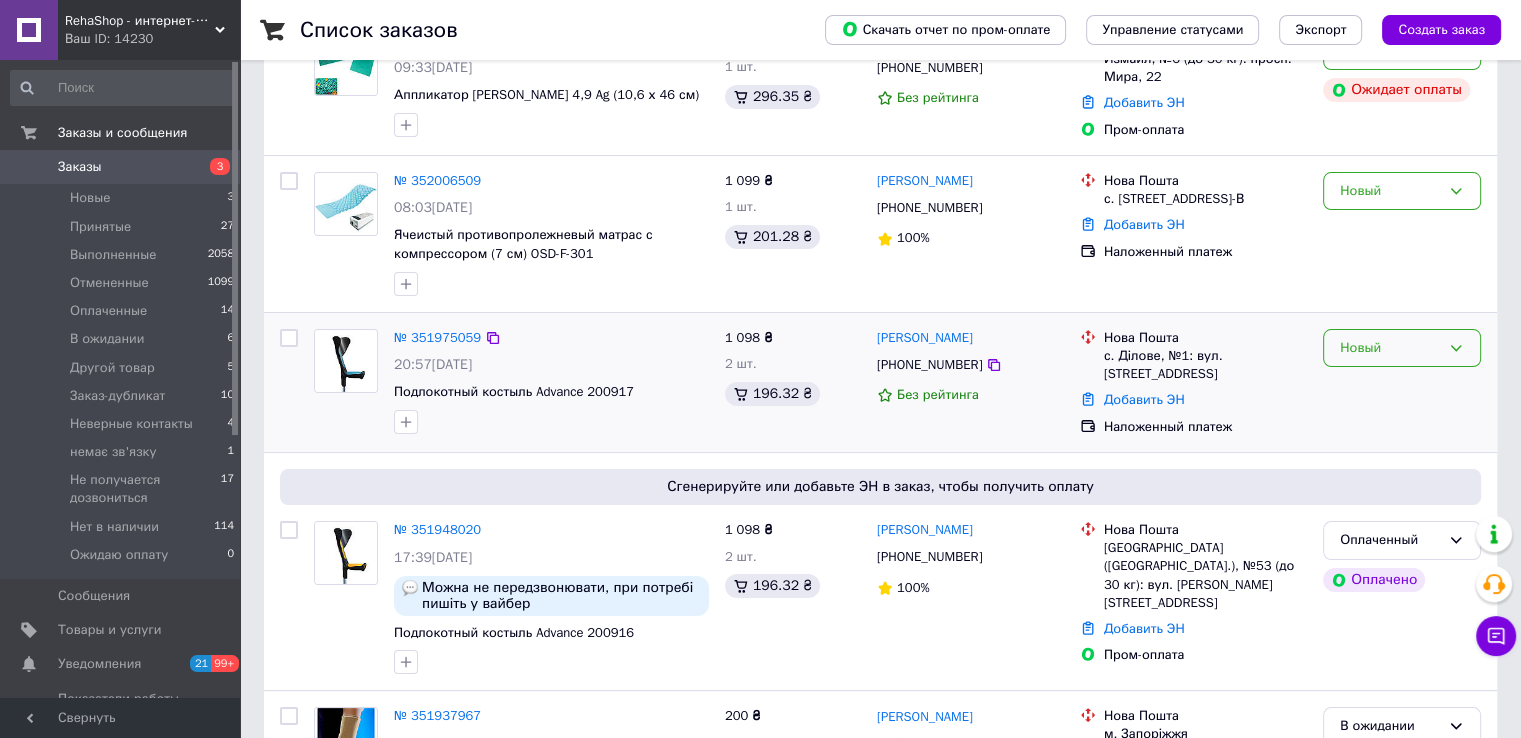 click 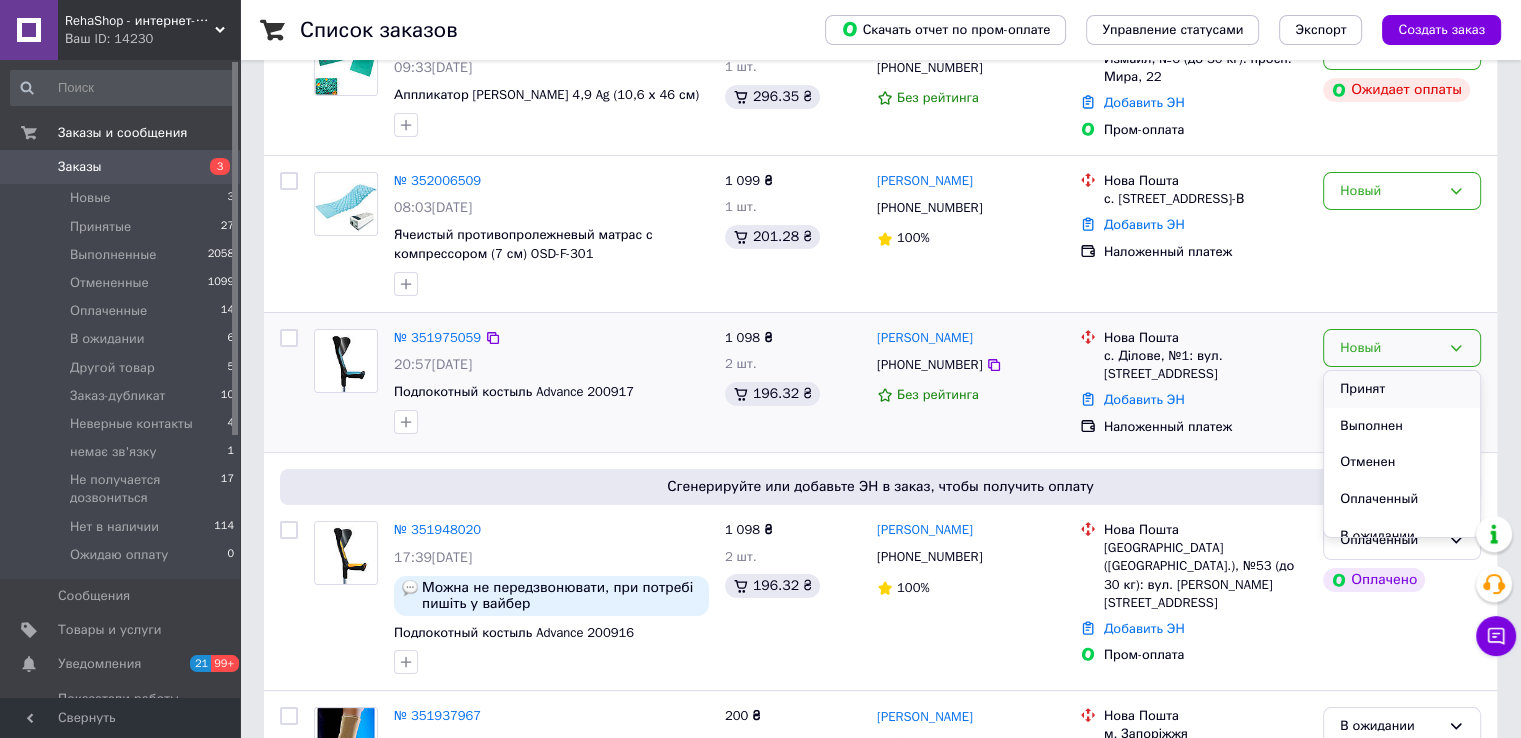 click on "Принят" at bounding box center [1402, 389] 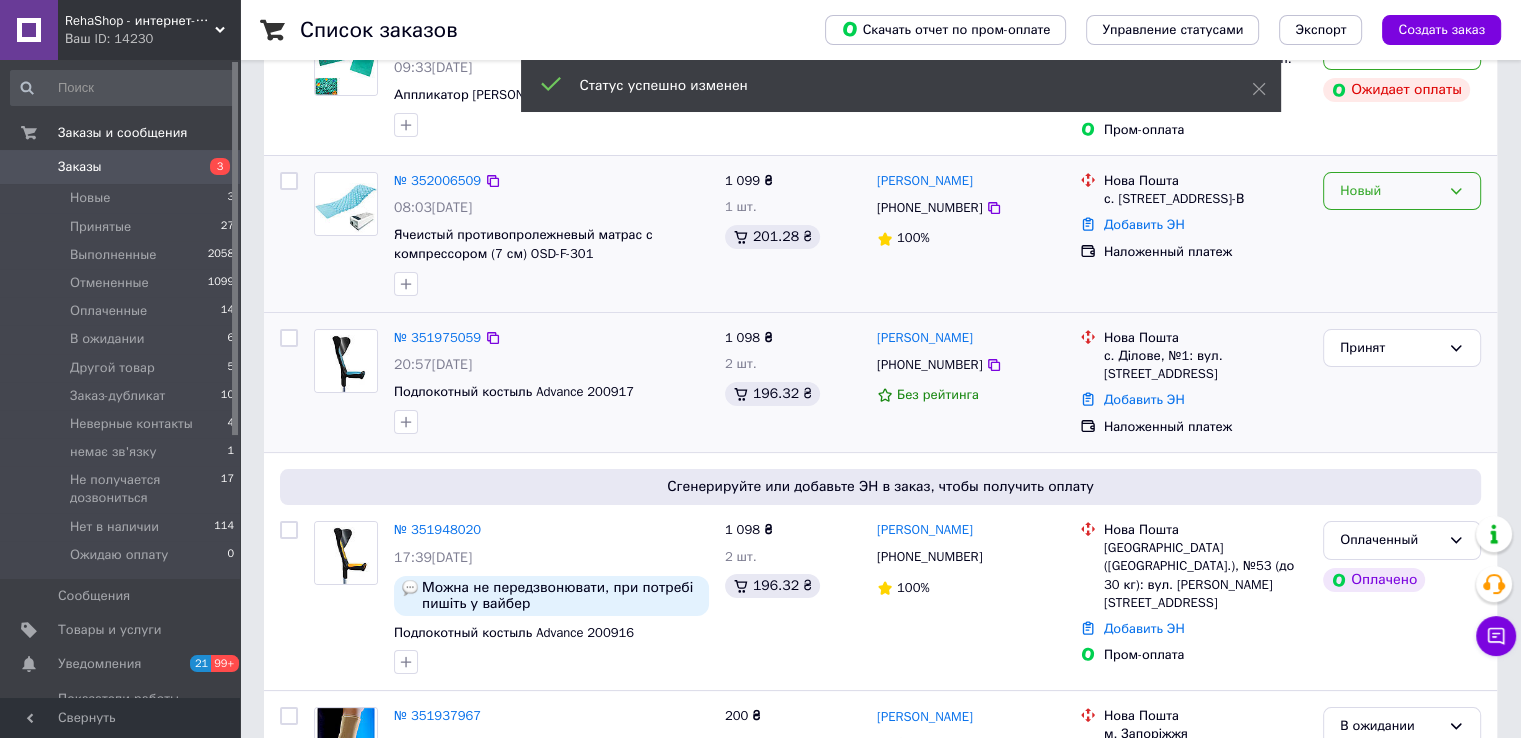 click 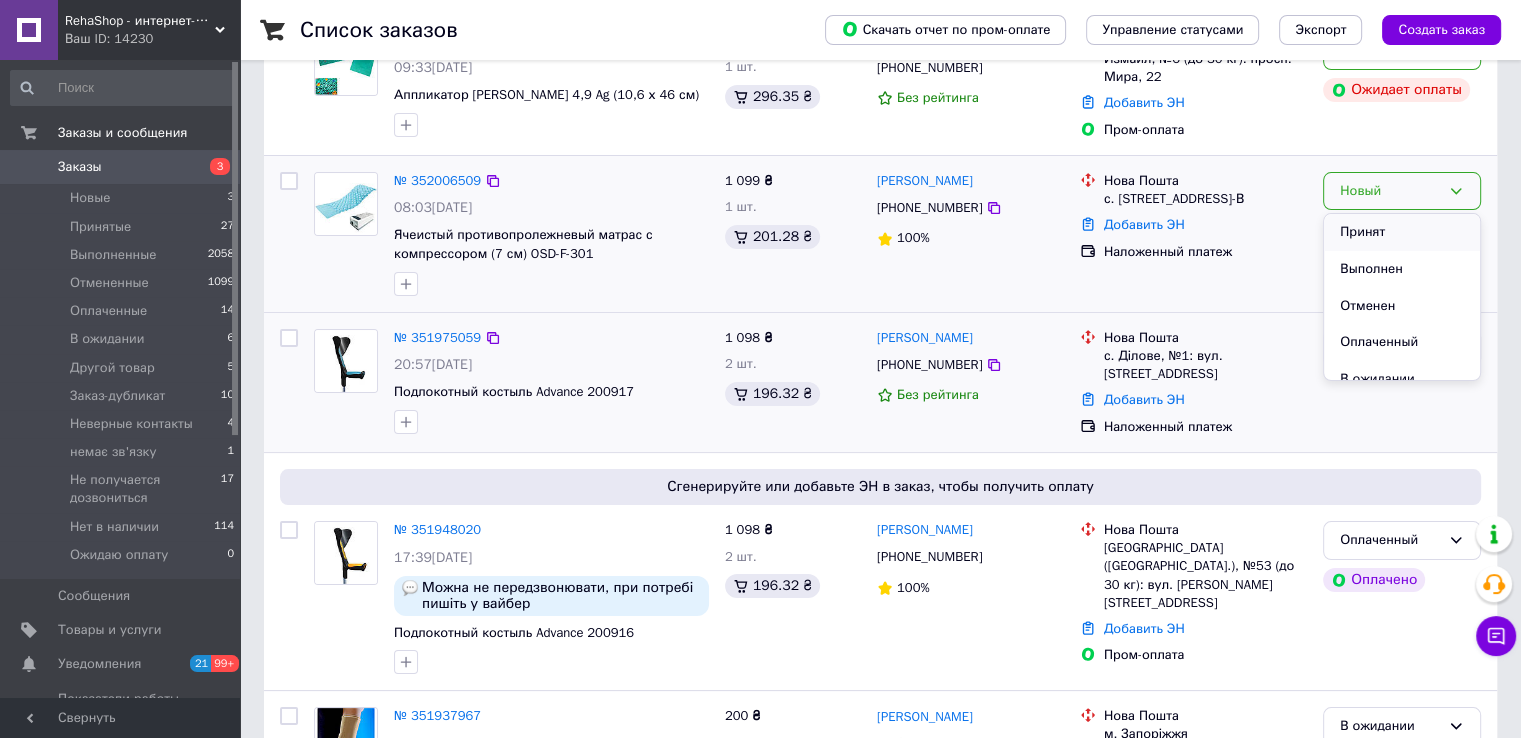 click on "Принят" at bounding box center (1402, 232) 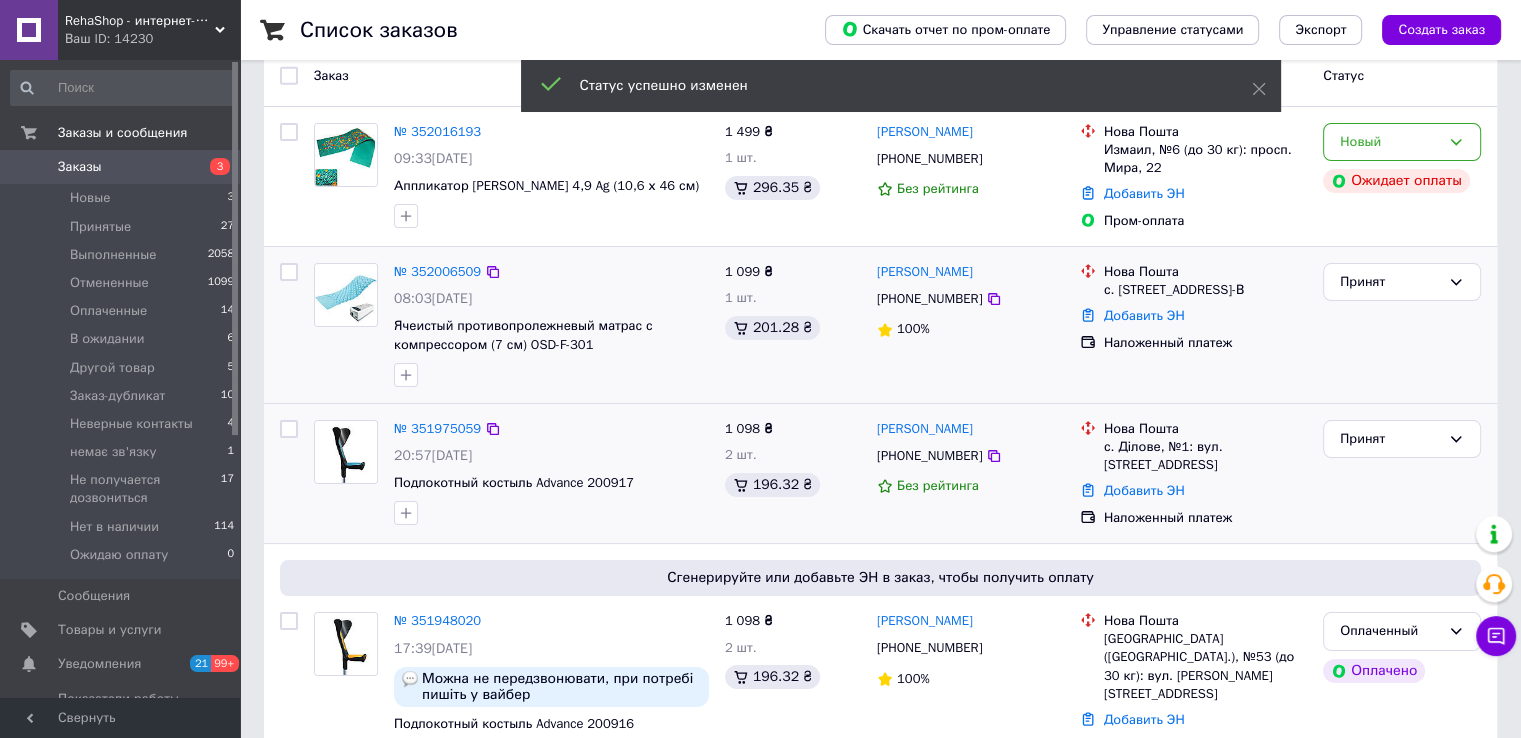 scroll, scrollTop: 0, scrollLeft: 0, axis: both 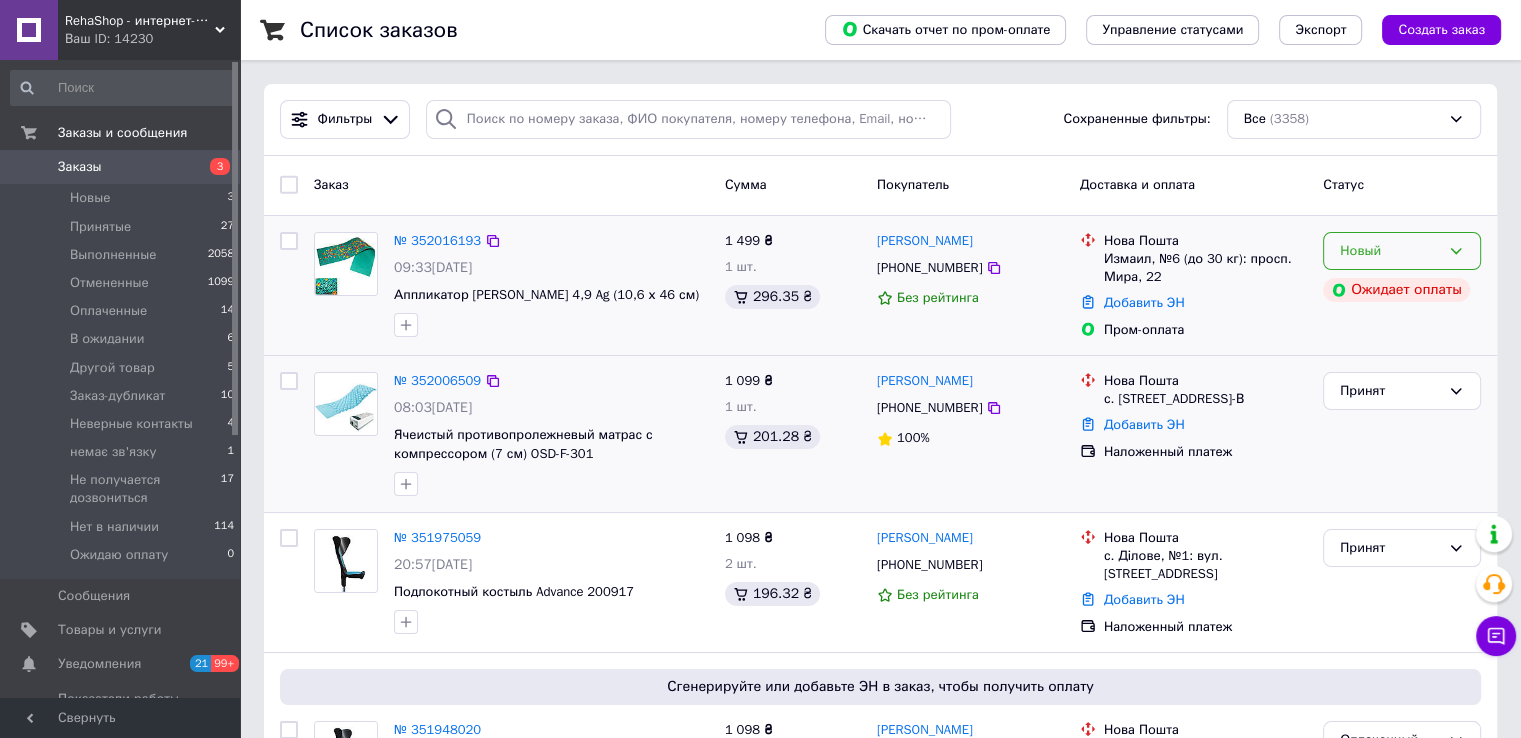 click 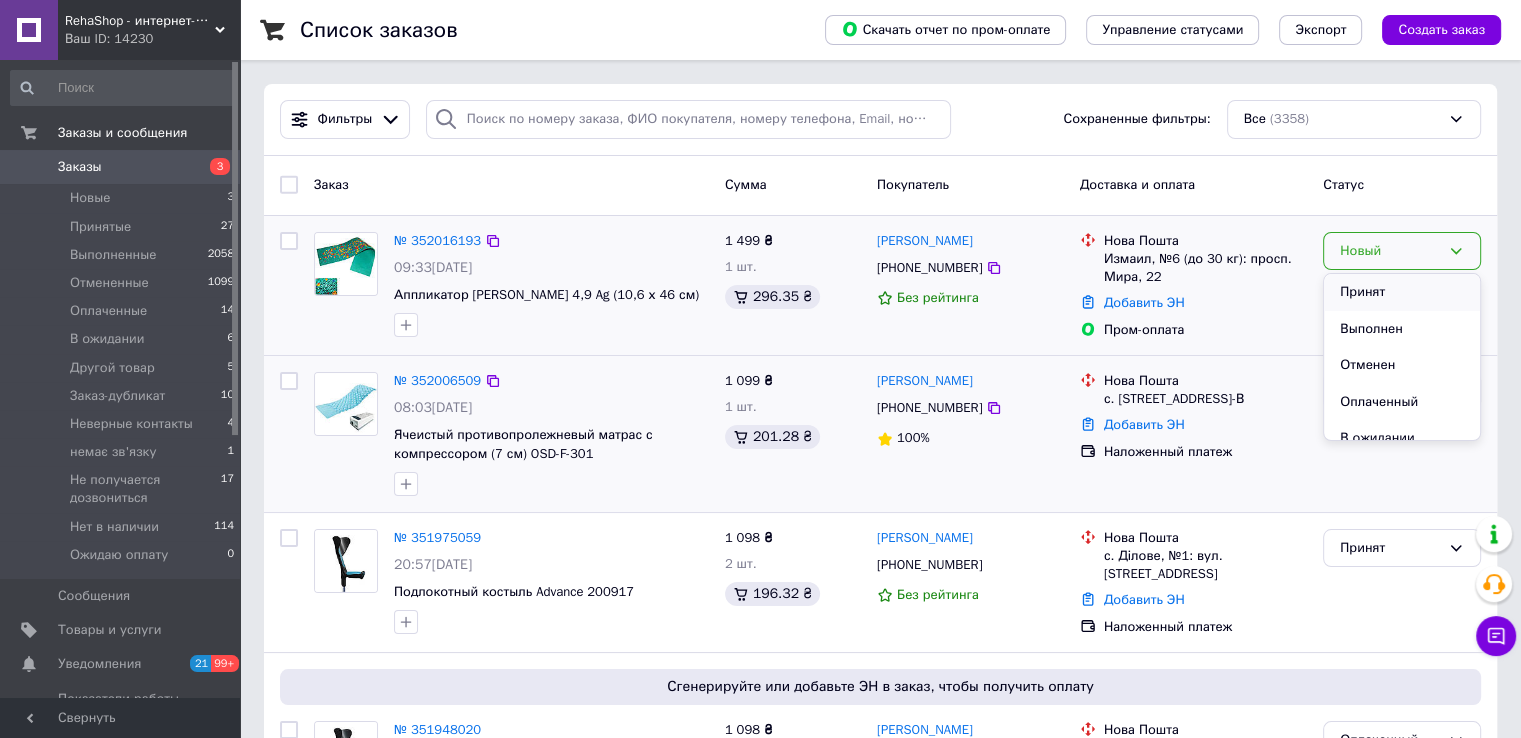 click on "Принят" at bounding box center [1402, 292] 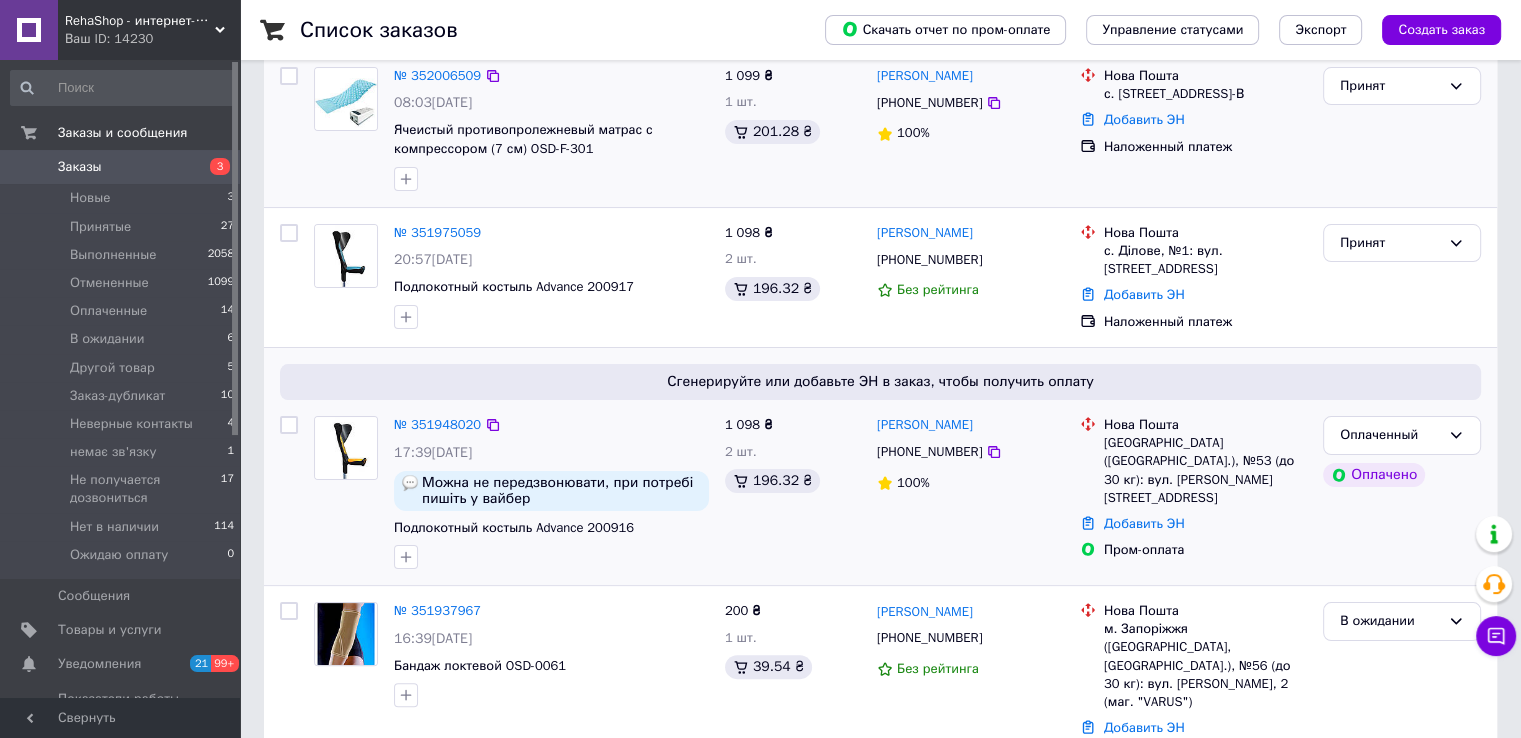 scroll, scrollTop: 400, scrollLeft: 0, axis: vertical 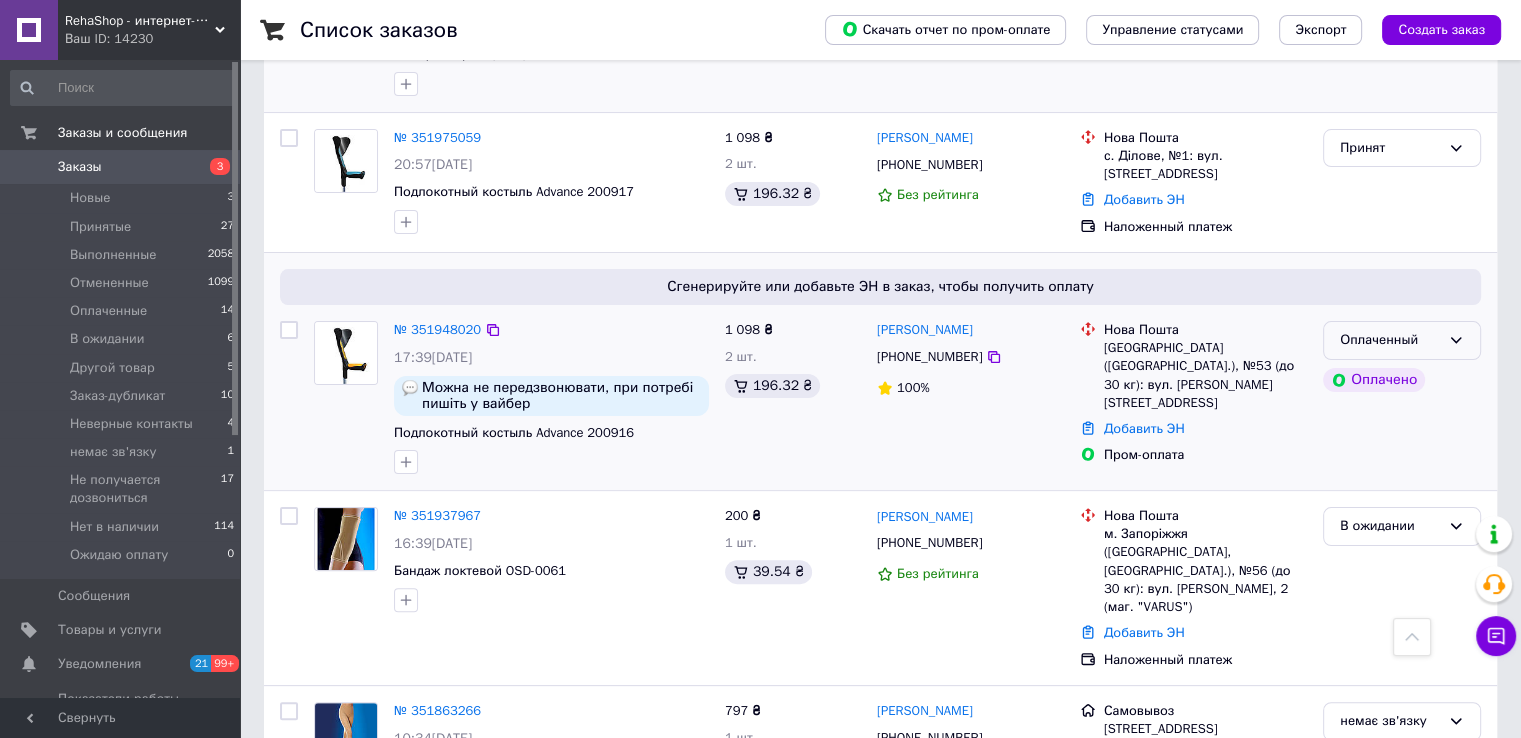 click 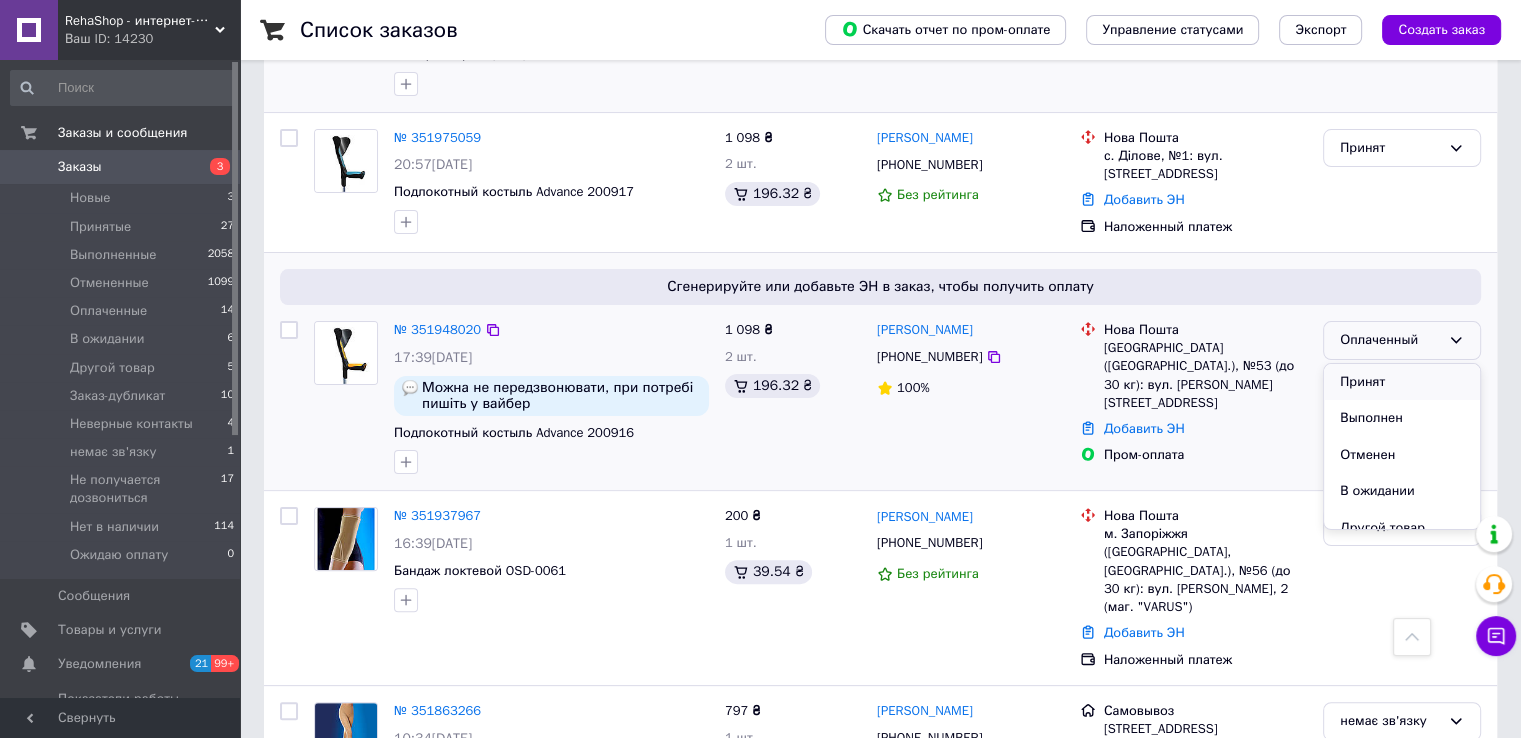 click on "Принят" at bounding box center (1402, 382) 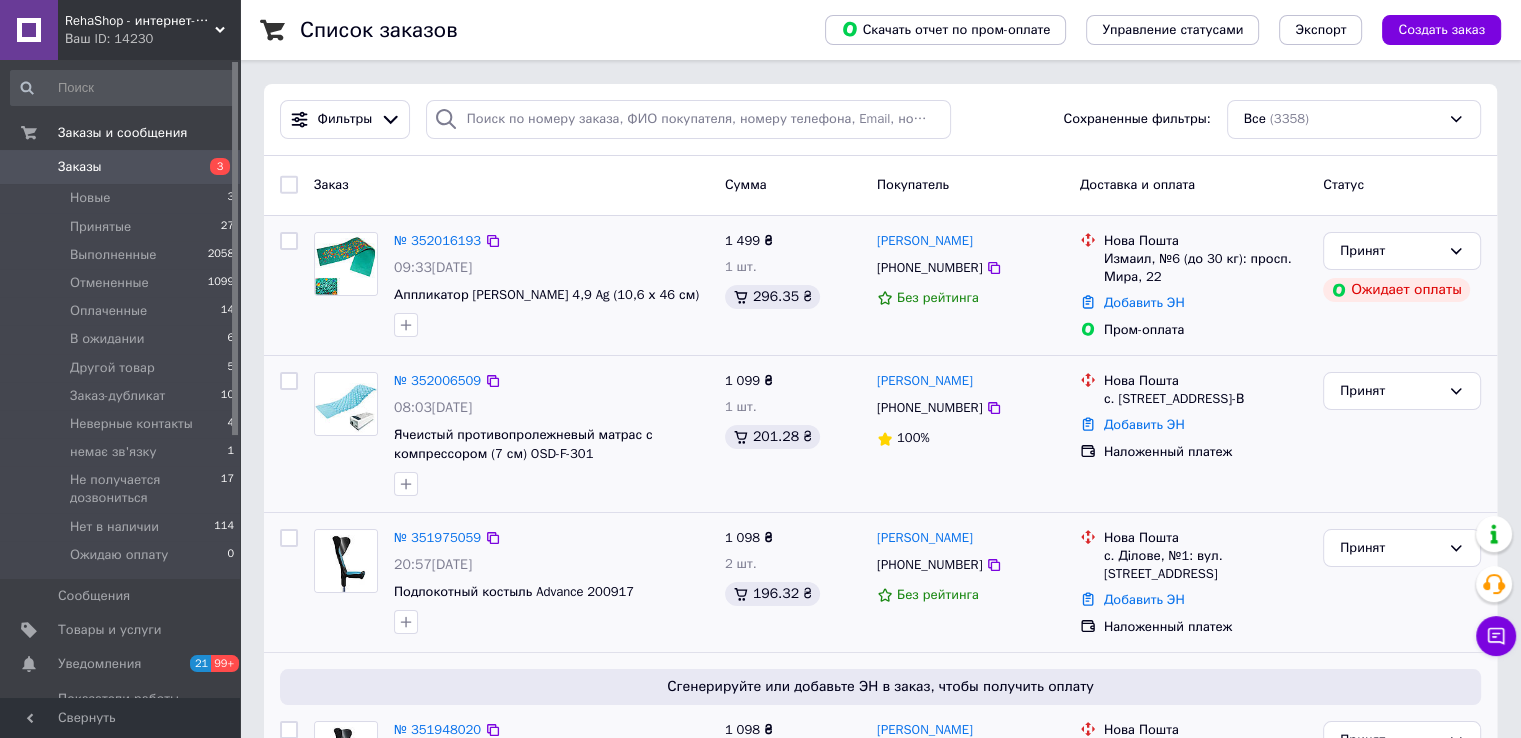 scroll, scrollTop: 0, scrollLeft: 0, axis: both 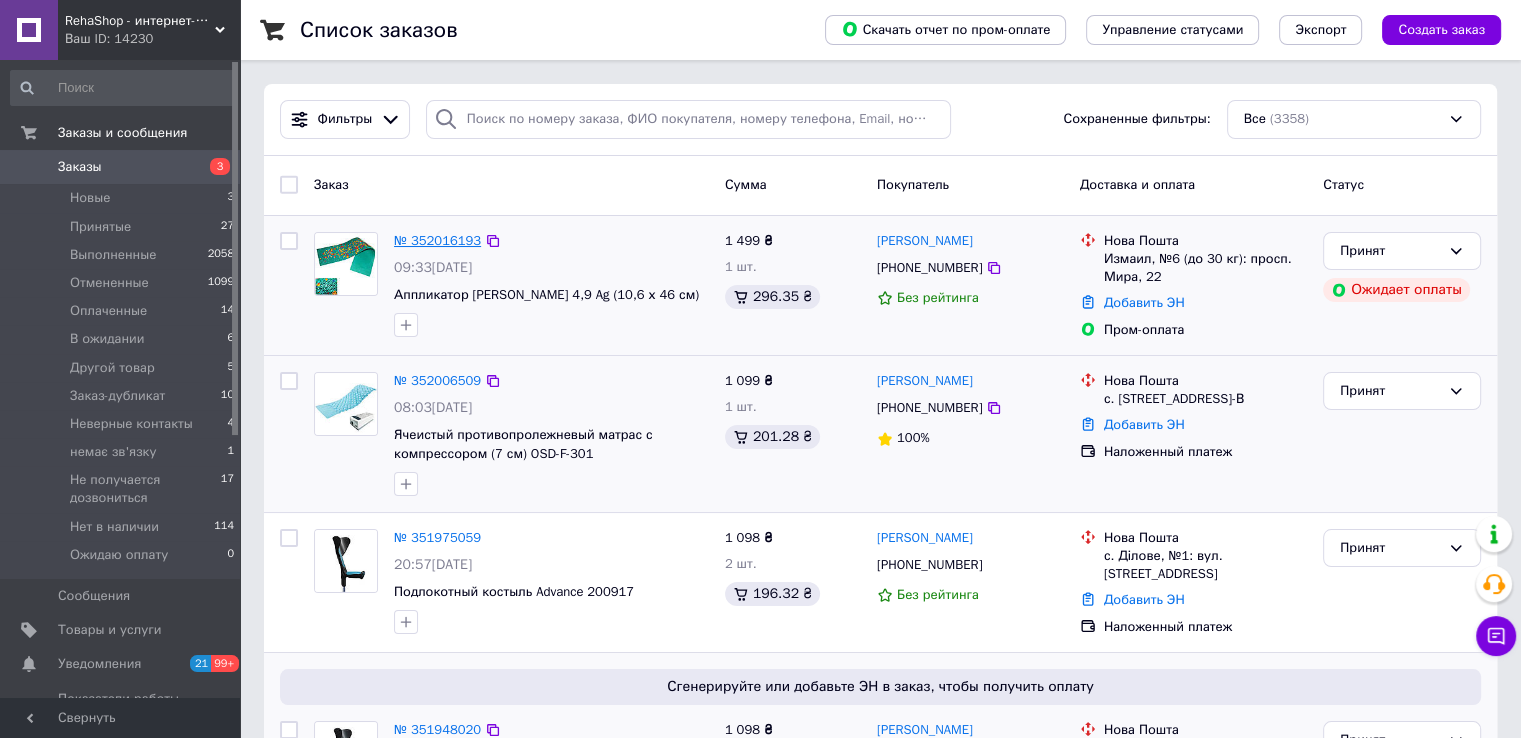 click on "№ 352016193" at bounding box center (437, 240) 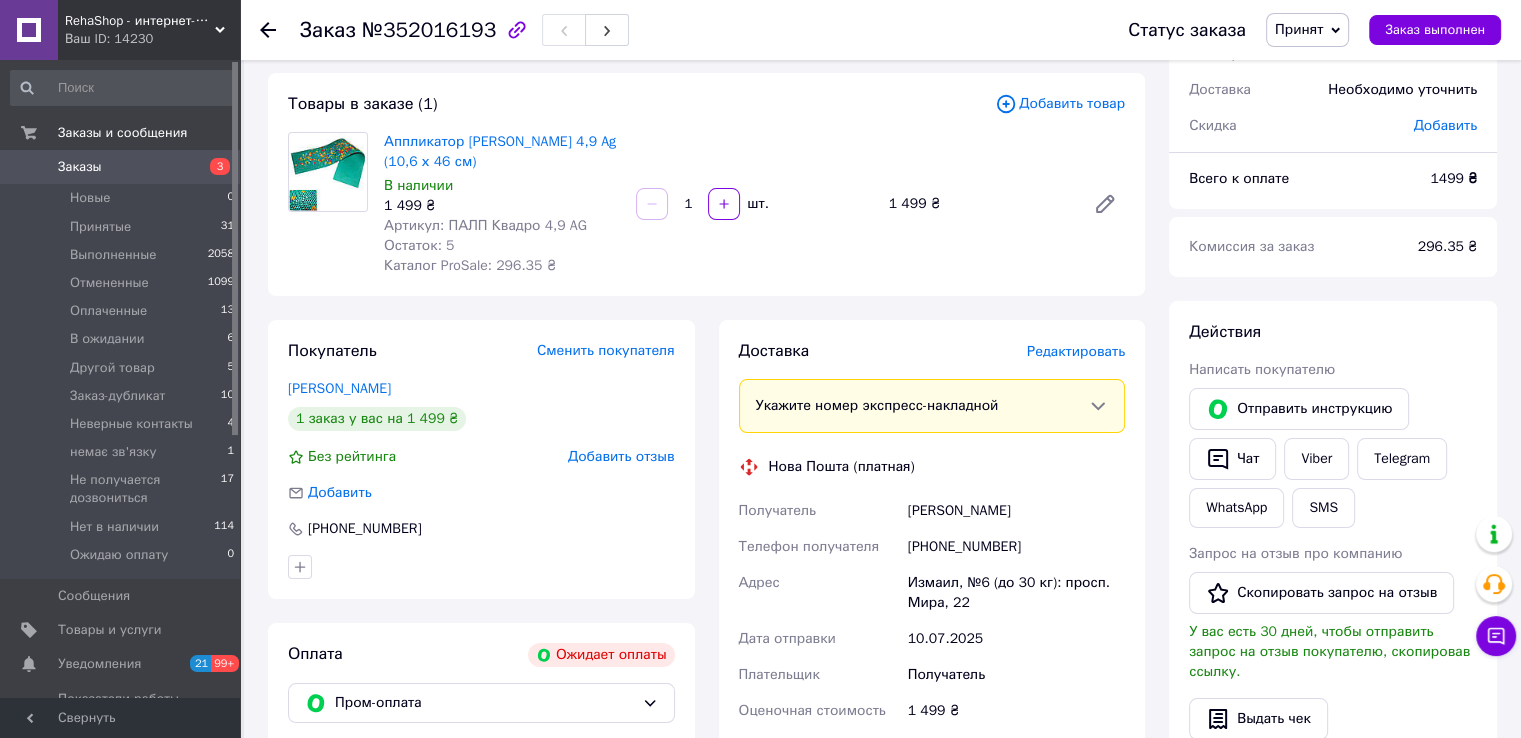 scroll, scrollTop: 0, scrollLeft: 0, axis: both 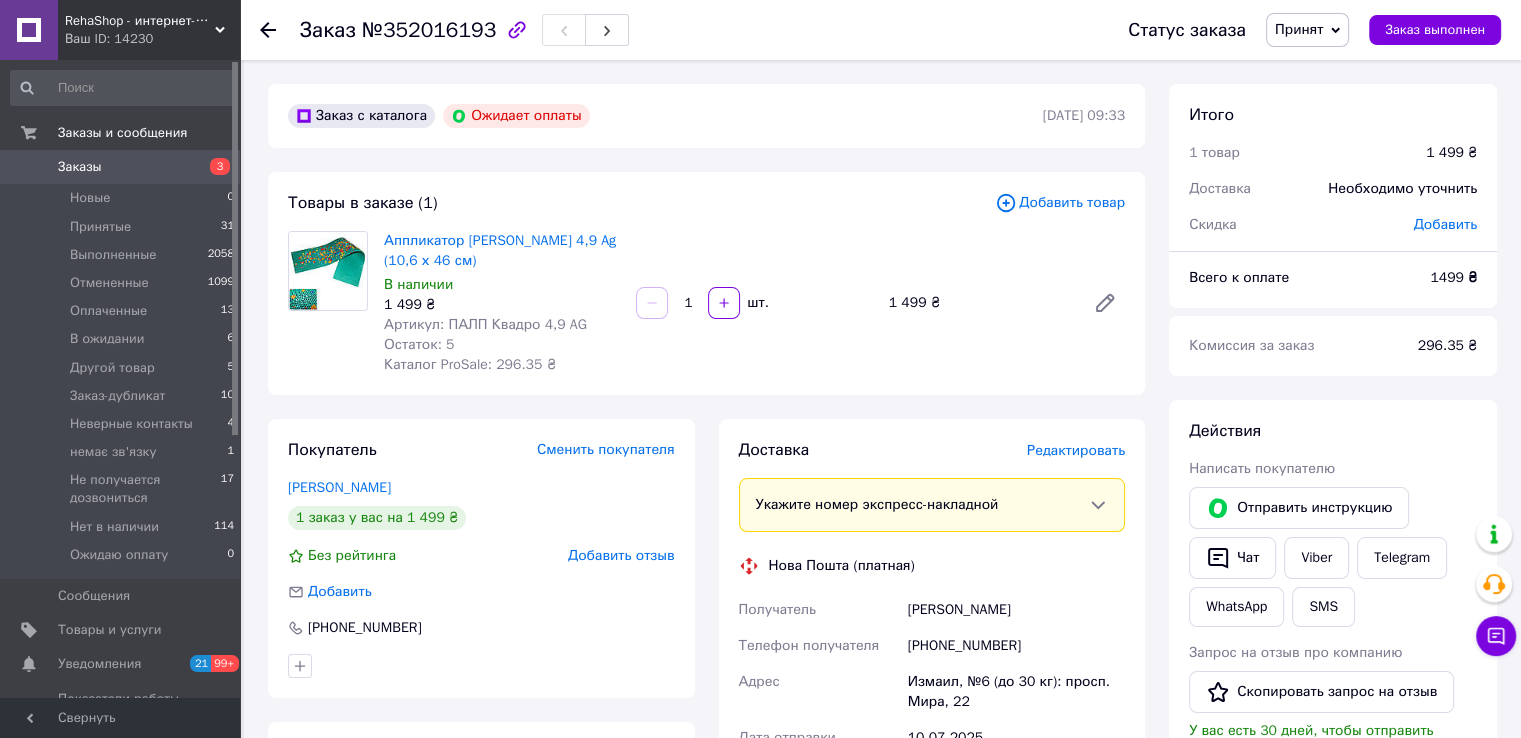 click at bounding box center [268, 30] 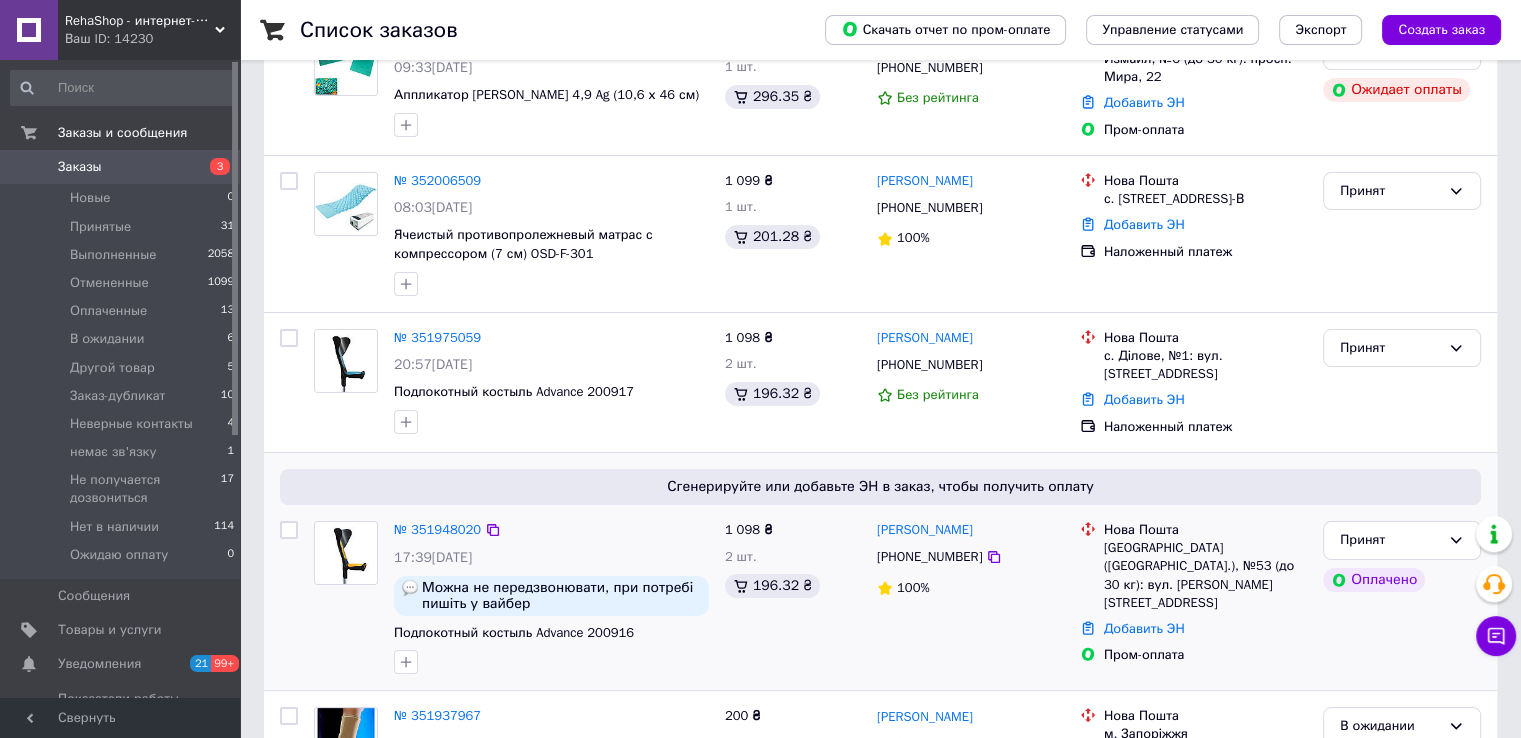 scroll, scrollTop: 100, scrollLeft: 0, axis: vertical 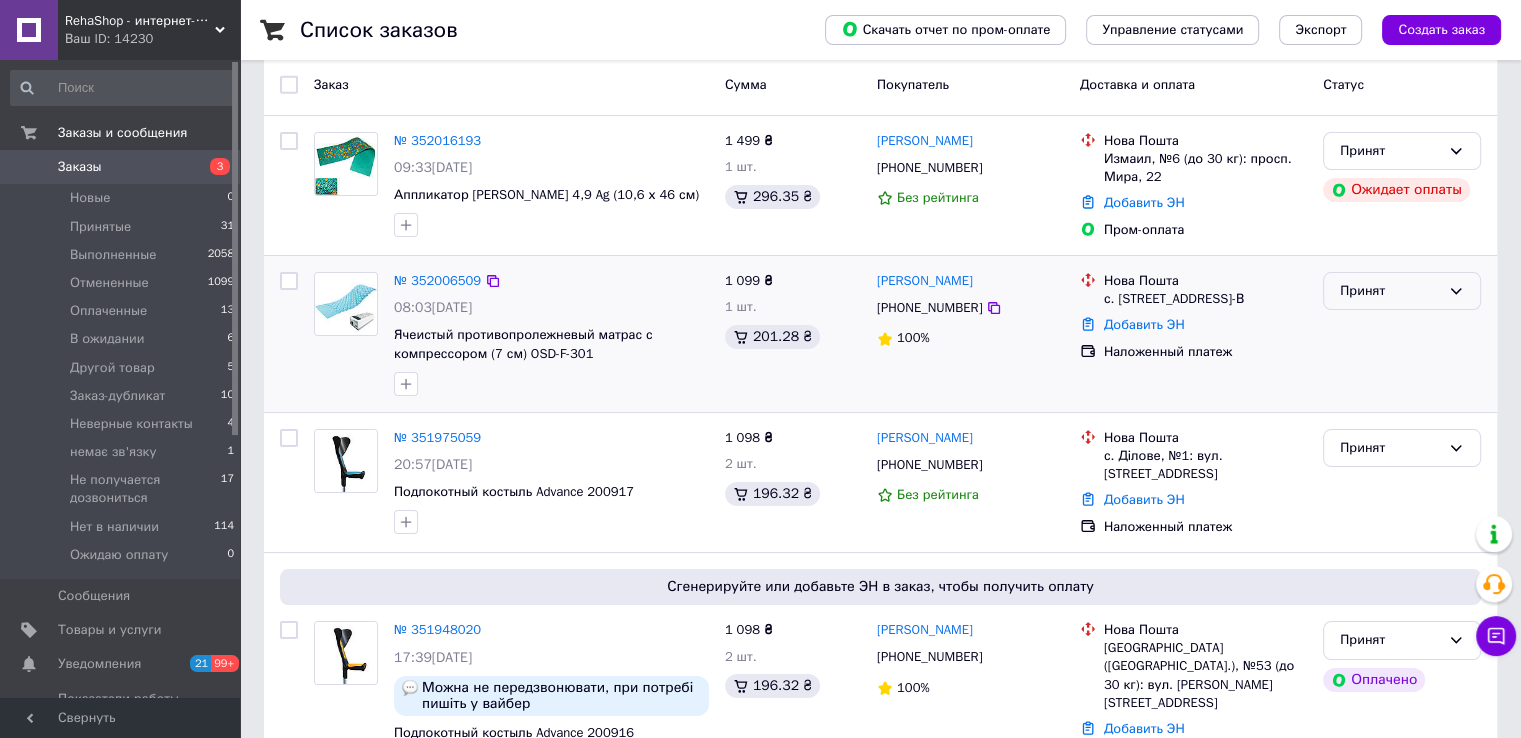 click 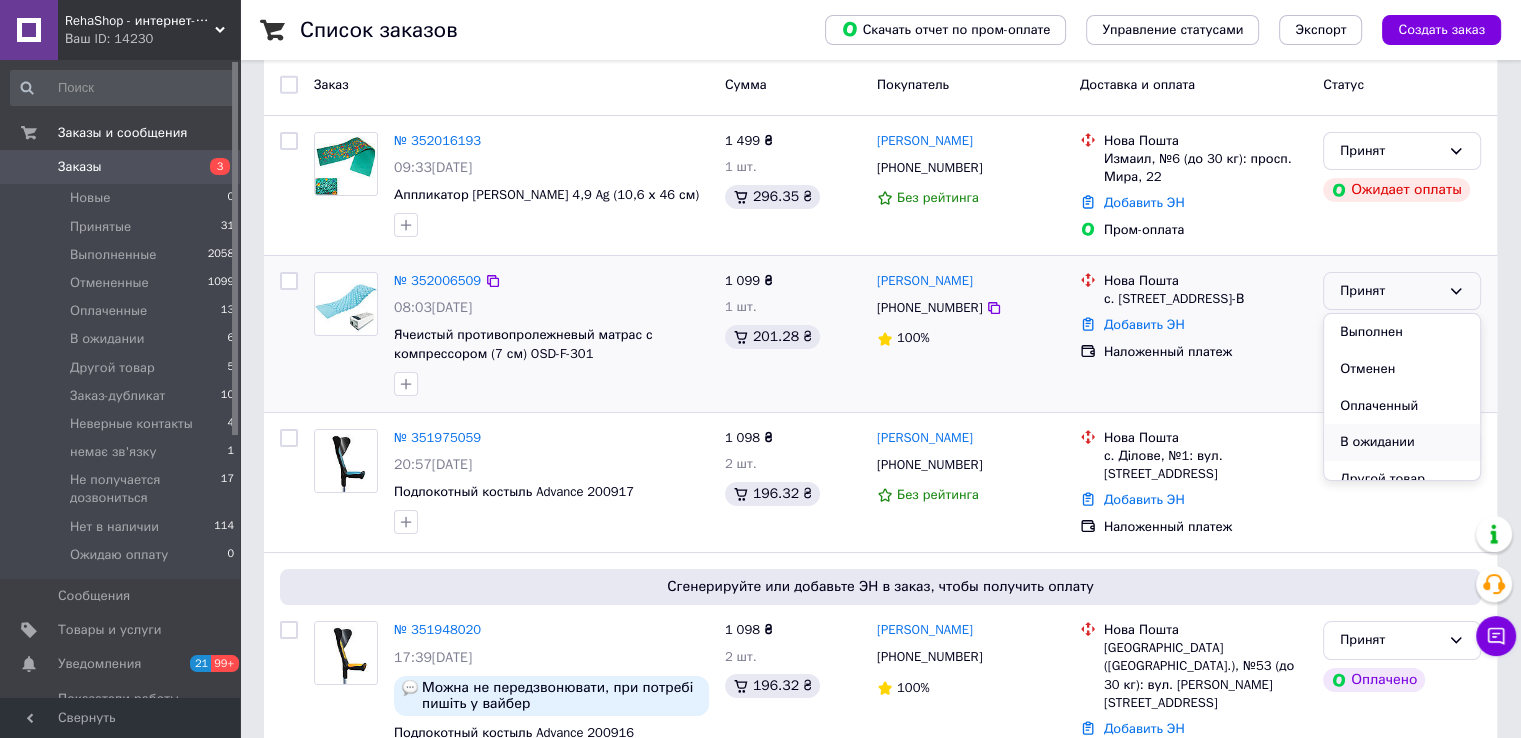 click on "В ожидании" at bounding box center (1402, 442) 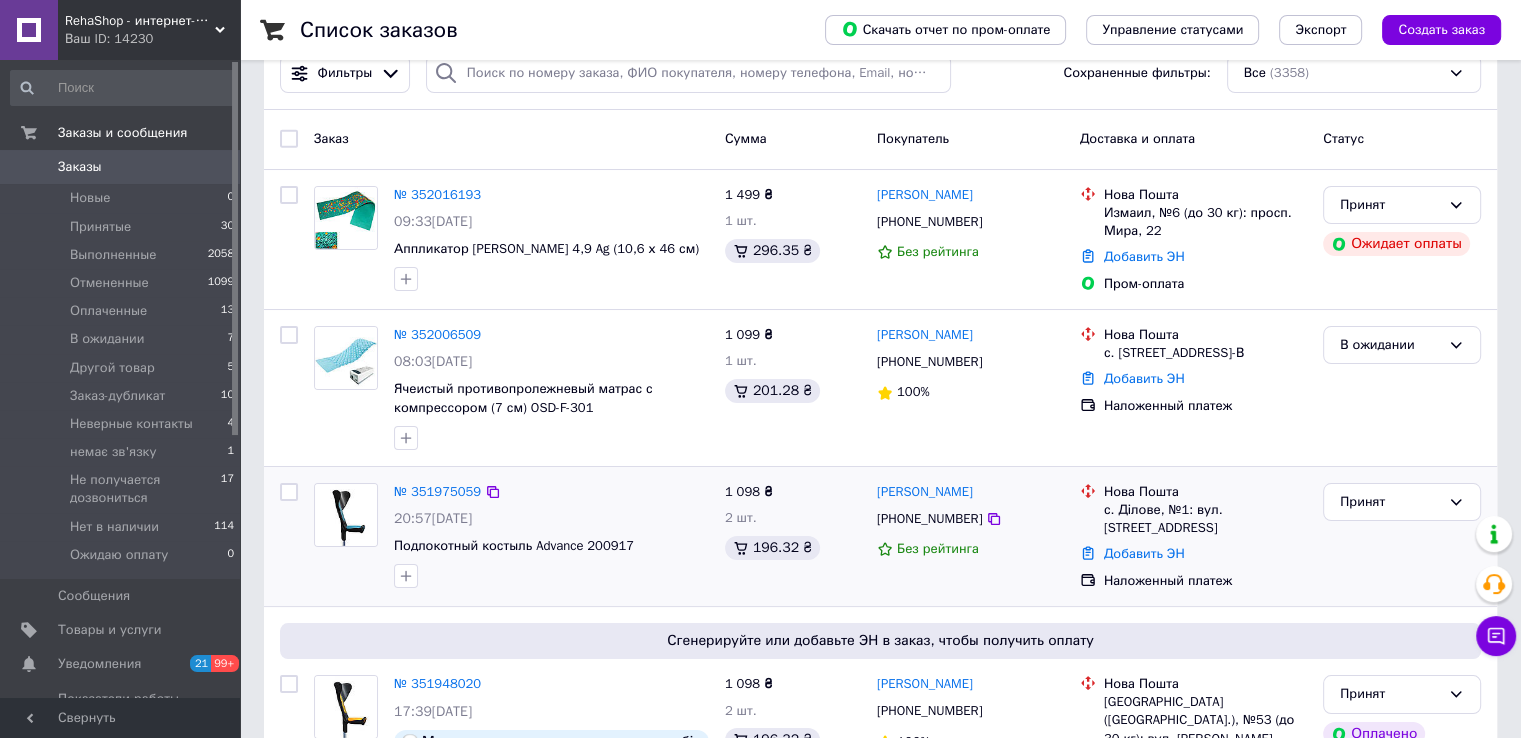 scroll, scrollTop: 100, scrollLeft: 0, axis: vertical 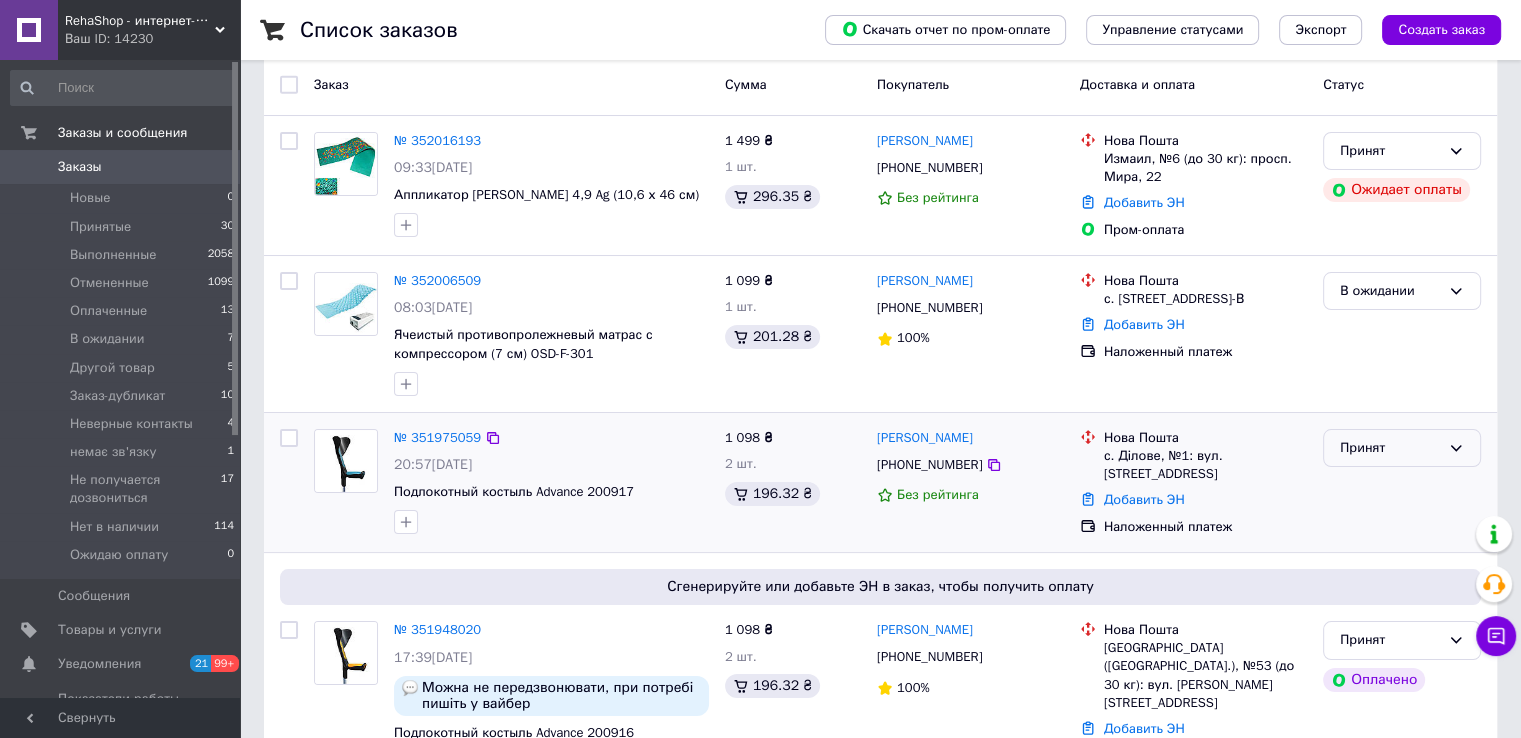 click 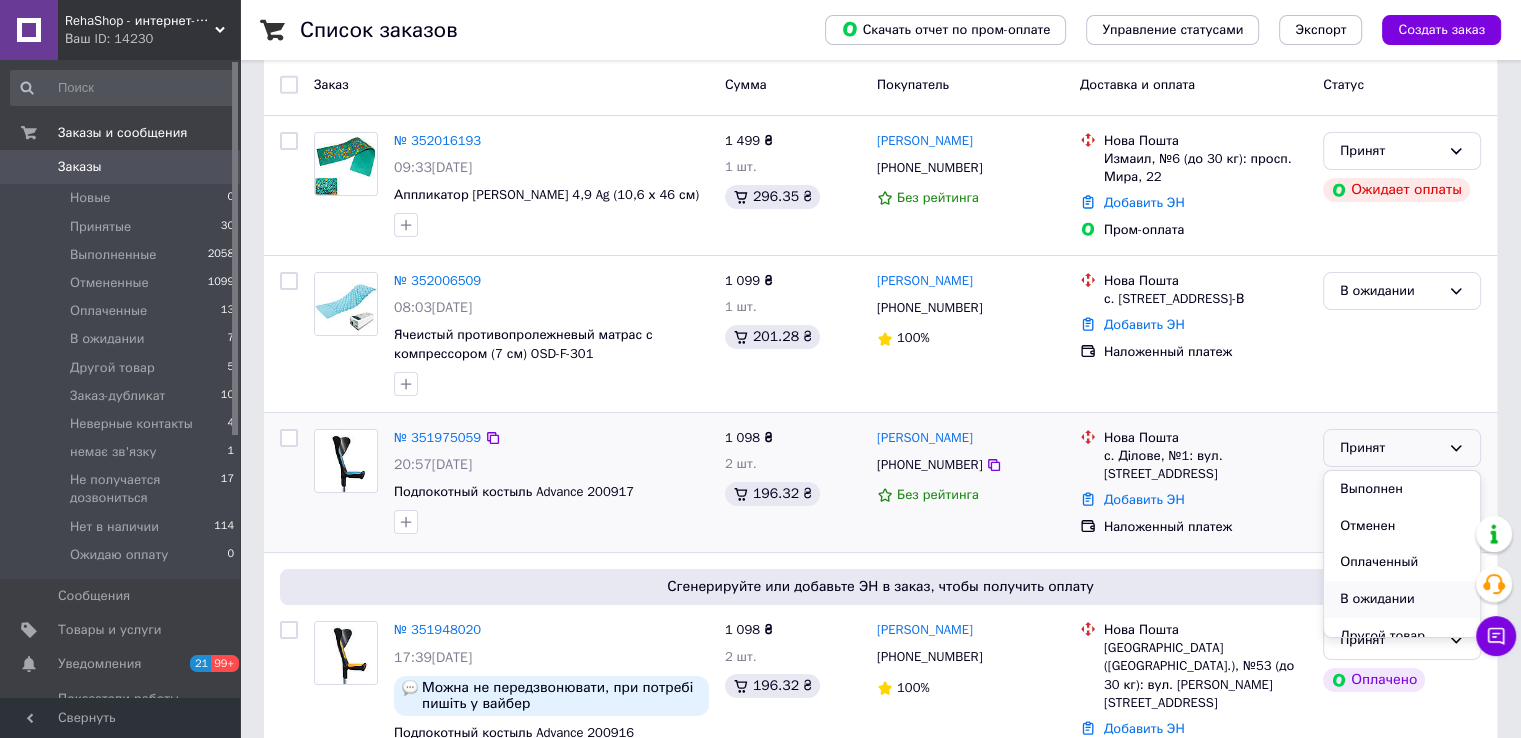 click on "В ожидании" at bounding box center (1402, 599) 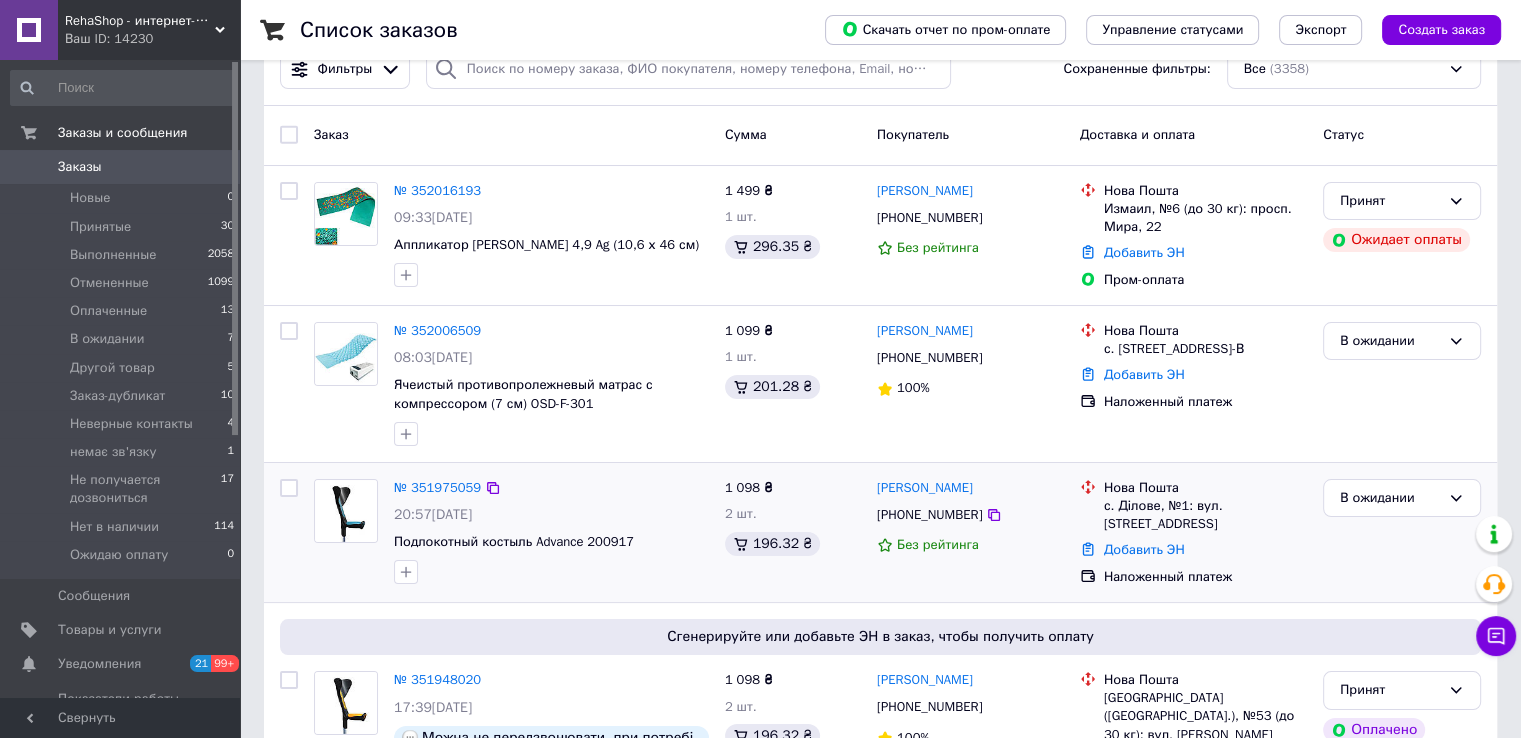 scroll, scrollTop: 0, scrollLeft: 0, axis: both 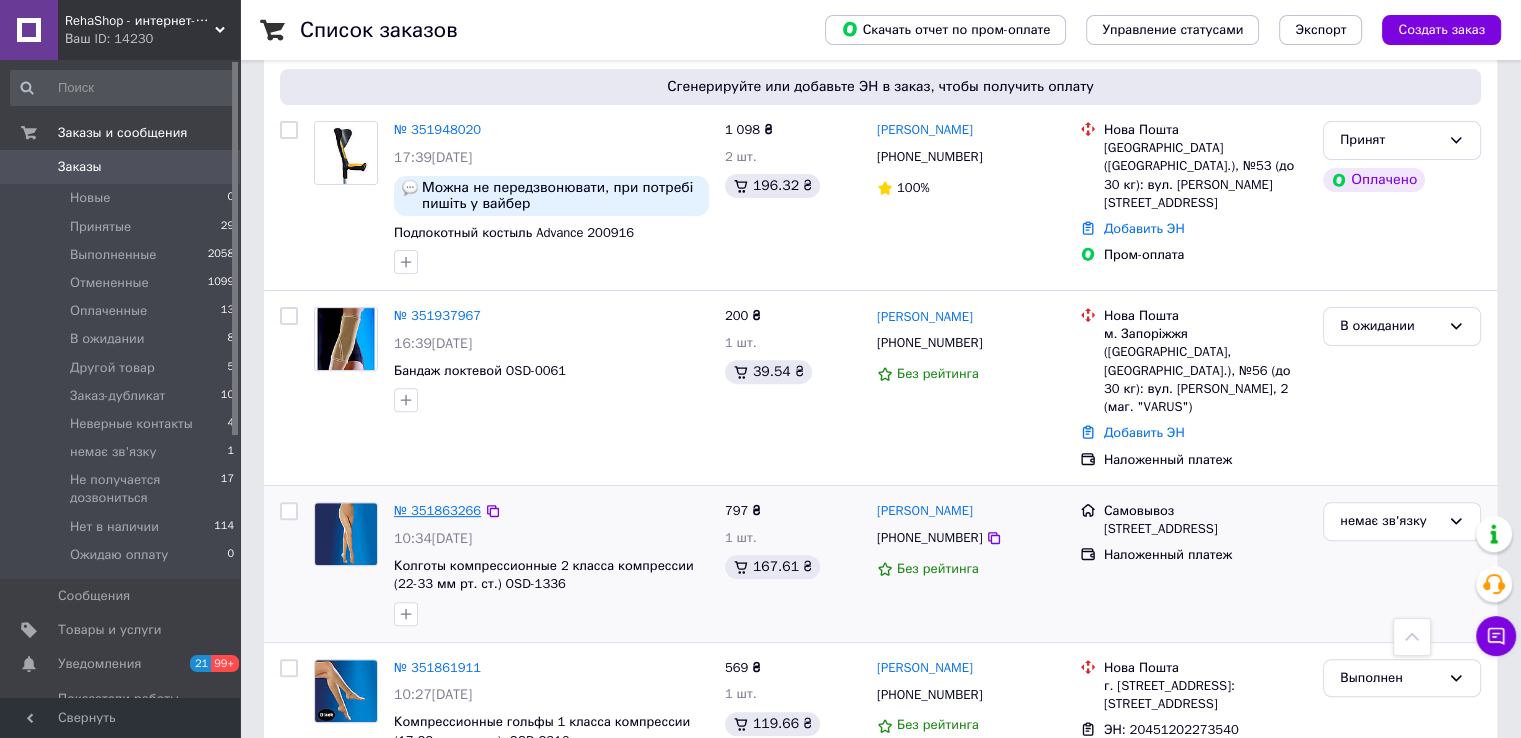 click on "№ 351863266" at bounding box center (437, 510) 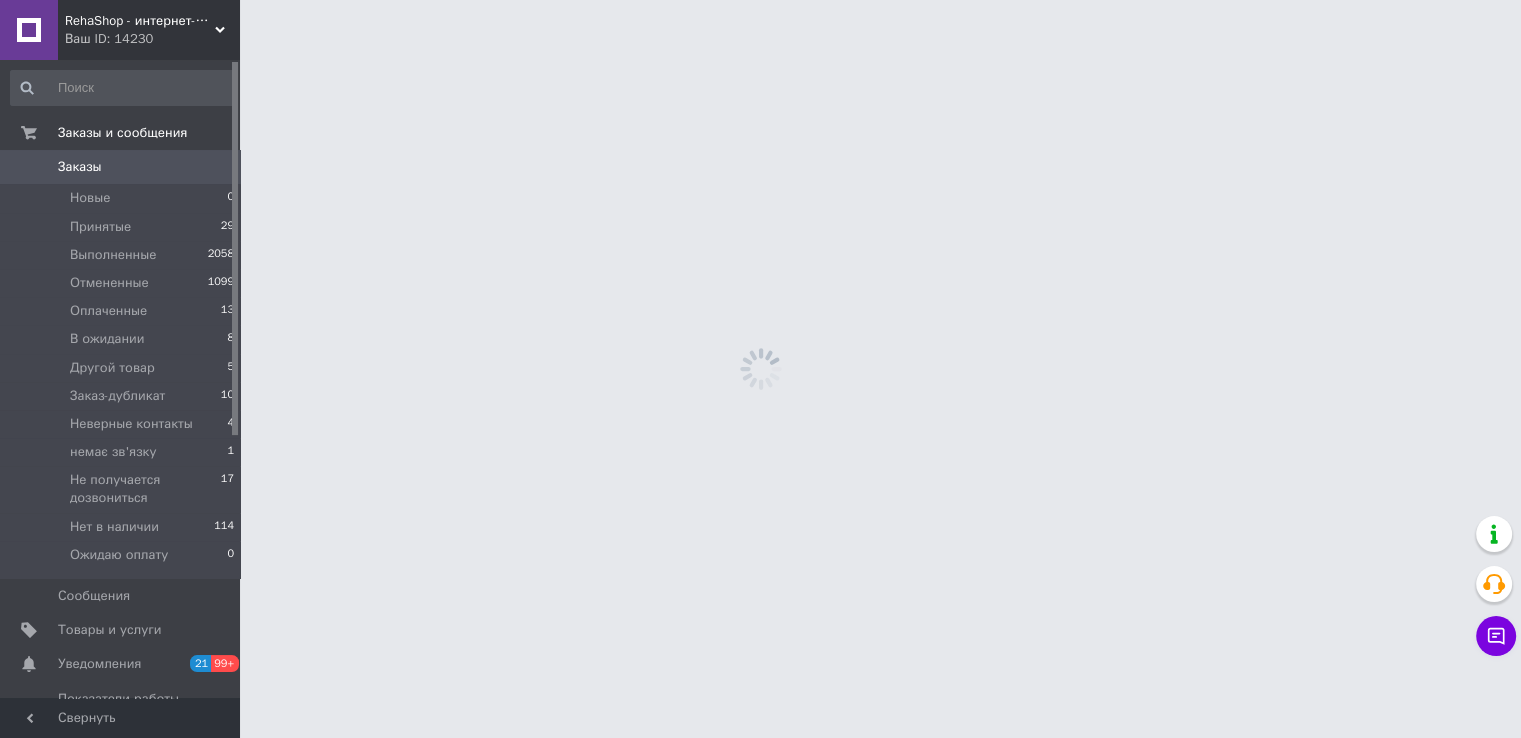 scroll, scrollTop: 0, scrollLeft: 0, axis: both 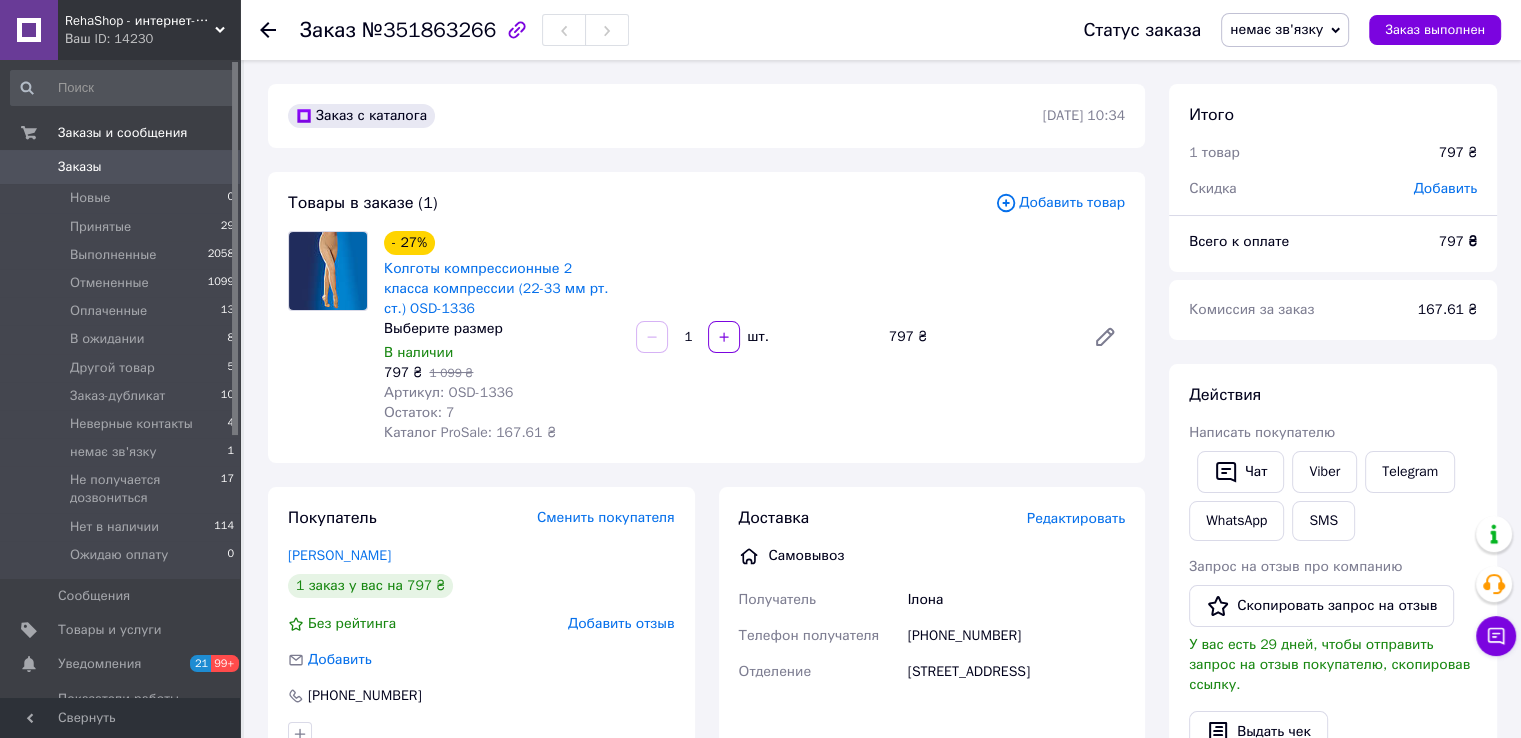 click 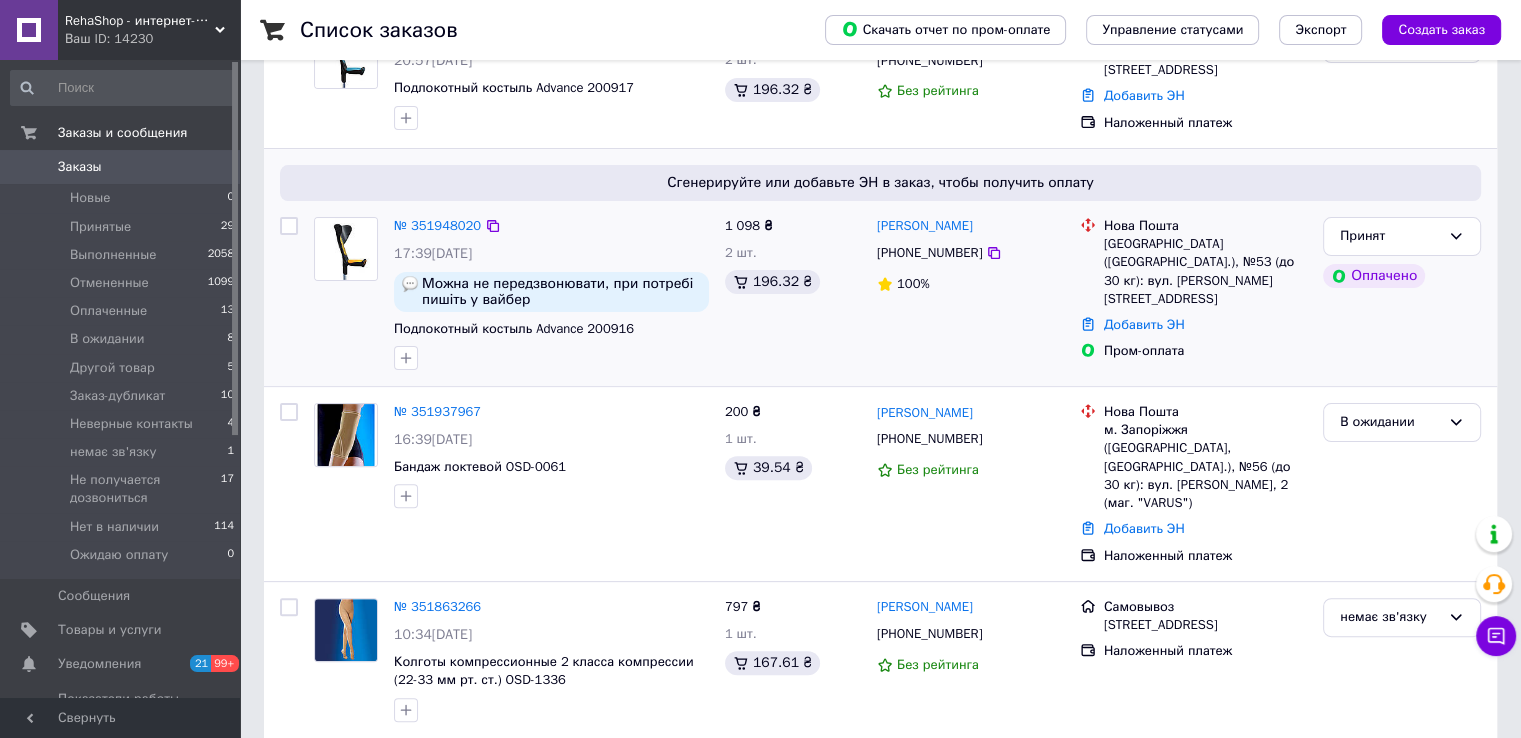 scroll, scrollTop: 600, scrollLeft: 0, axis: vertical 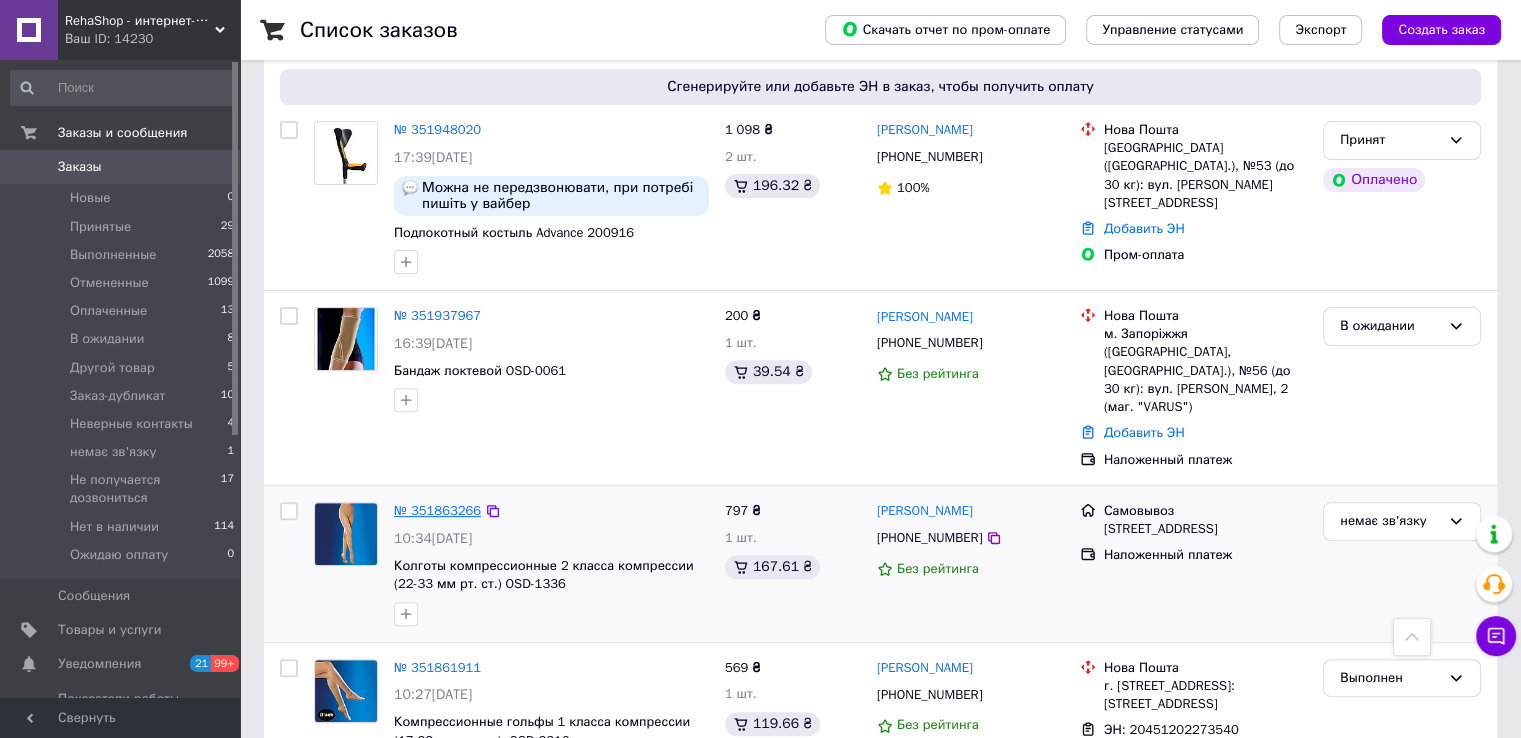 click on "№ 351863266" at bounding box center [437, 510] 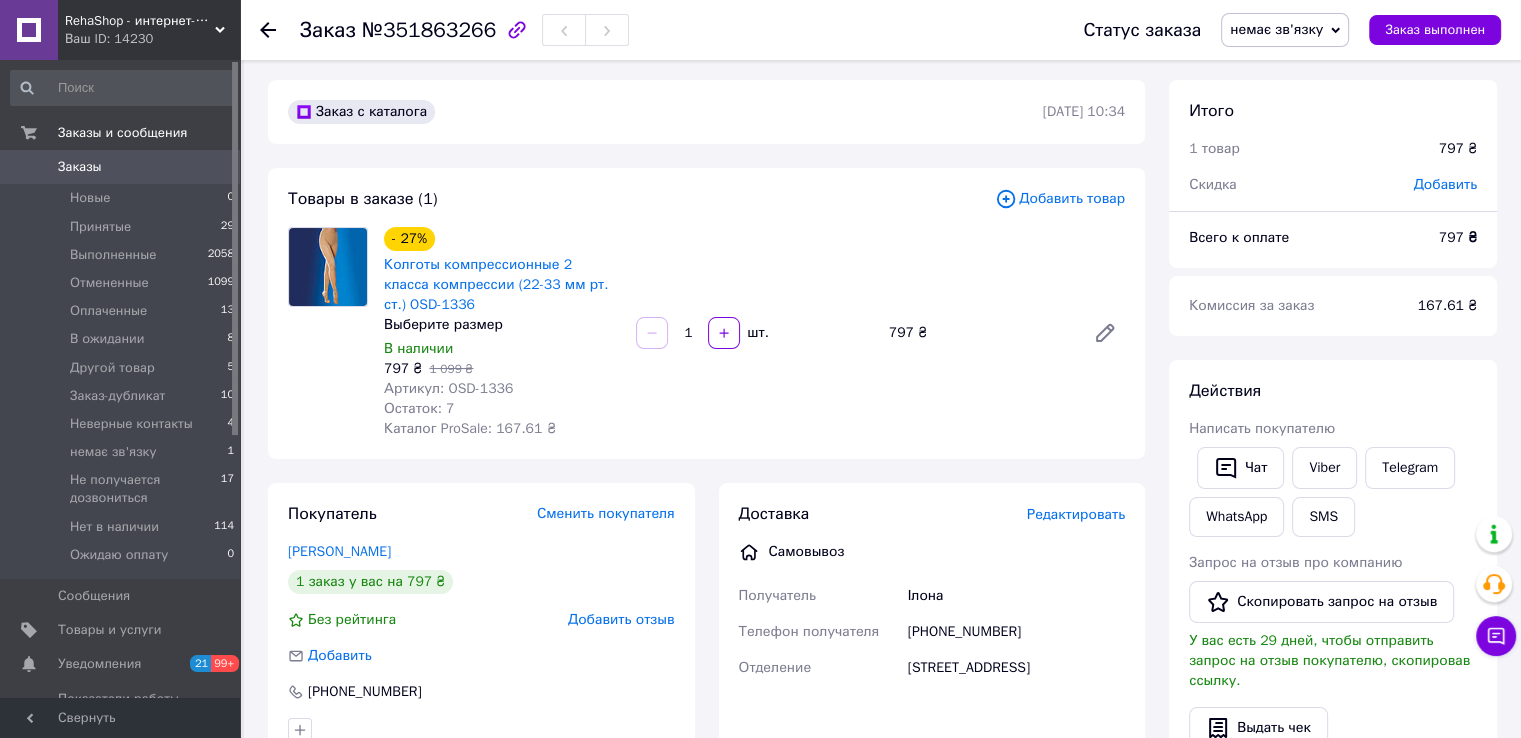 scroll, scrollTop: 0, scrollLeft: 0, axis: both 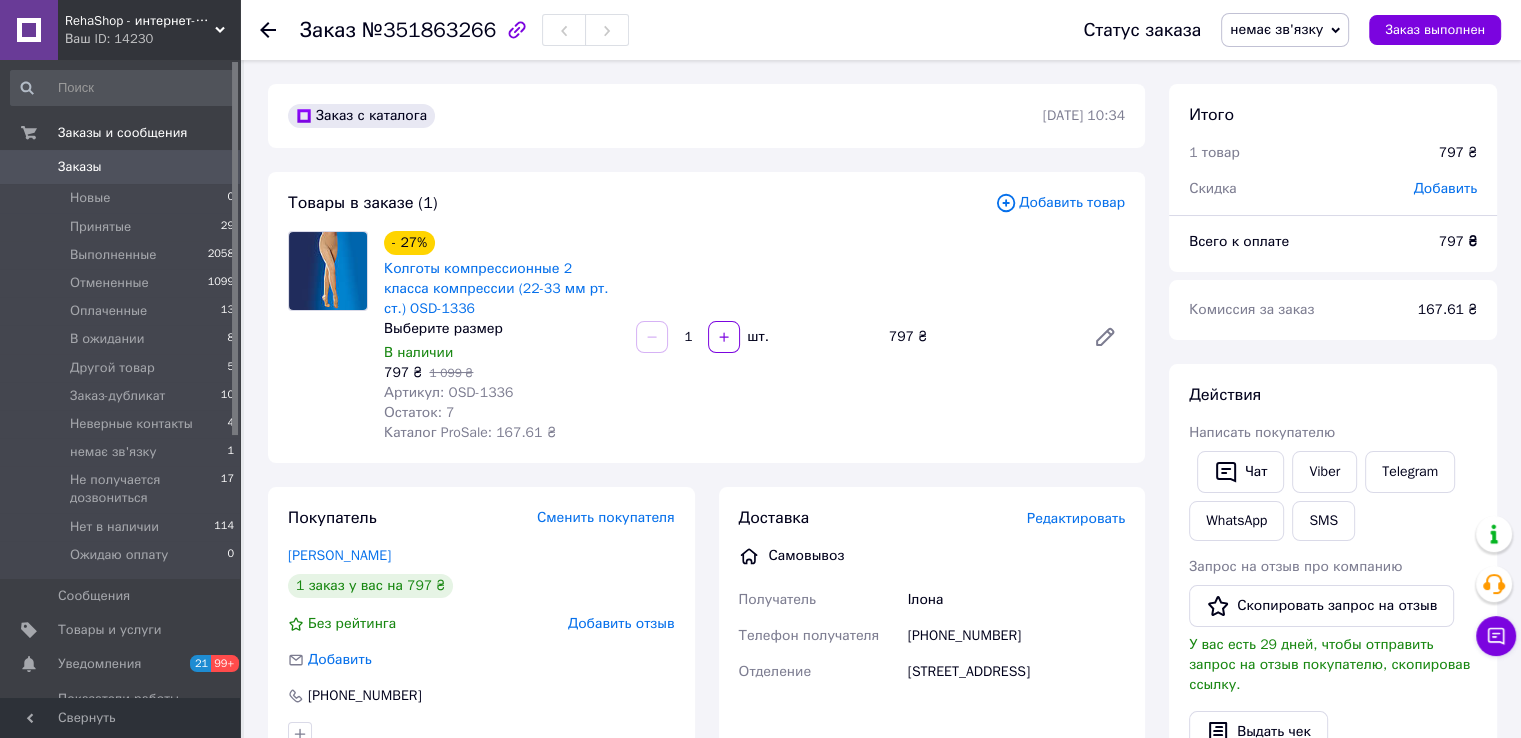 click 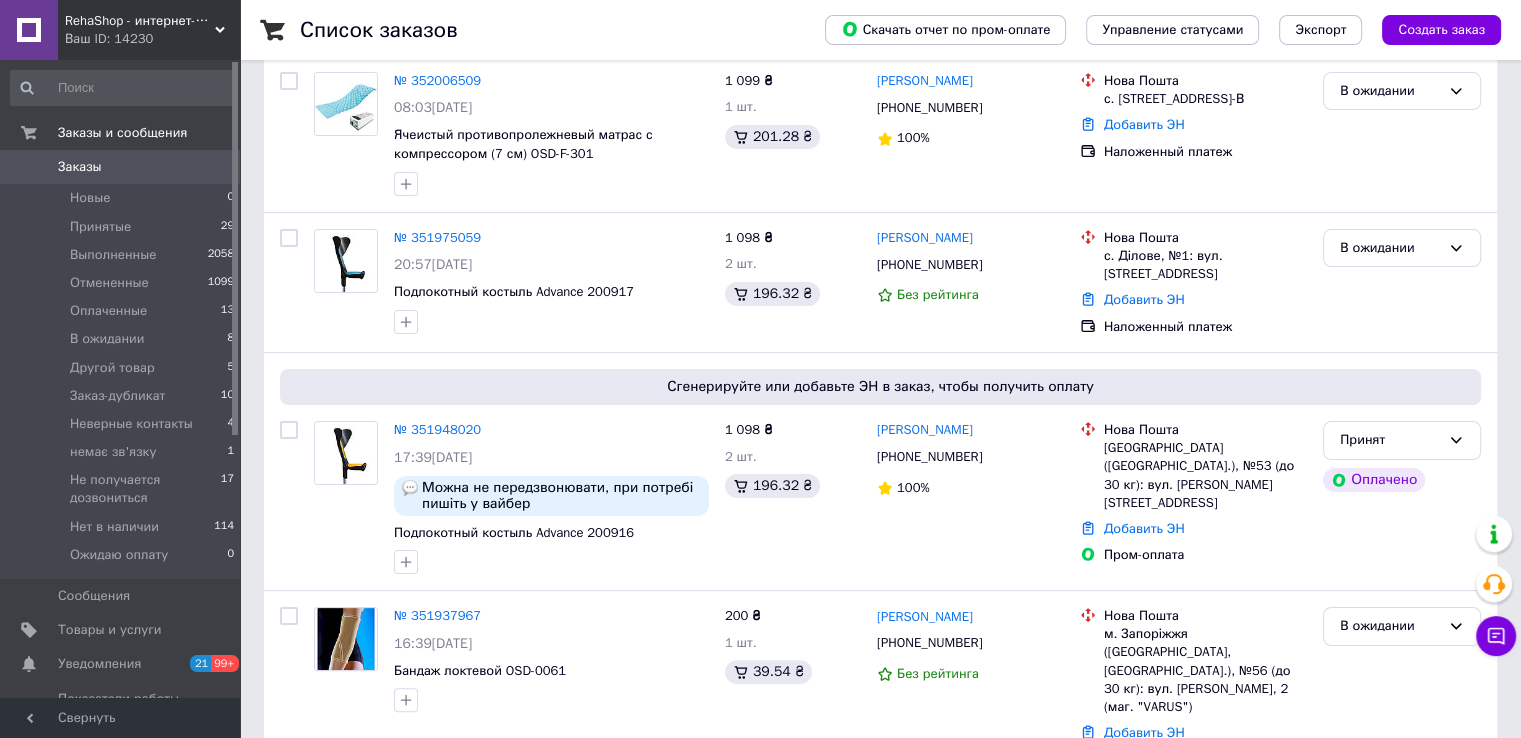 scroll, scrollTop: 0, scrollLeft: 0, axis: both 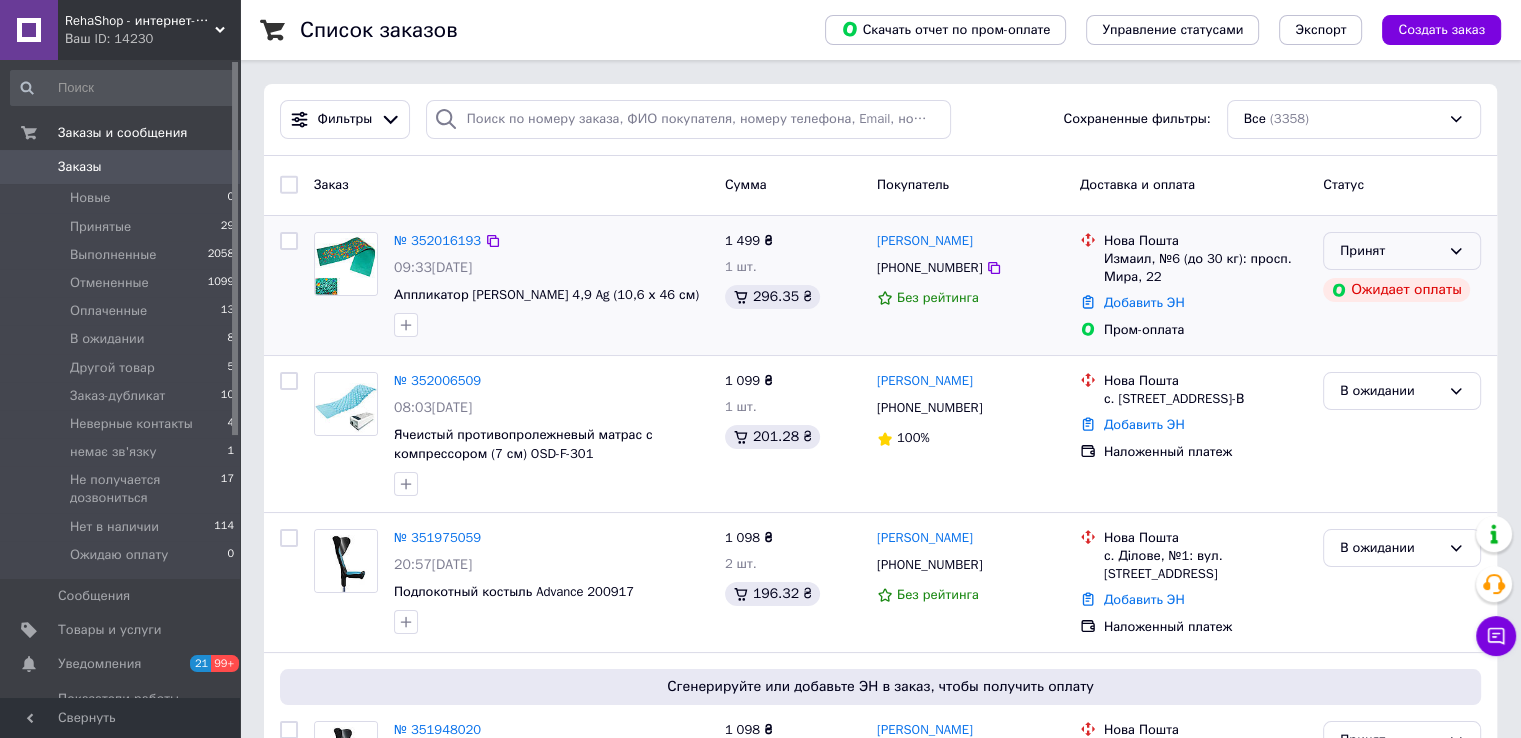 click 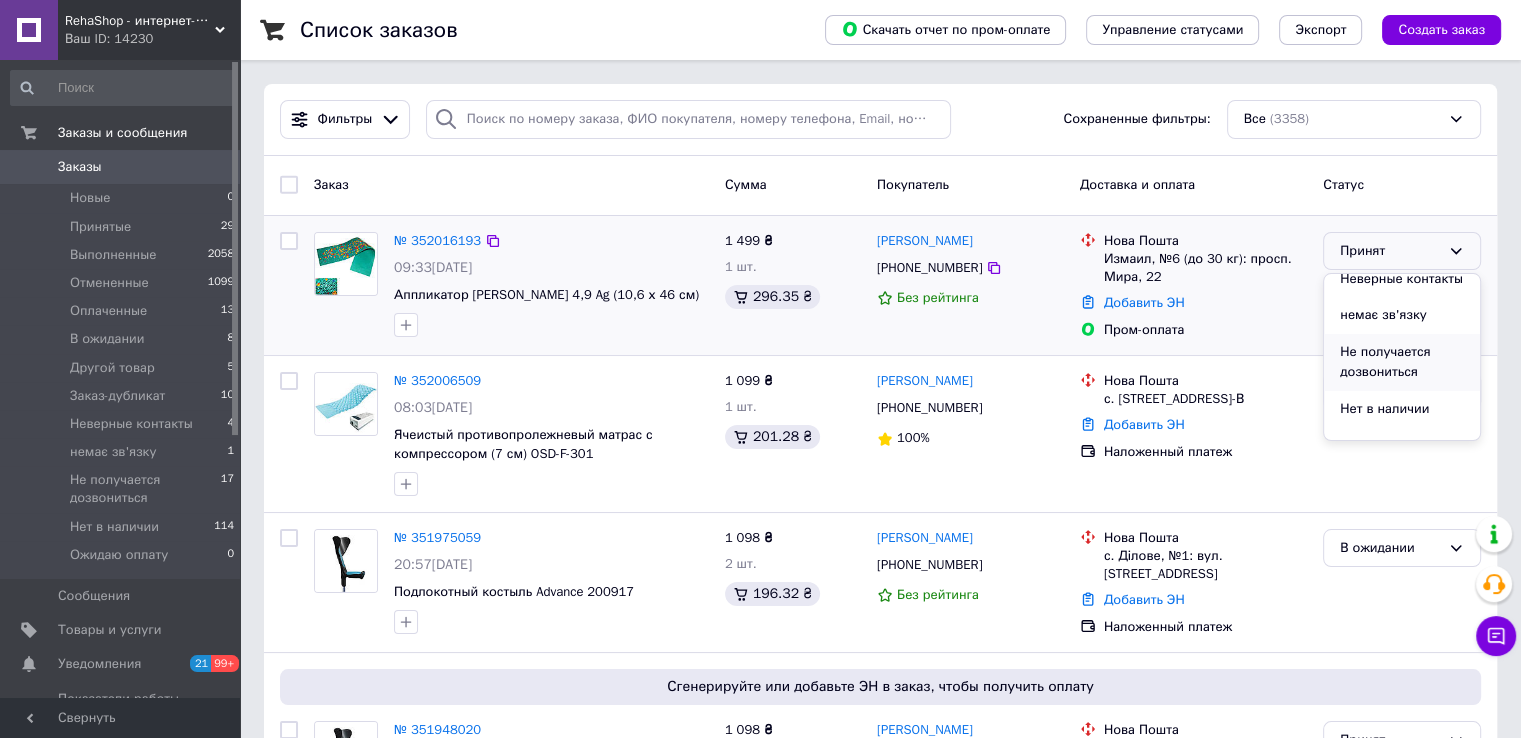 scroll, scrollTop: 256, scrollLeft: 0, axis: vertical 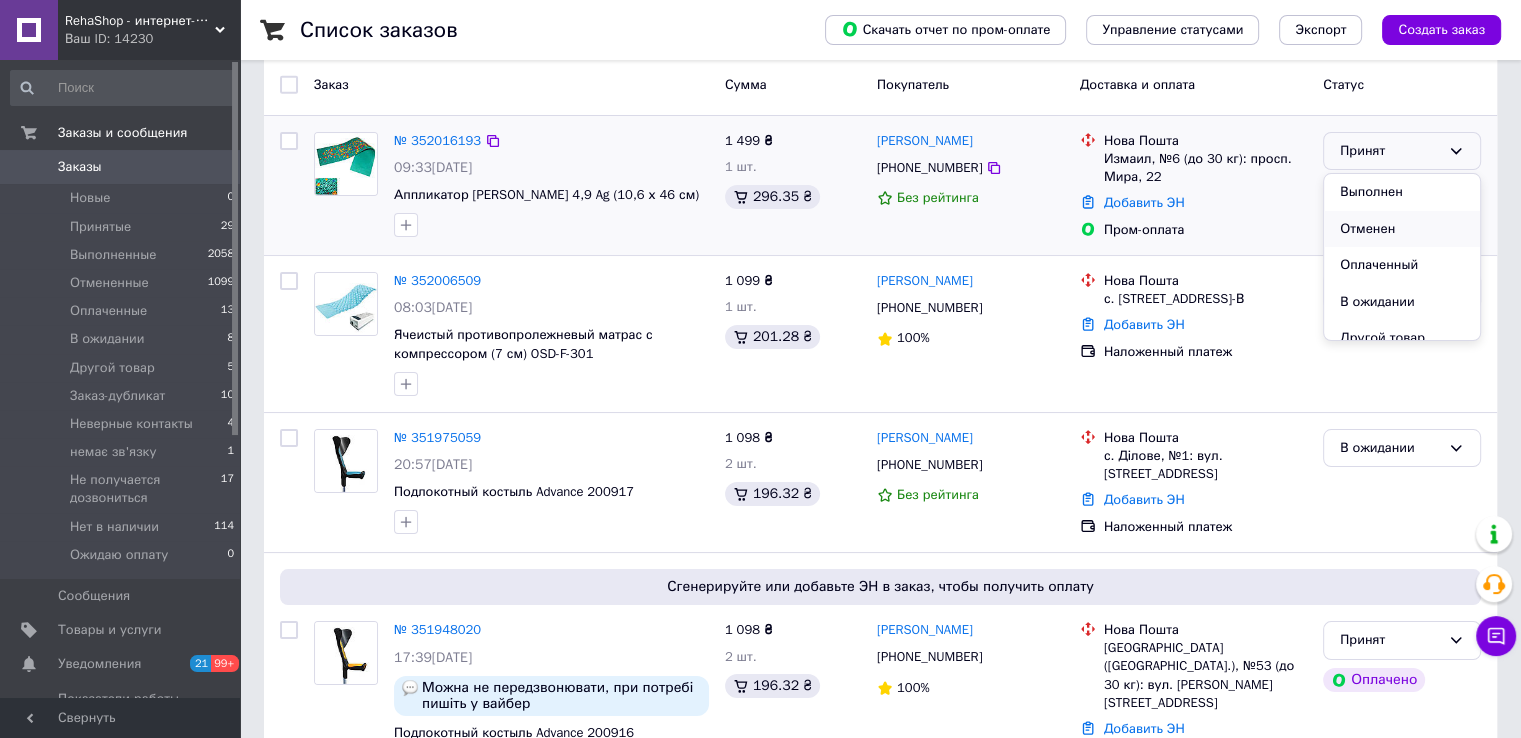 click on "Отменен" at bounding box center [1402, 229] 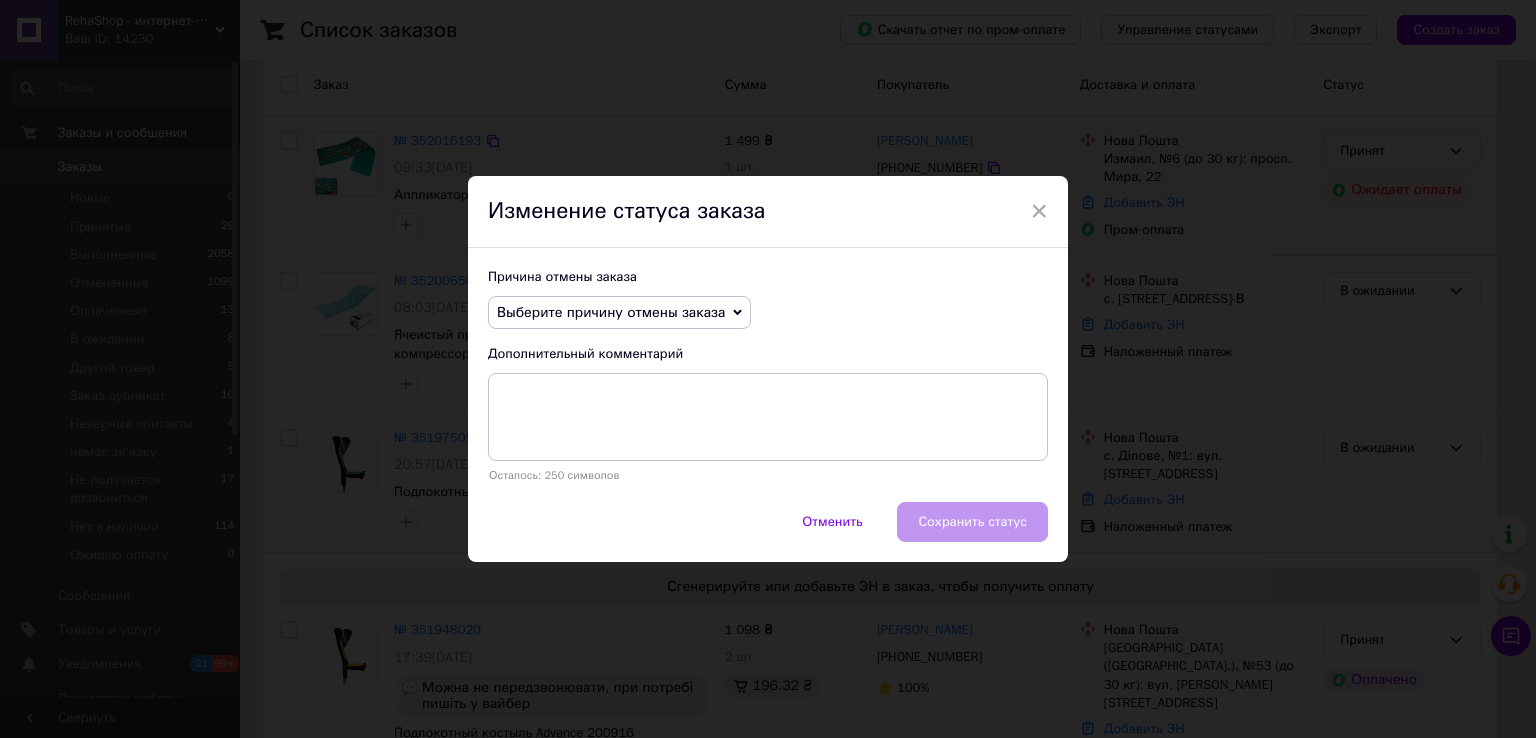 click 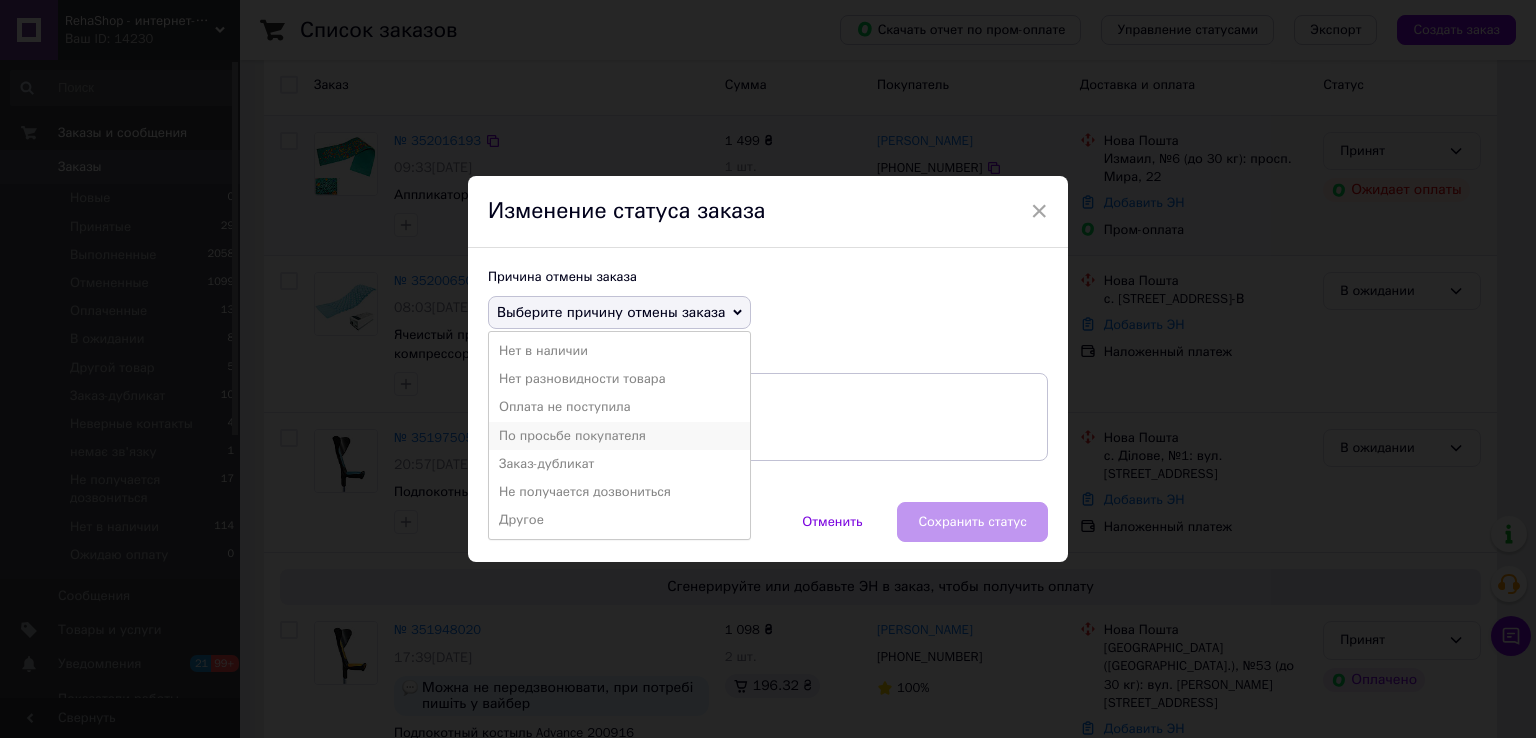 click on "По просьбе покупателя" at bounding box center [619, 436] 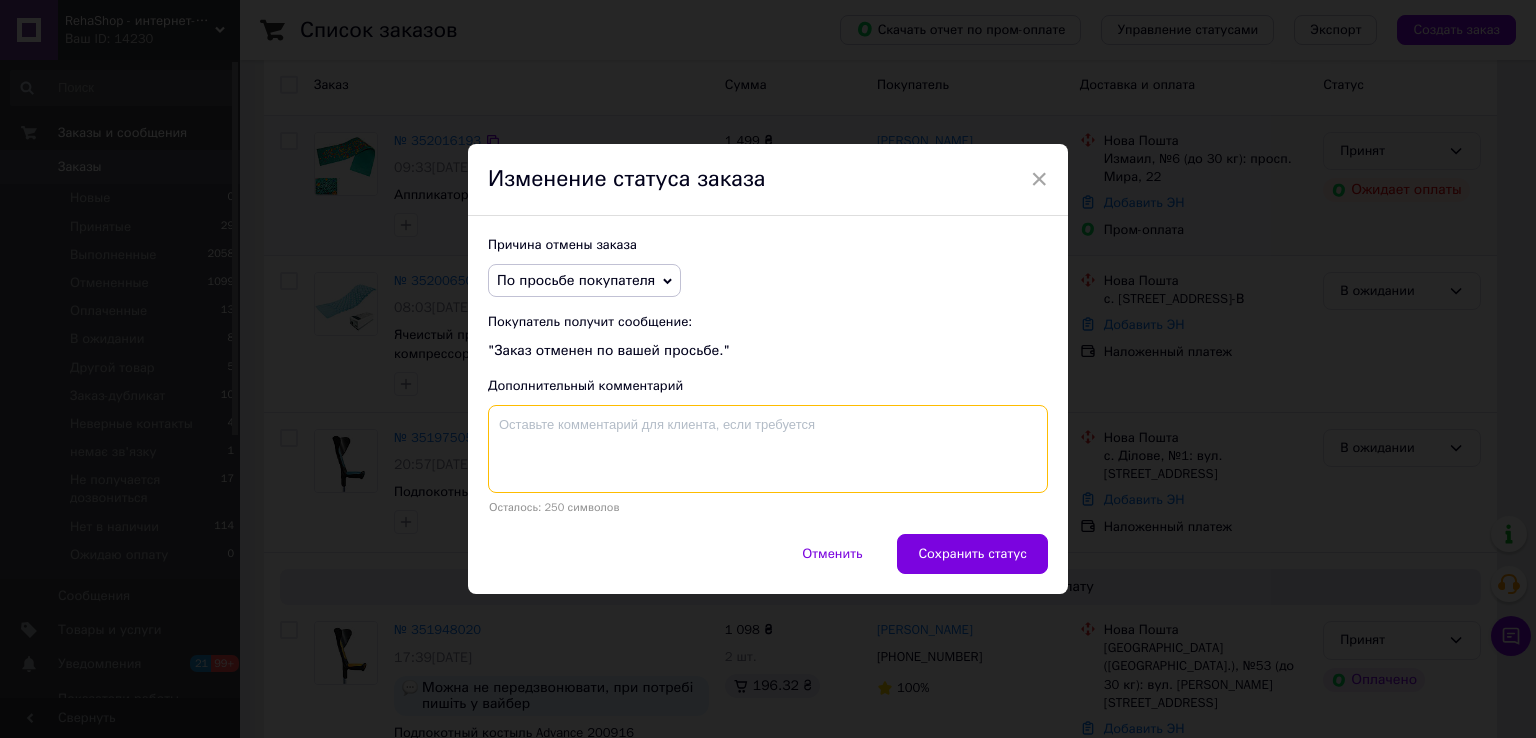 click at bounding box center (768, 449) 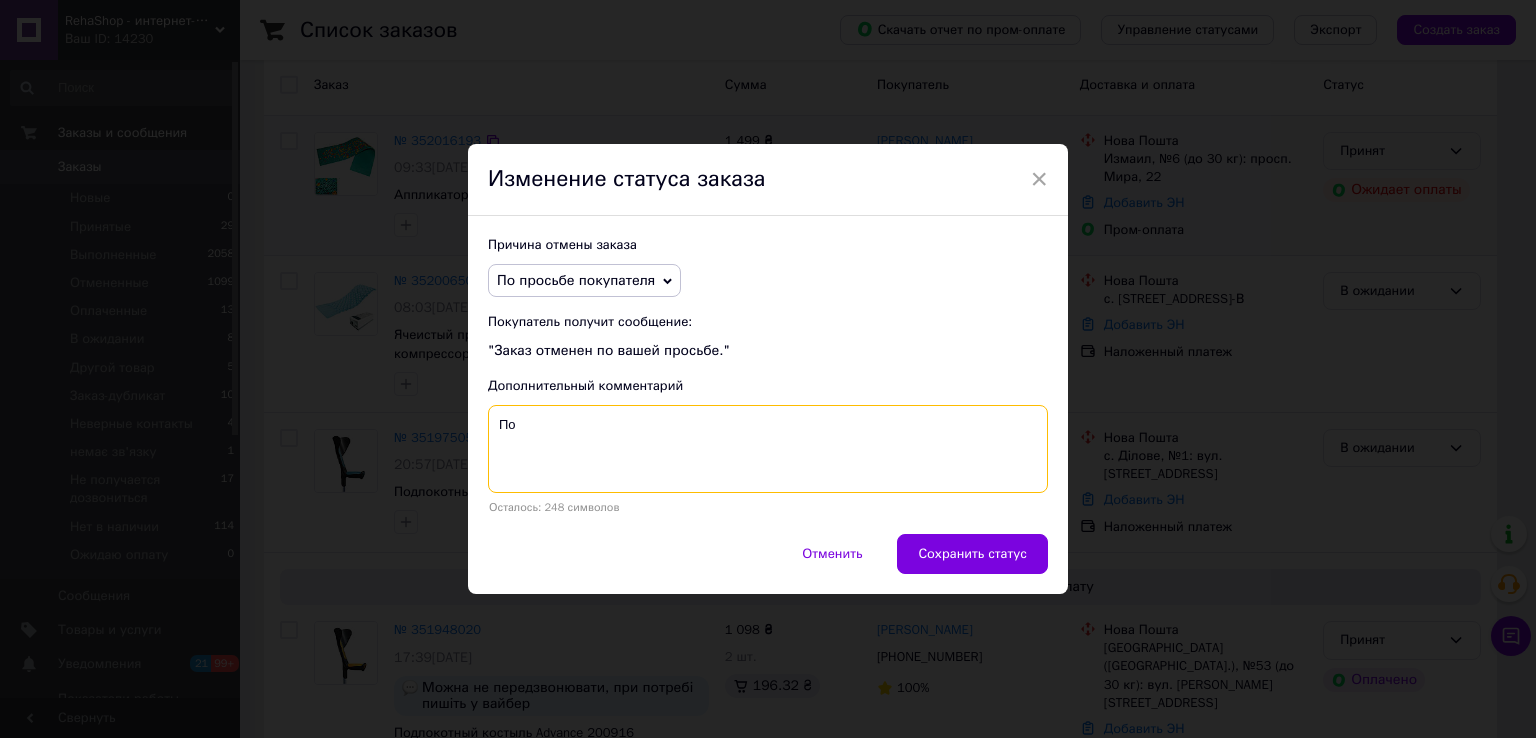 type on "П" 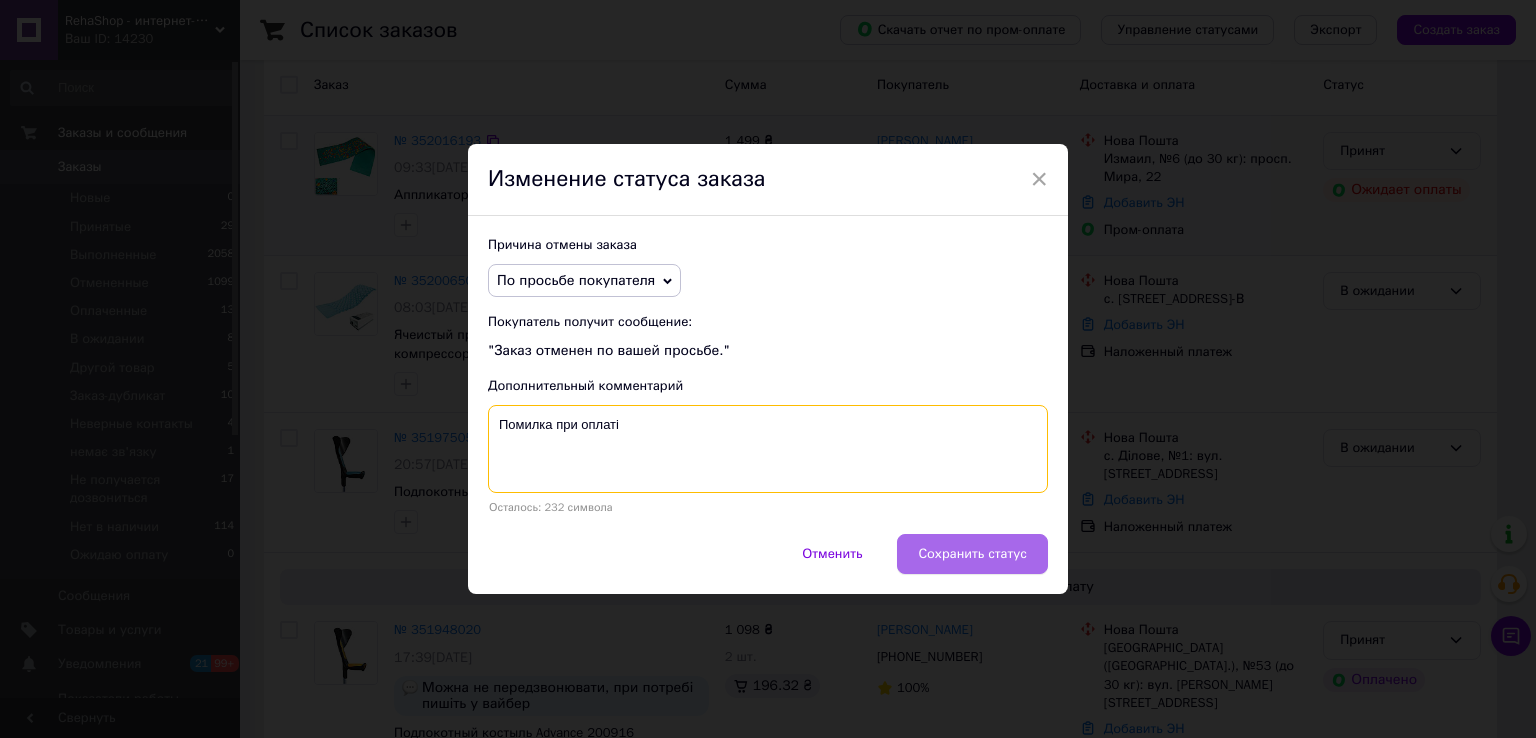 type on "Помилка при оплаті" 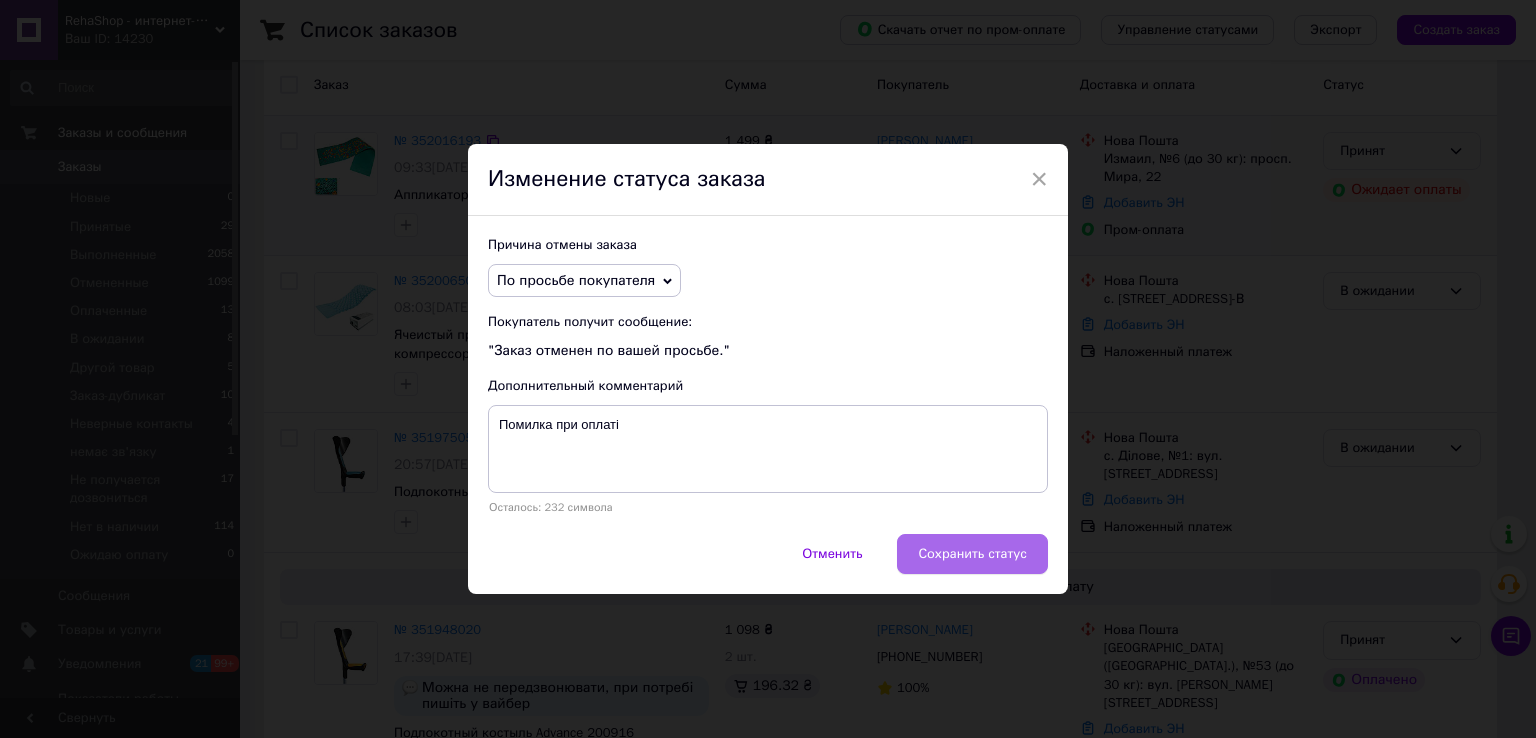 click on "Сохранить статус" at bounding box center [972, 554] 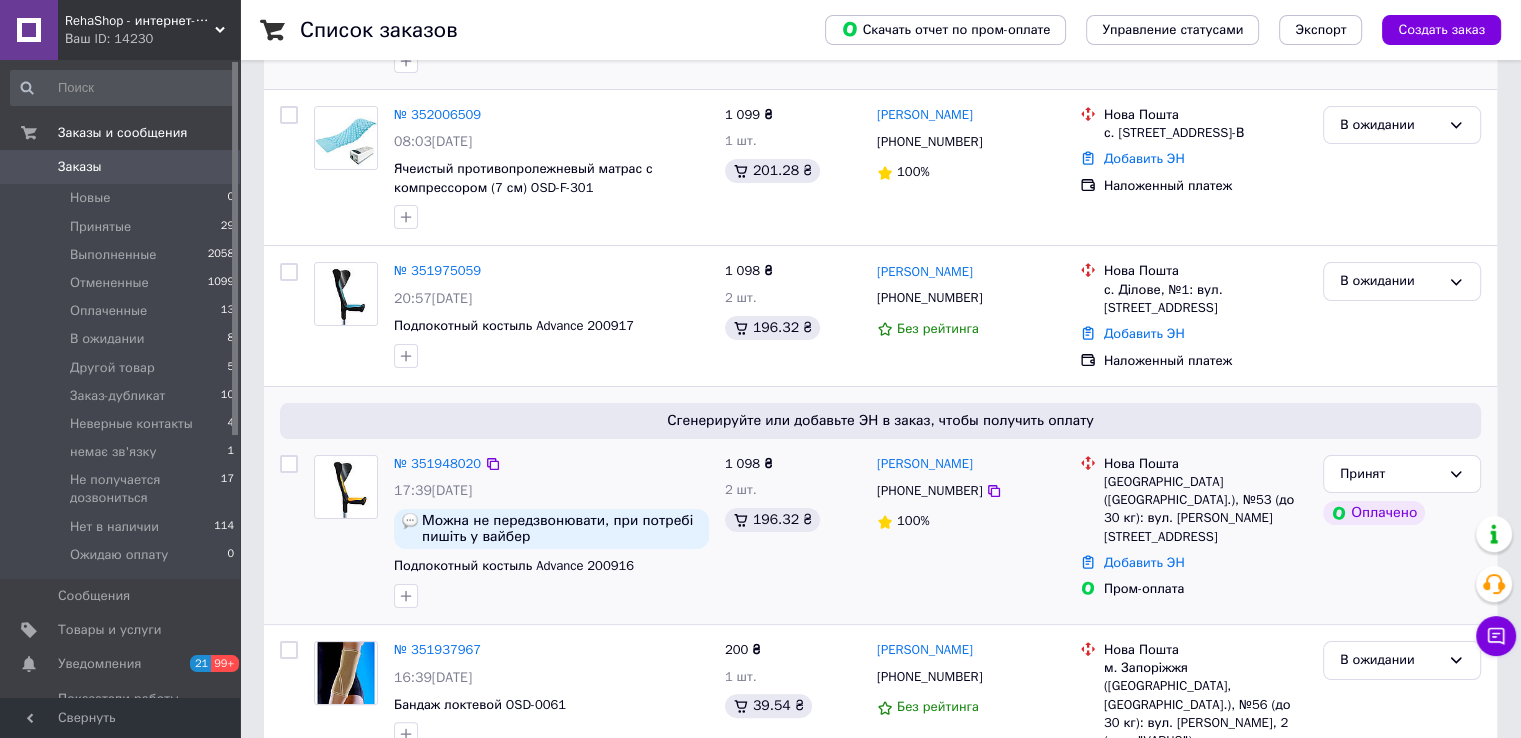scroll, scrollTop: 300, scrollLeft: 0, axis: vertical 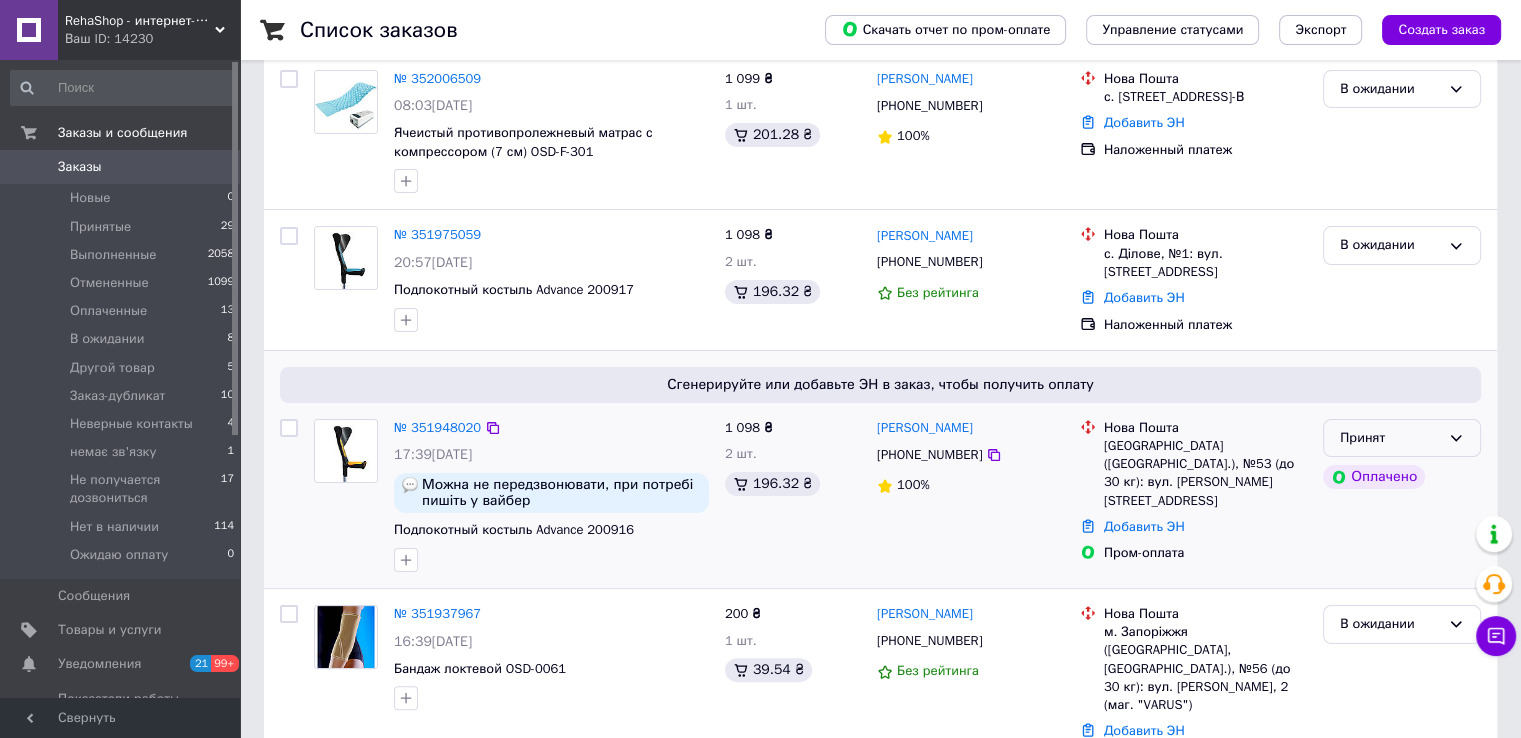 click 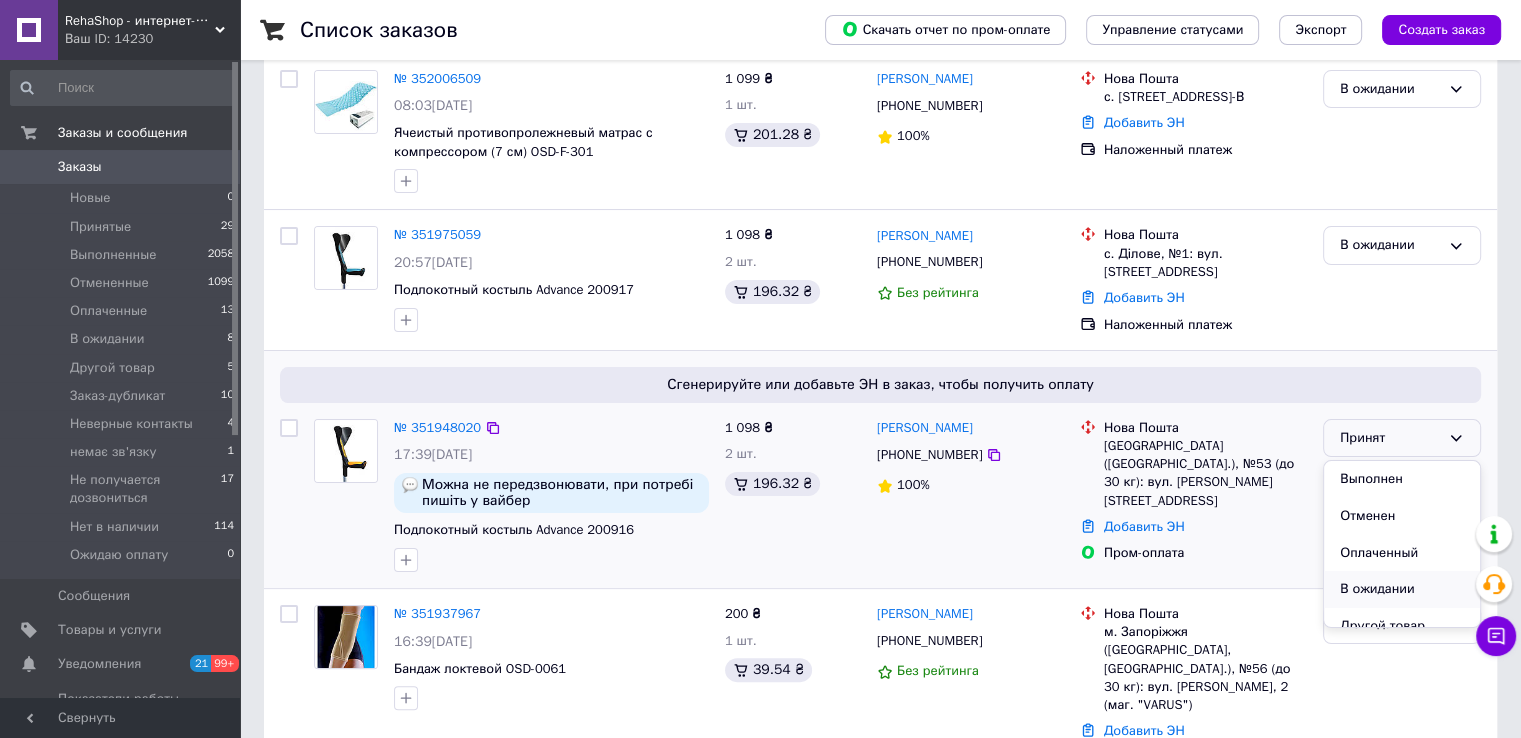 click on "В ожидании" at bounding box center (1402, 589) 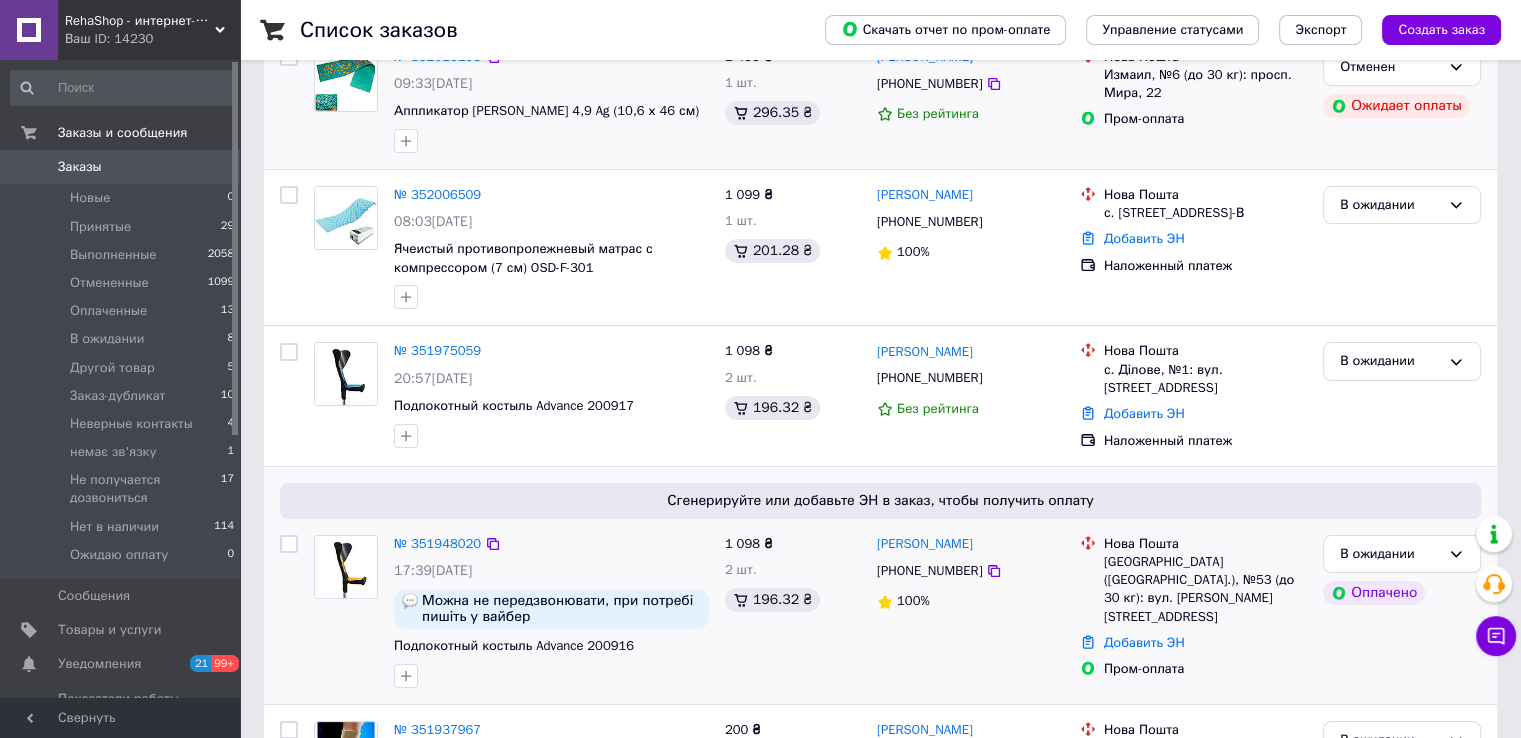 scroll, scrollTop: 0, scrollLeft: 0, axis: both 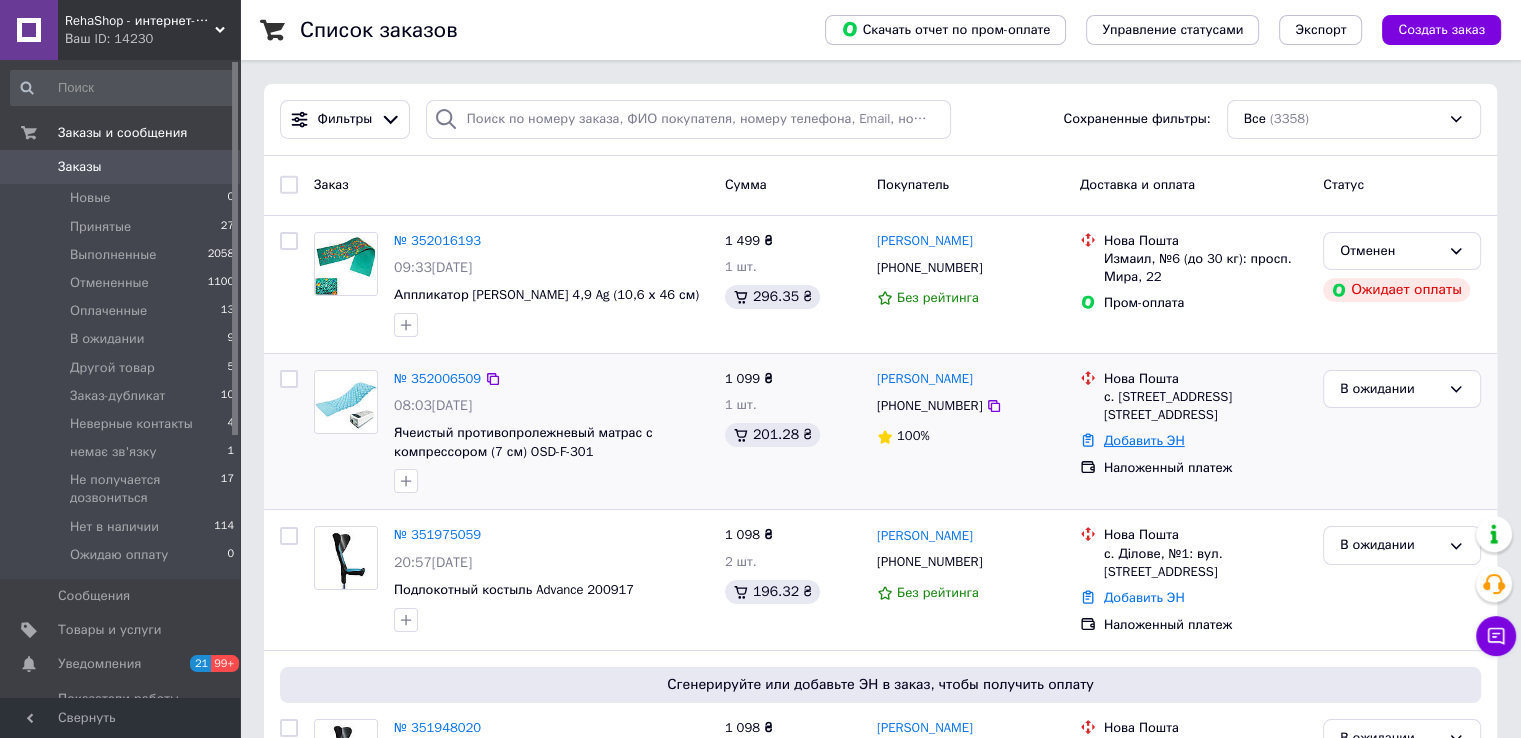 click on "Добавить ЭН" at bounding box center [1144, 440] 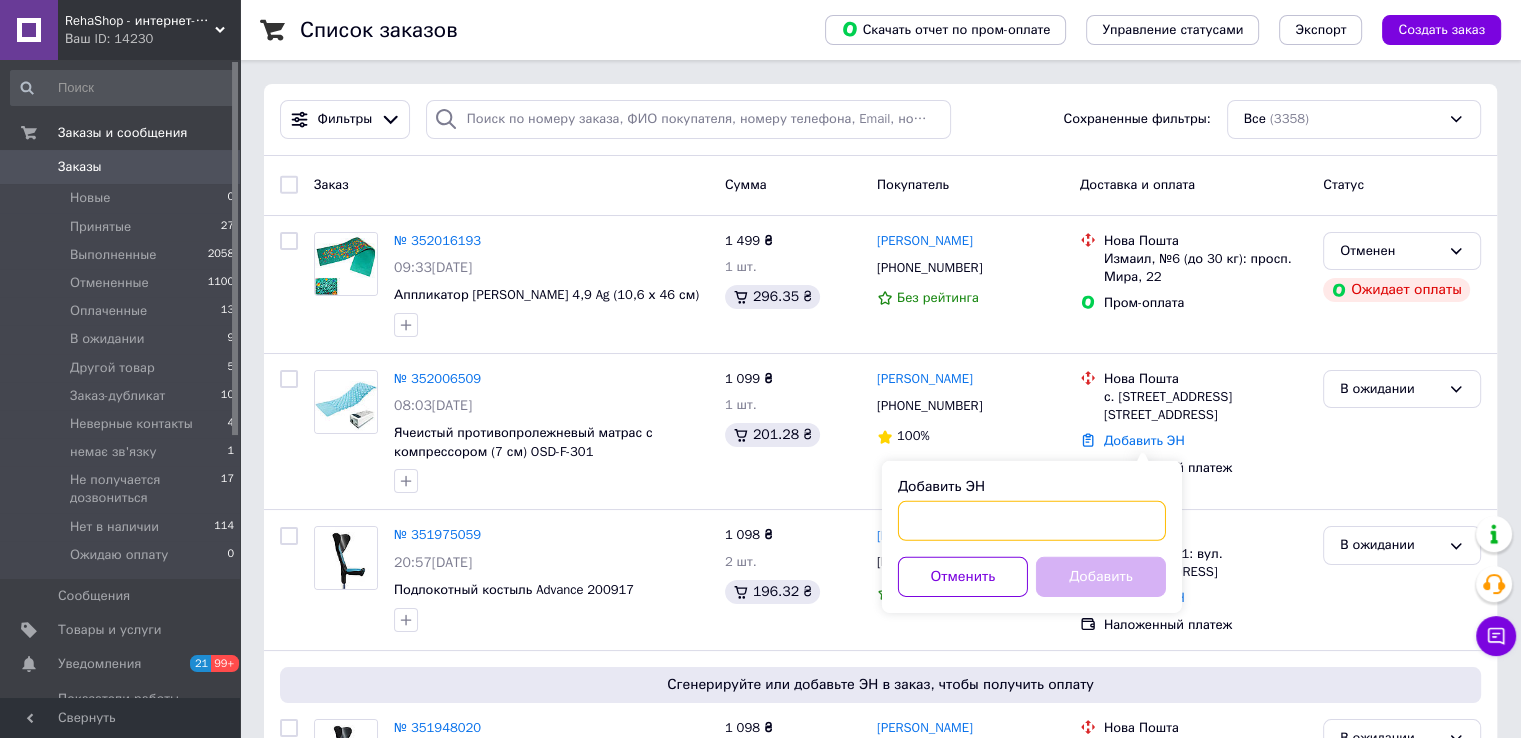 click on "Добавить ЭН" at bounding box center (1032, 521) 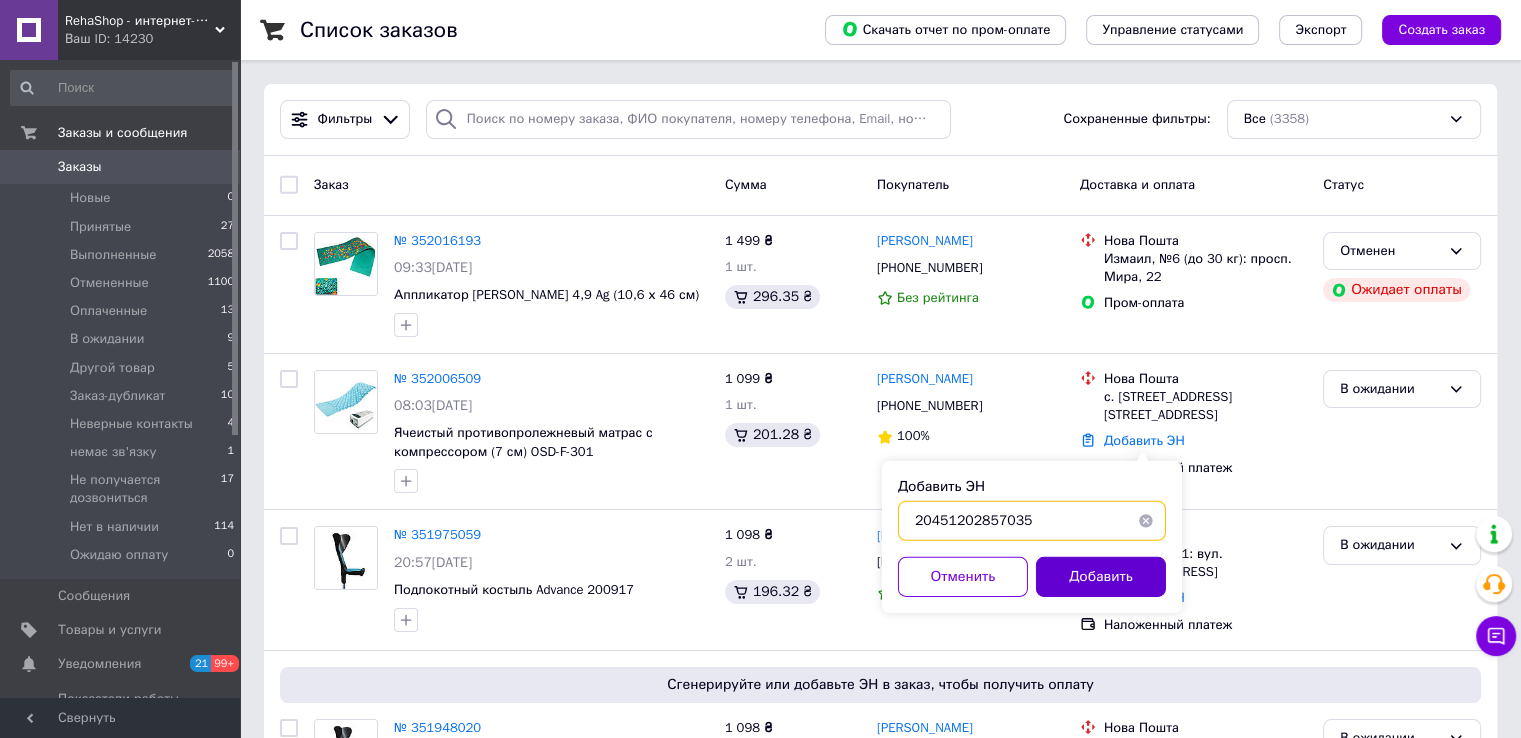 type on "20451202857035" 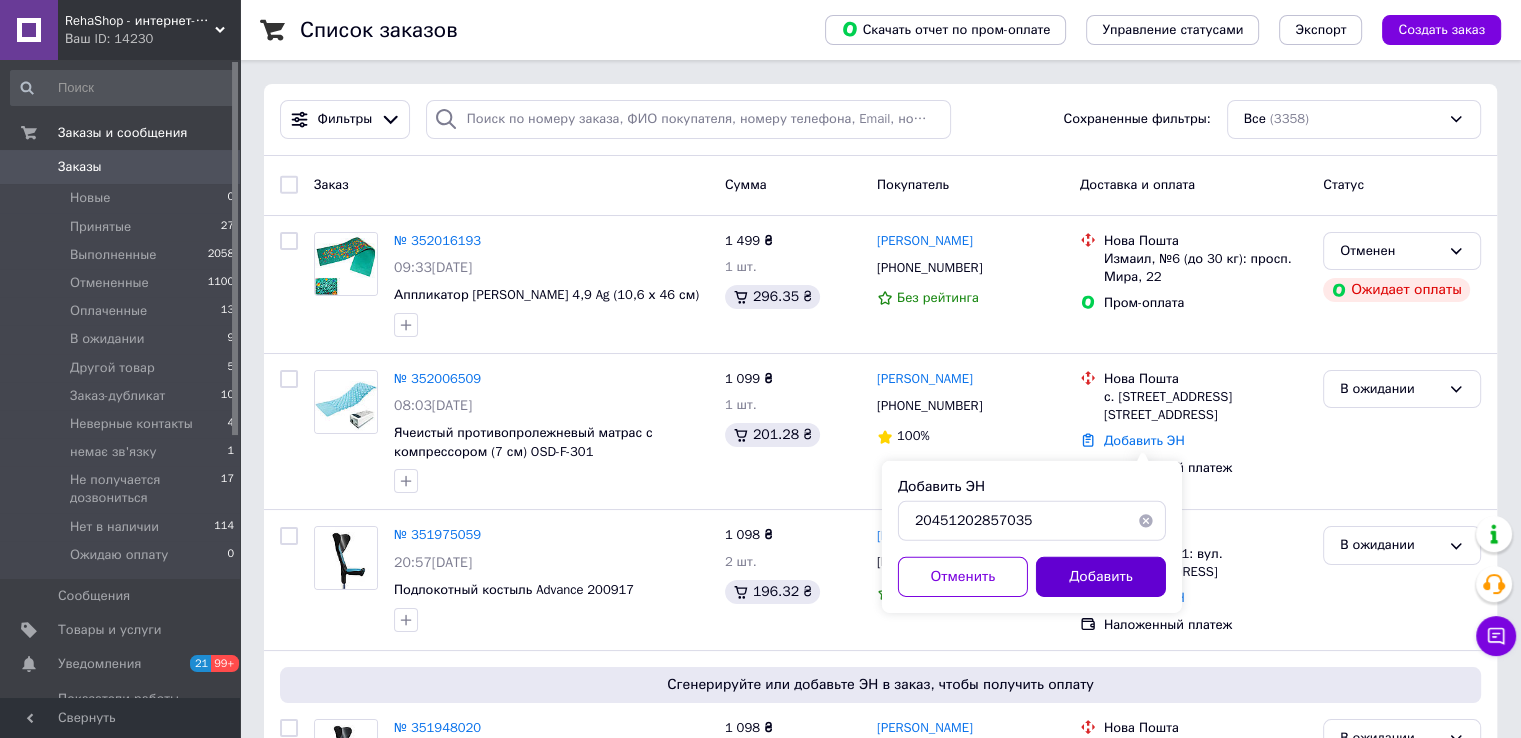 click on "Добавить" at bounding box center (1101, 577) 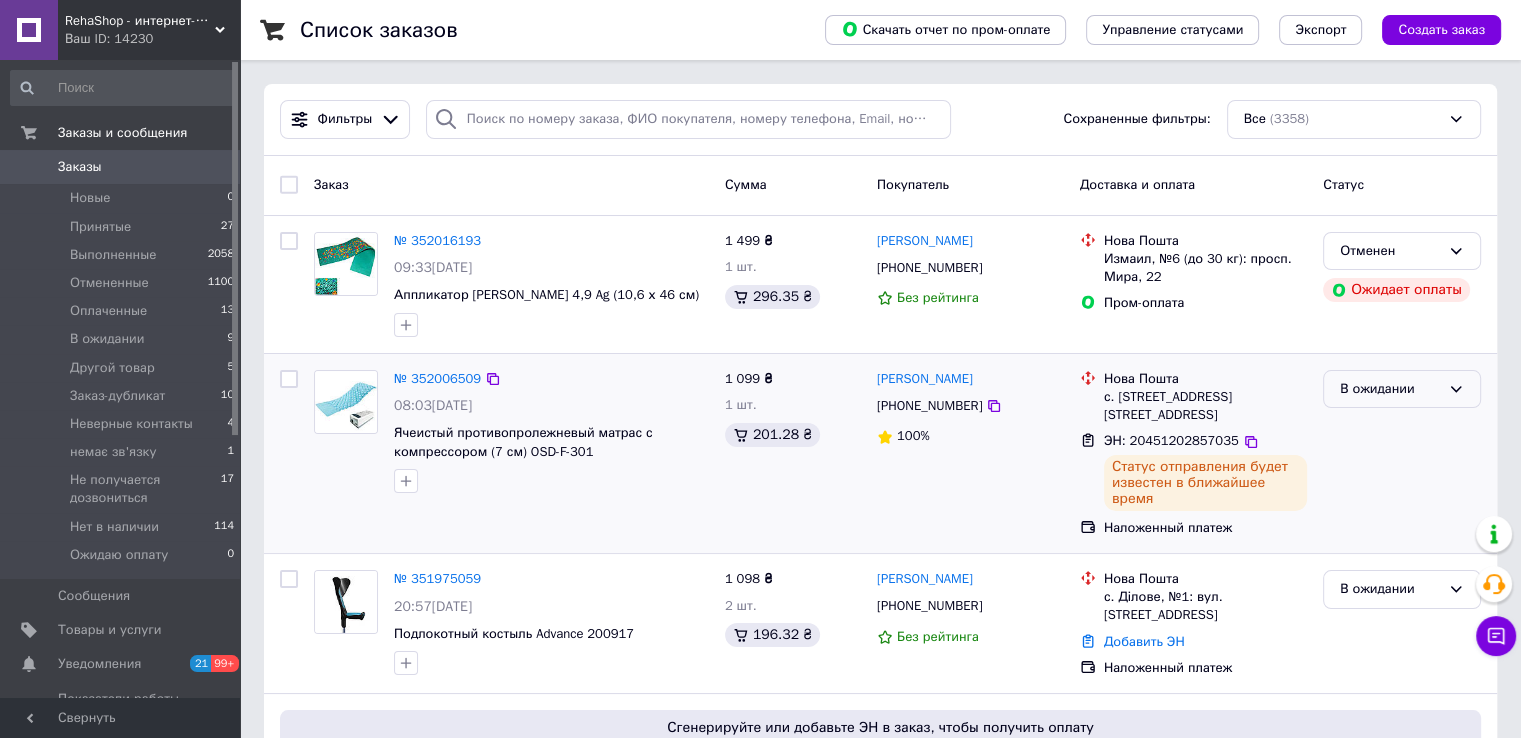 click 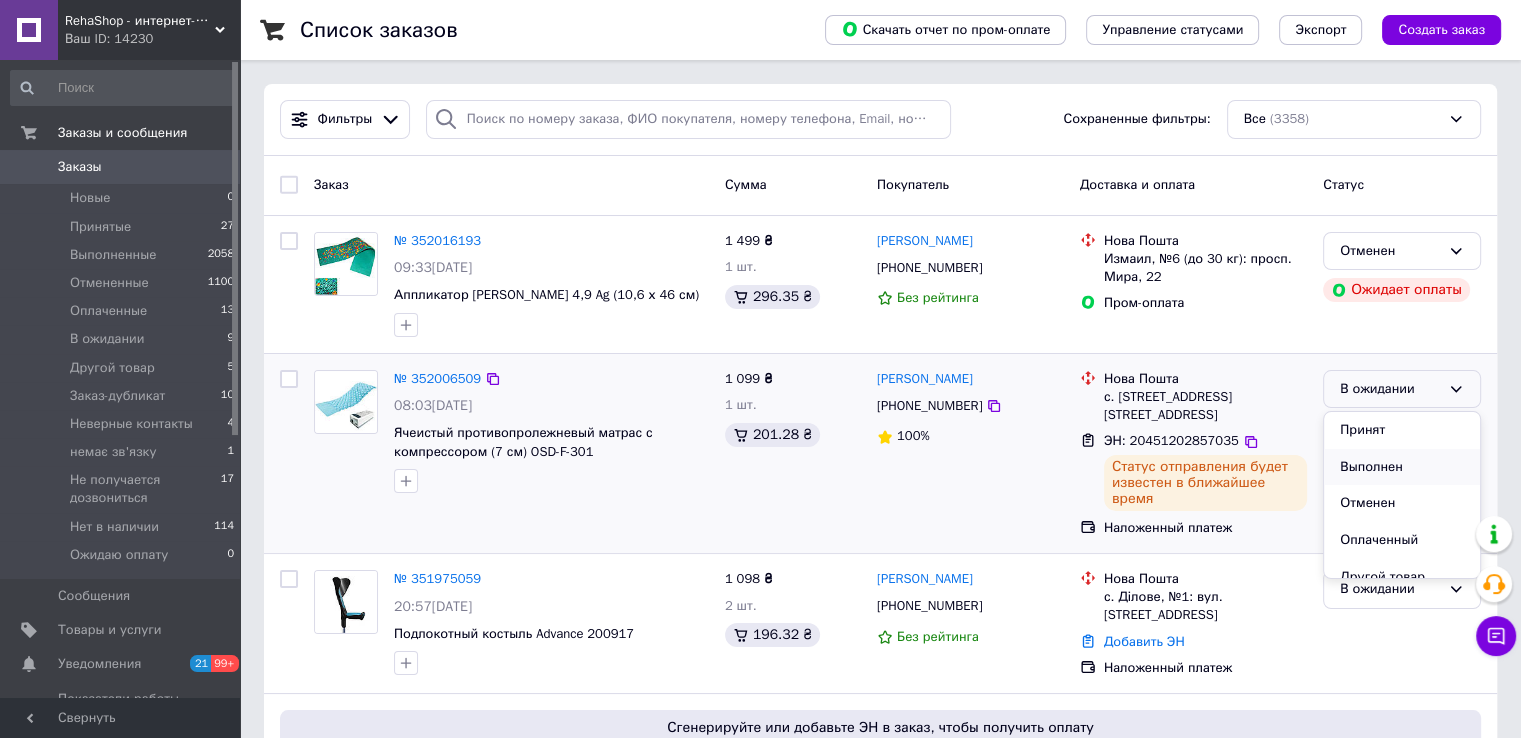 click on "Выполнен" at bounding box center [1402, 467] 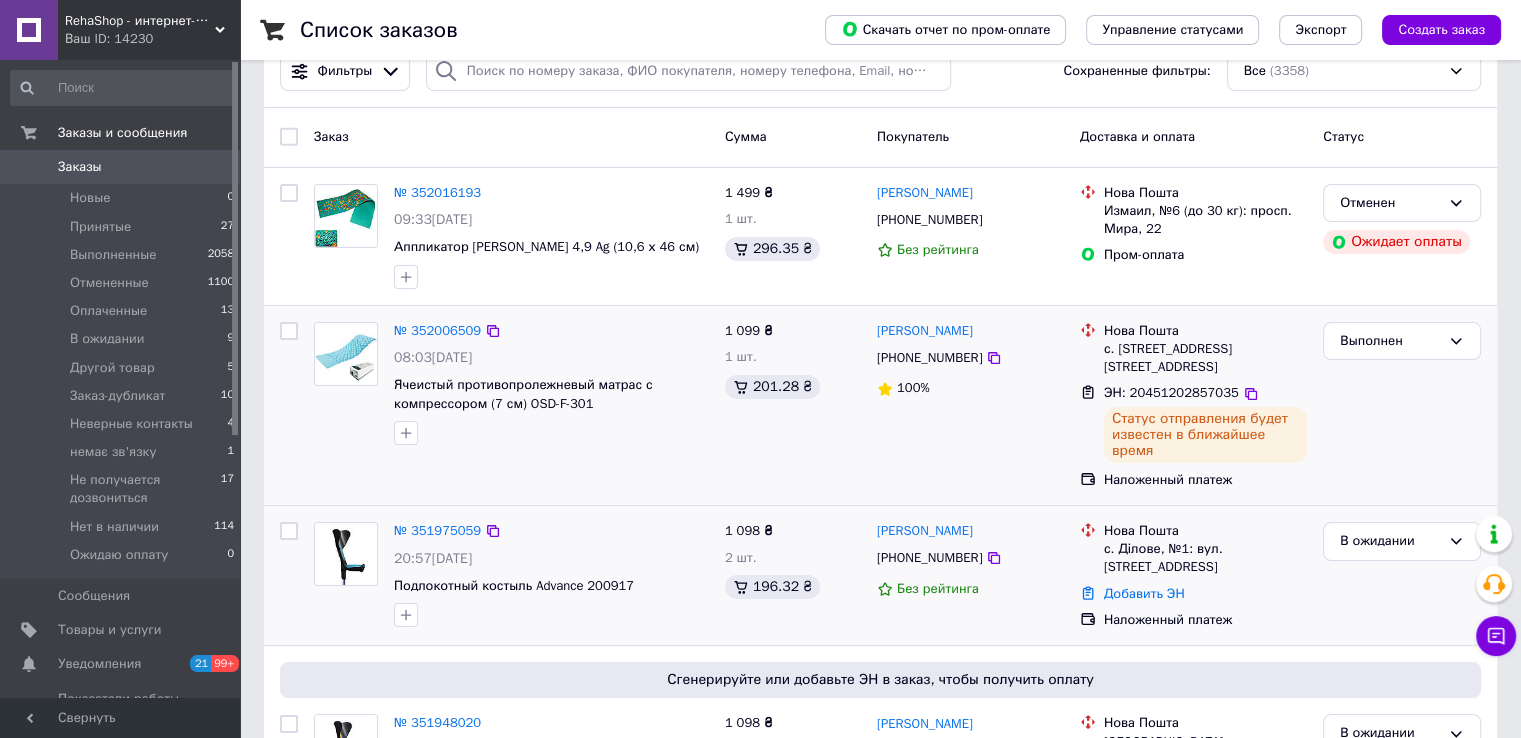 scroll, scrollTop: 100, scrollLeft: 0, axis: vertical 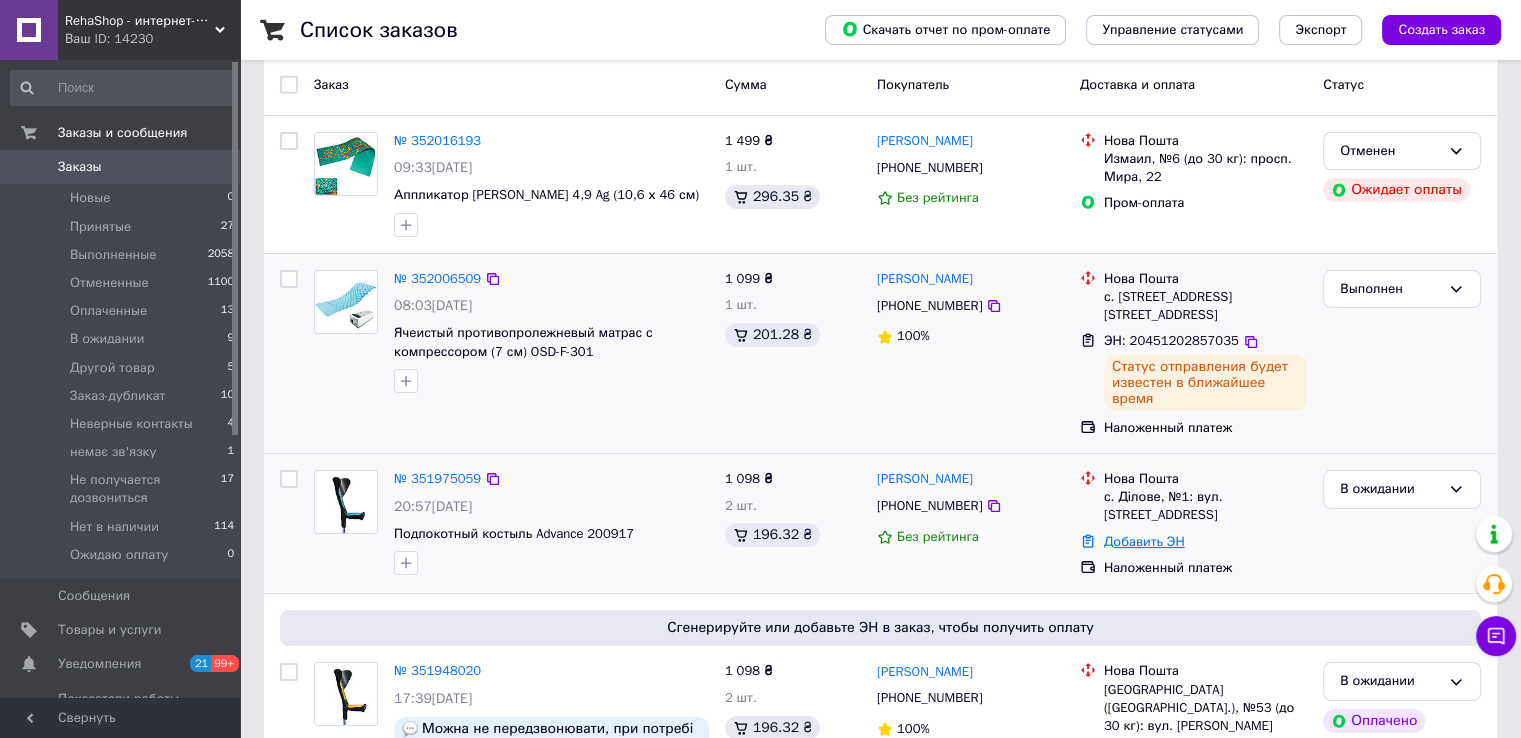 click on "Добавить ЭН" at bounding box center (1144, 541) 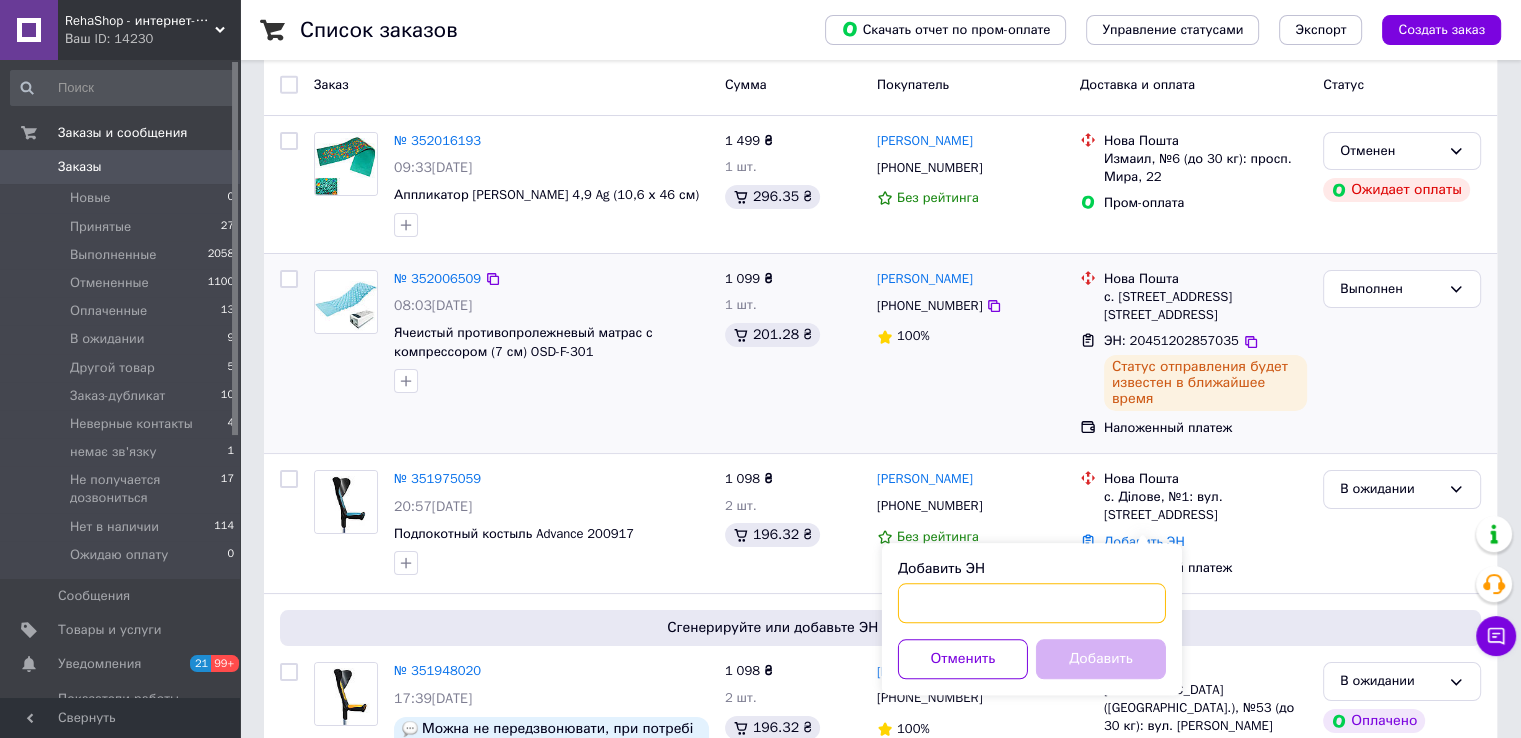 click on "Добавить ЭН" at bounding box center [1032, 603] 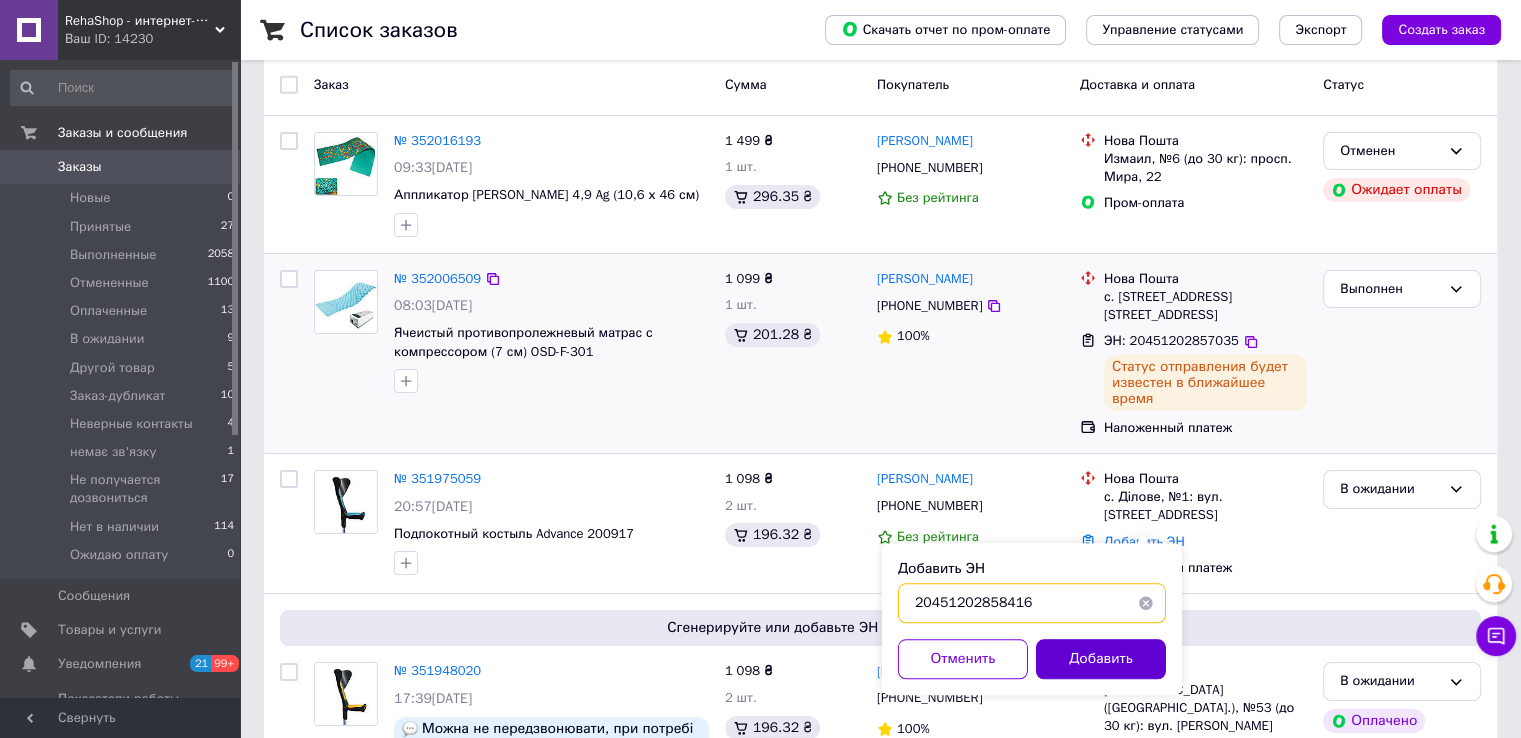 type on "20451202858416" 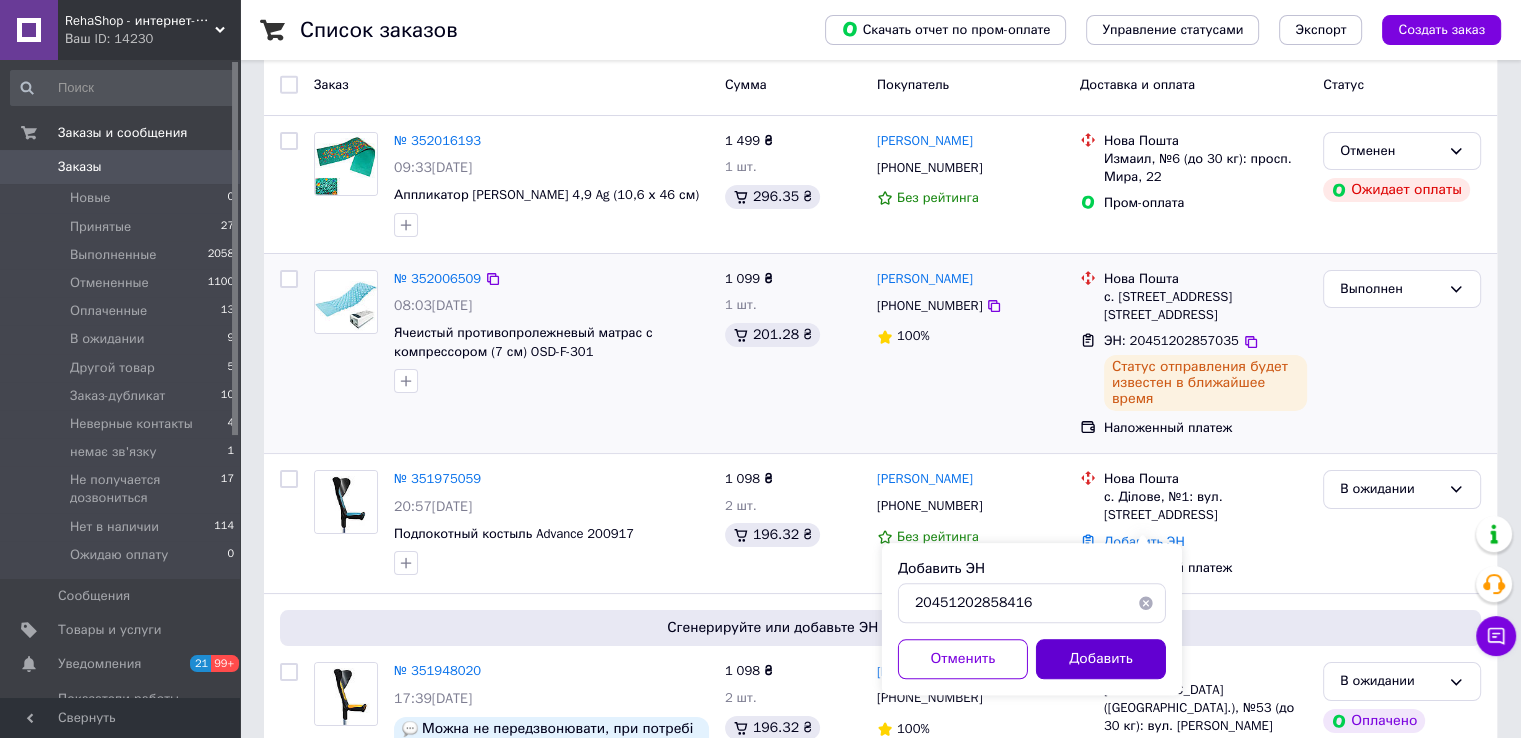 click on "Добавить" at bounding box center [1101, 659] 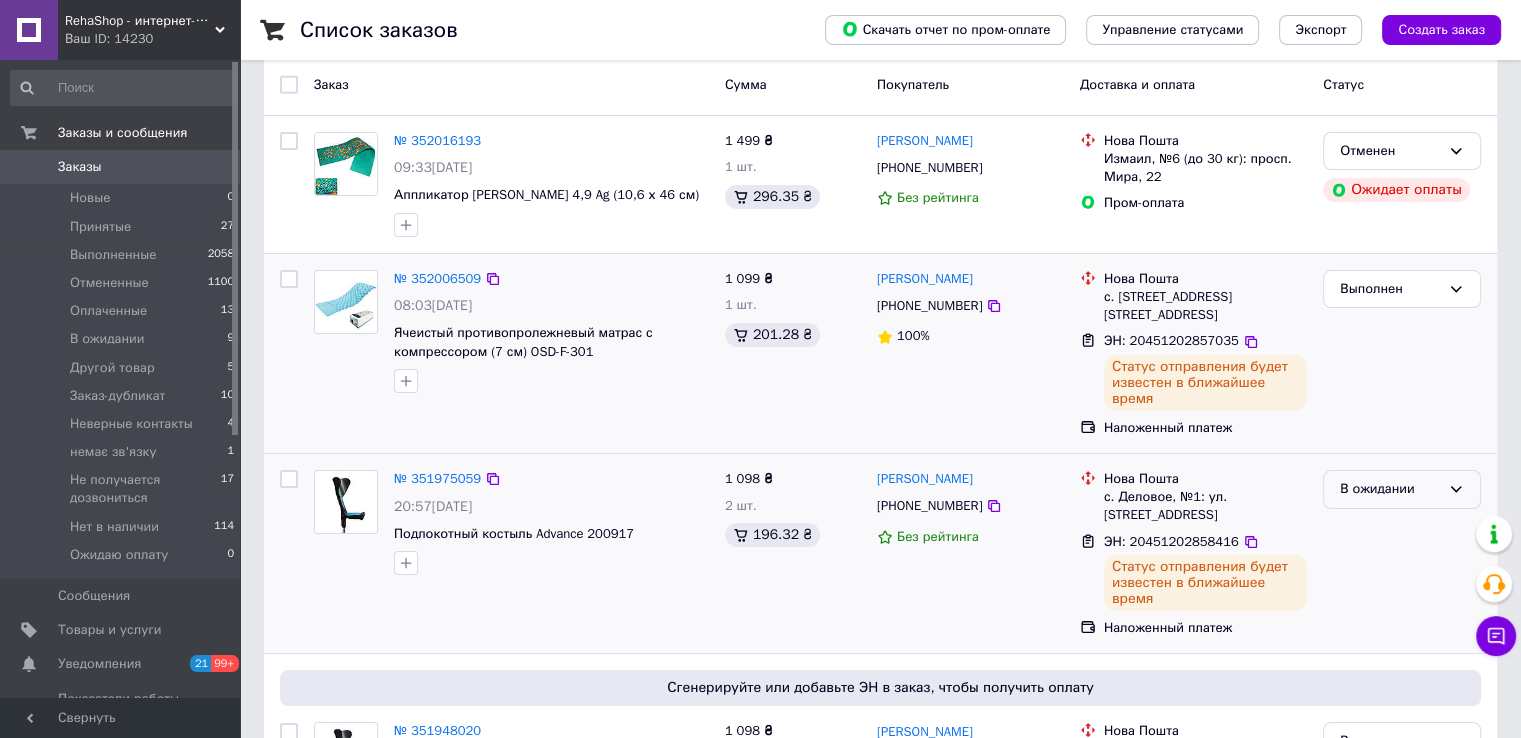 click 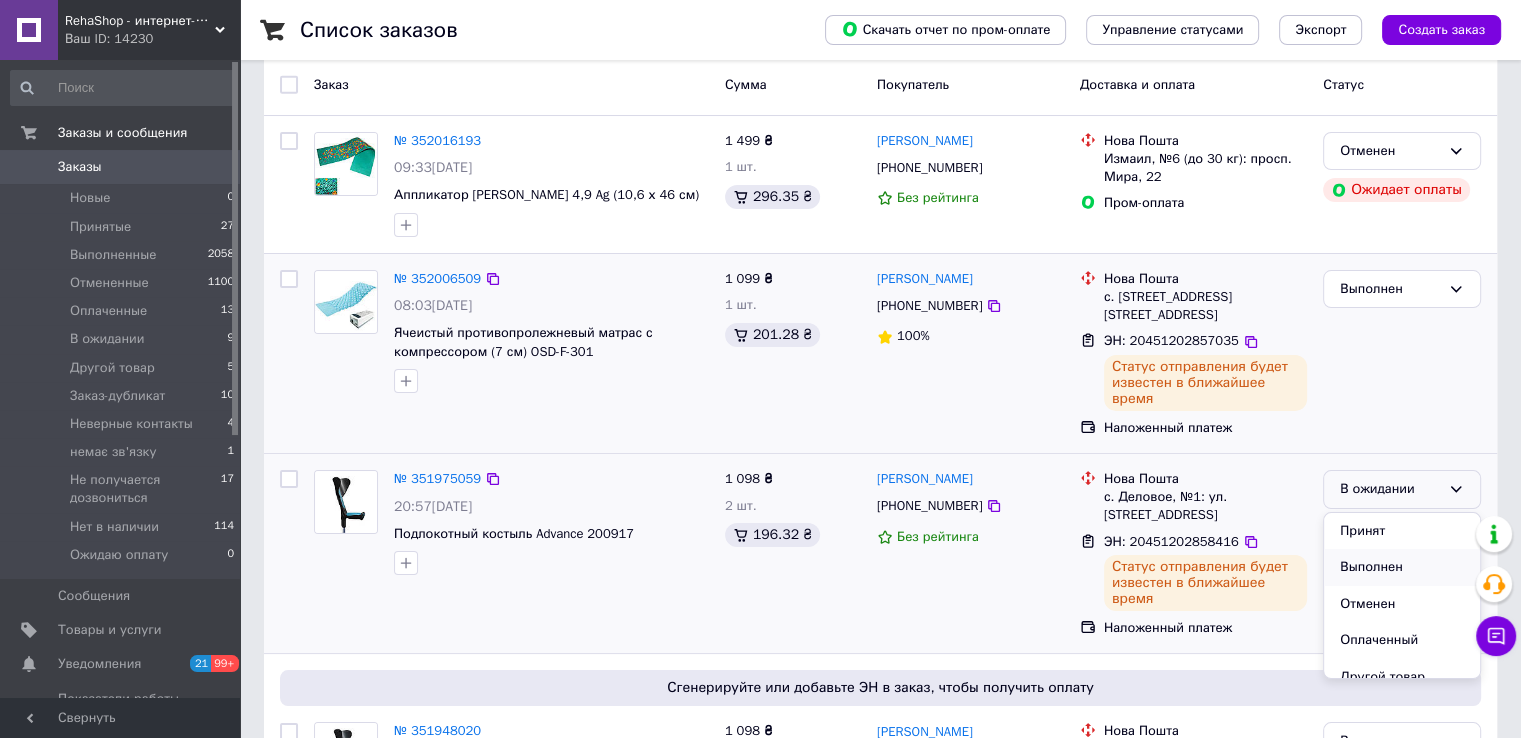 click on "Выполнен" at bounding box center (1402, 567) 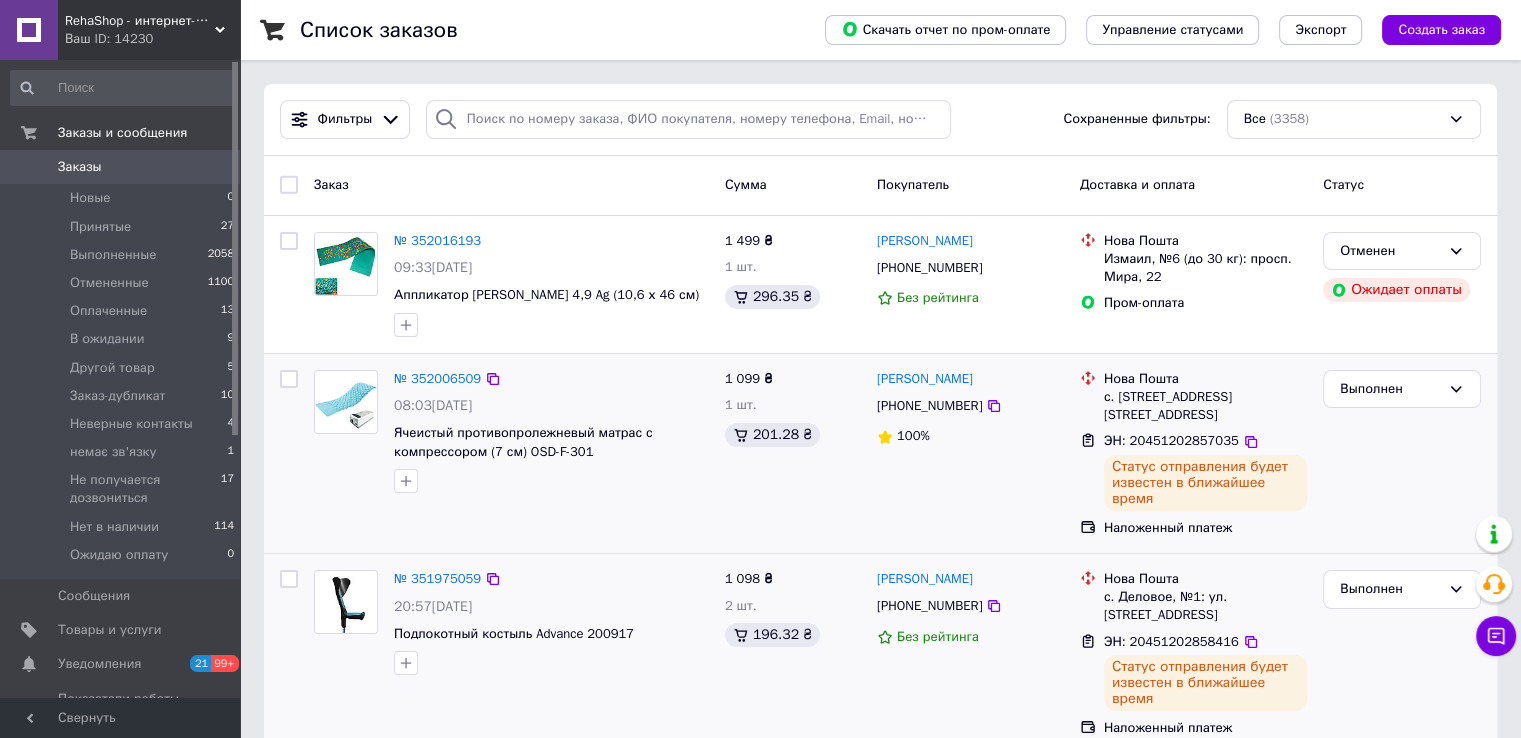 scroll, scrollTop: 0, scrollLeft: 0, axis: both 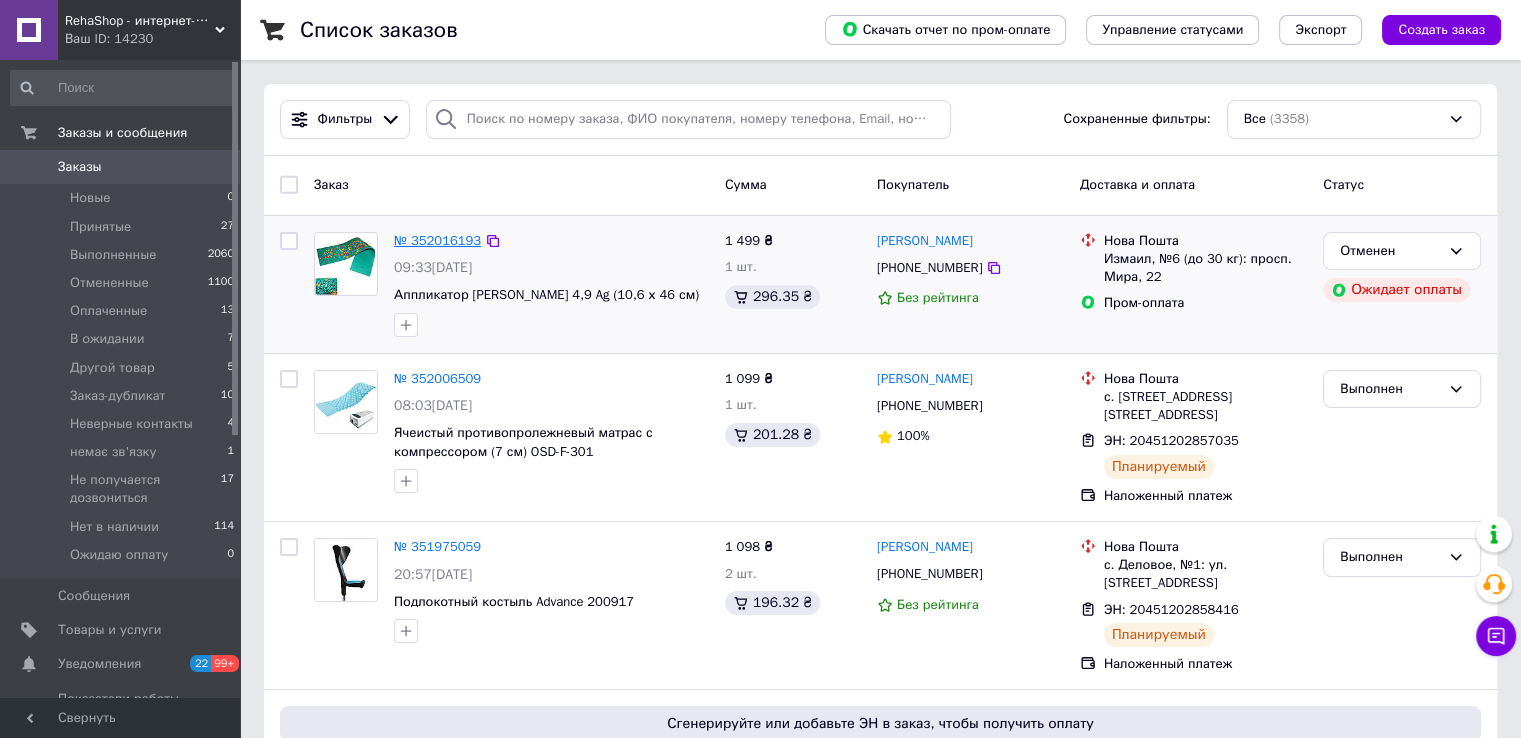 click on "№ 352016193" at bounding box center [437, 240] 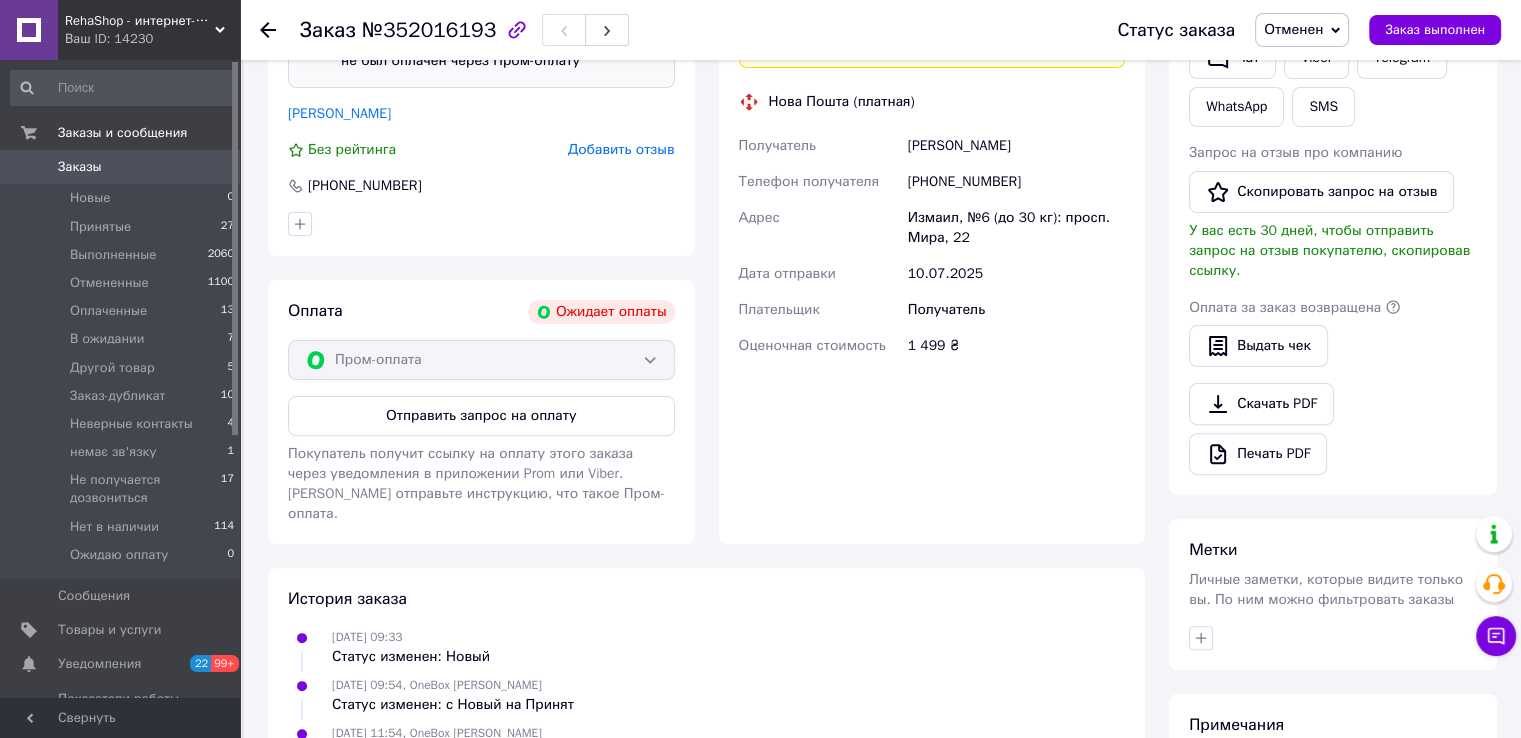 scroll, scrollTop: 732, scrollLeft: 0, axis: vertical 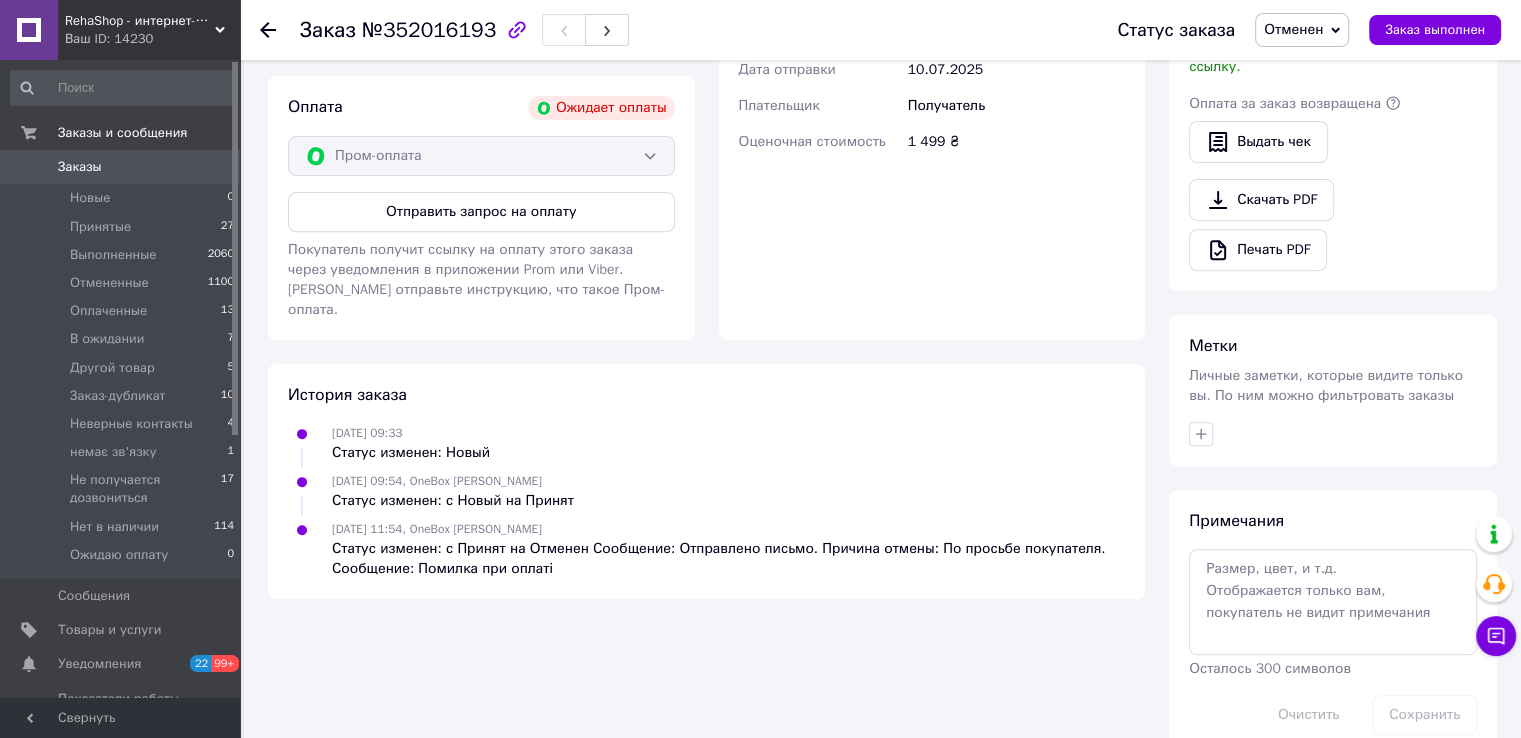 click 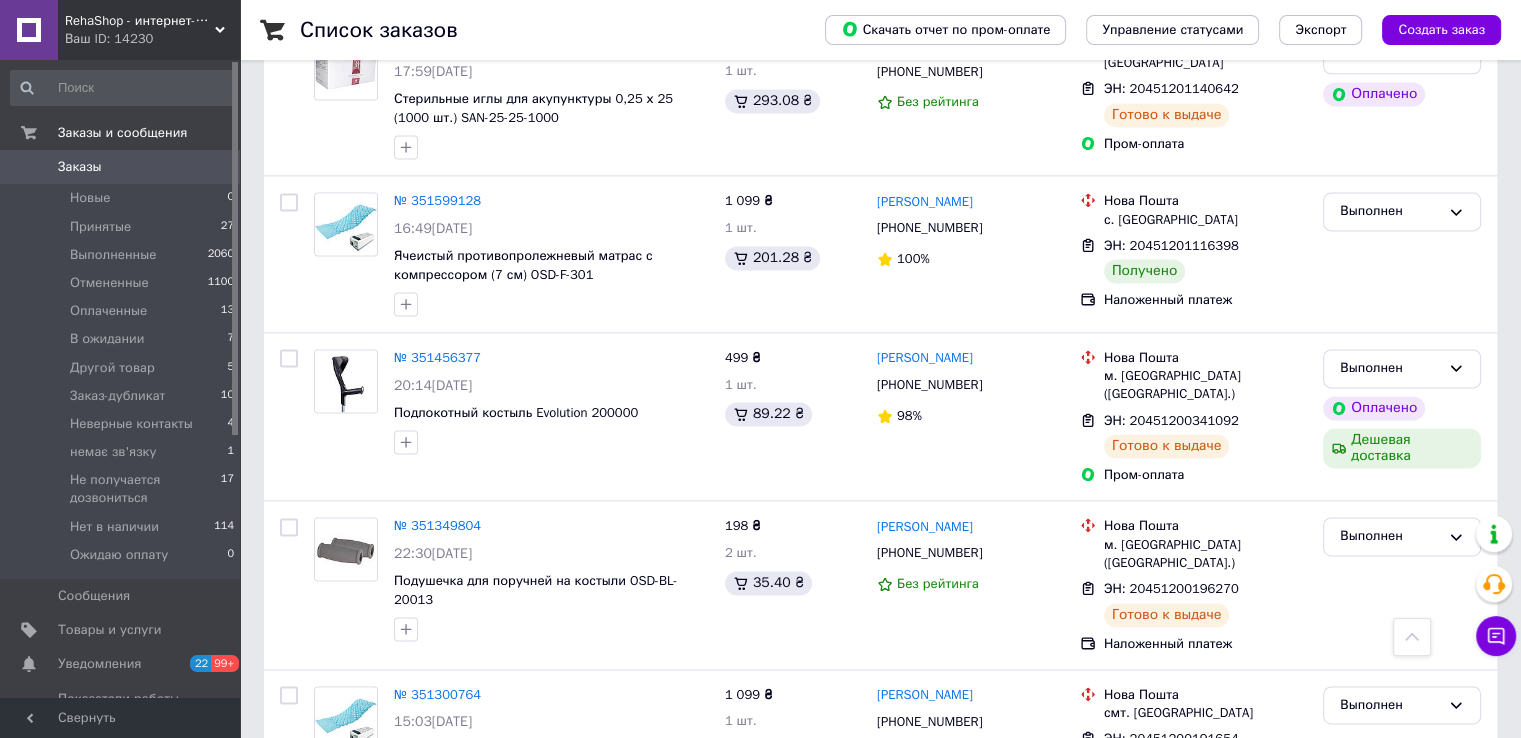 scroll, scrollTop: 2778, scrollLeft: 0, axis: vertical 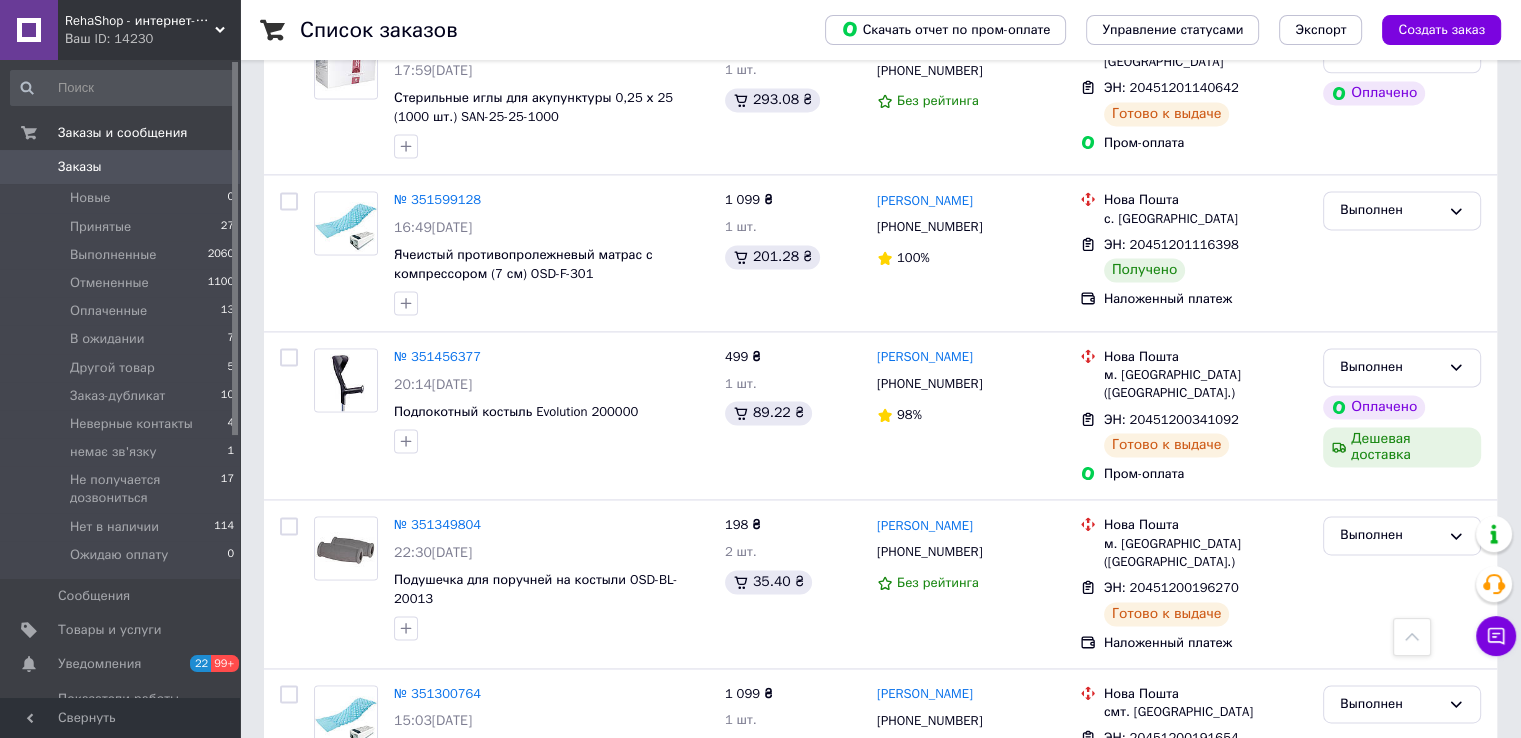 click on "2" at bounding box center [327, 869] 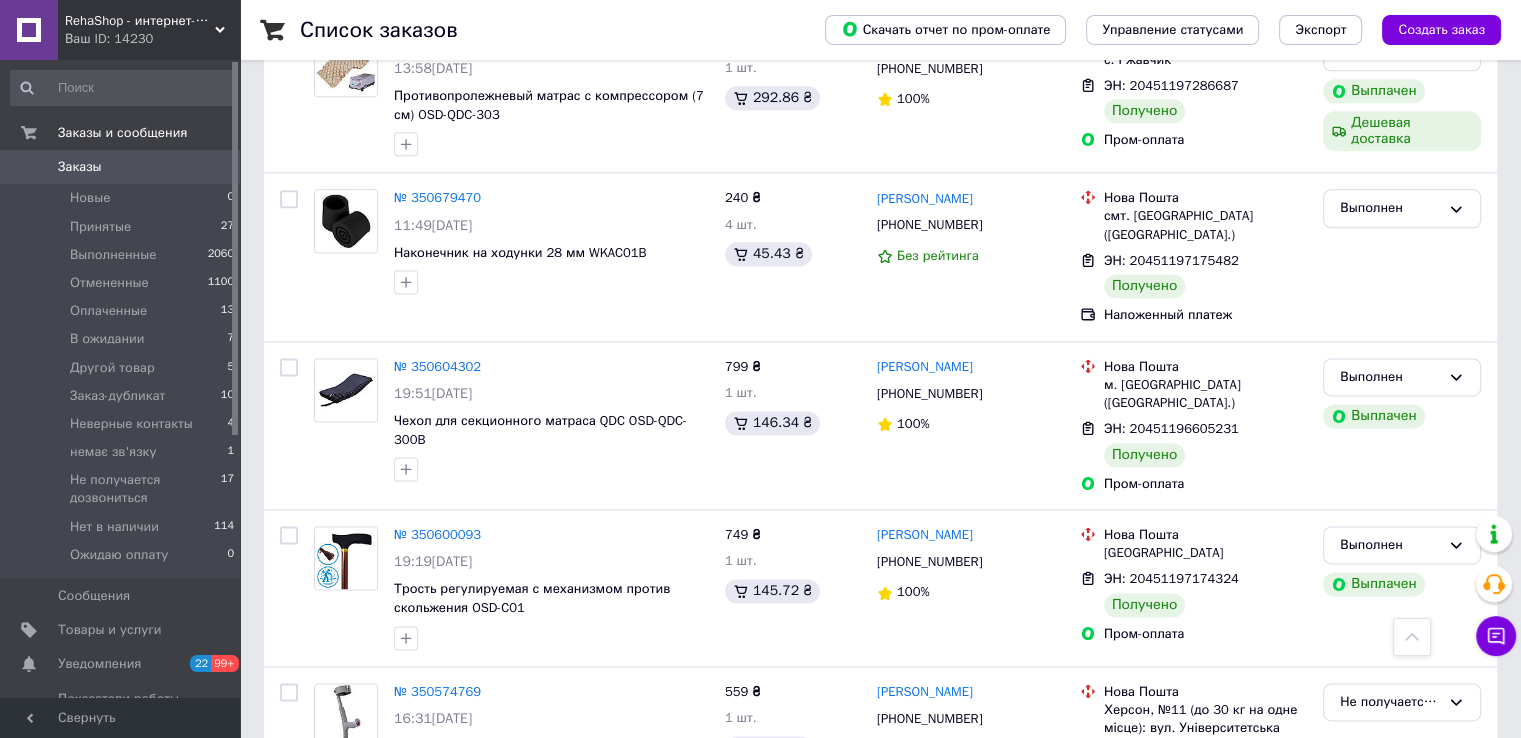 scroll, scrollTop: 2757, scrollLeft: 0, axis: vertical 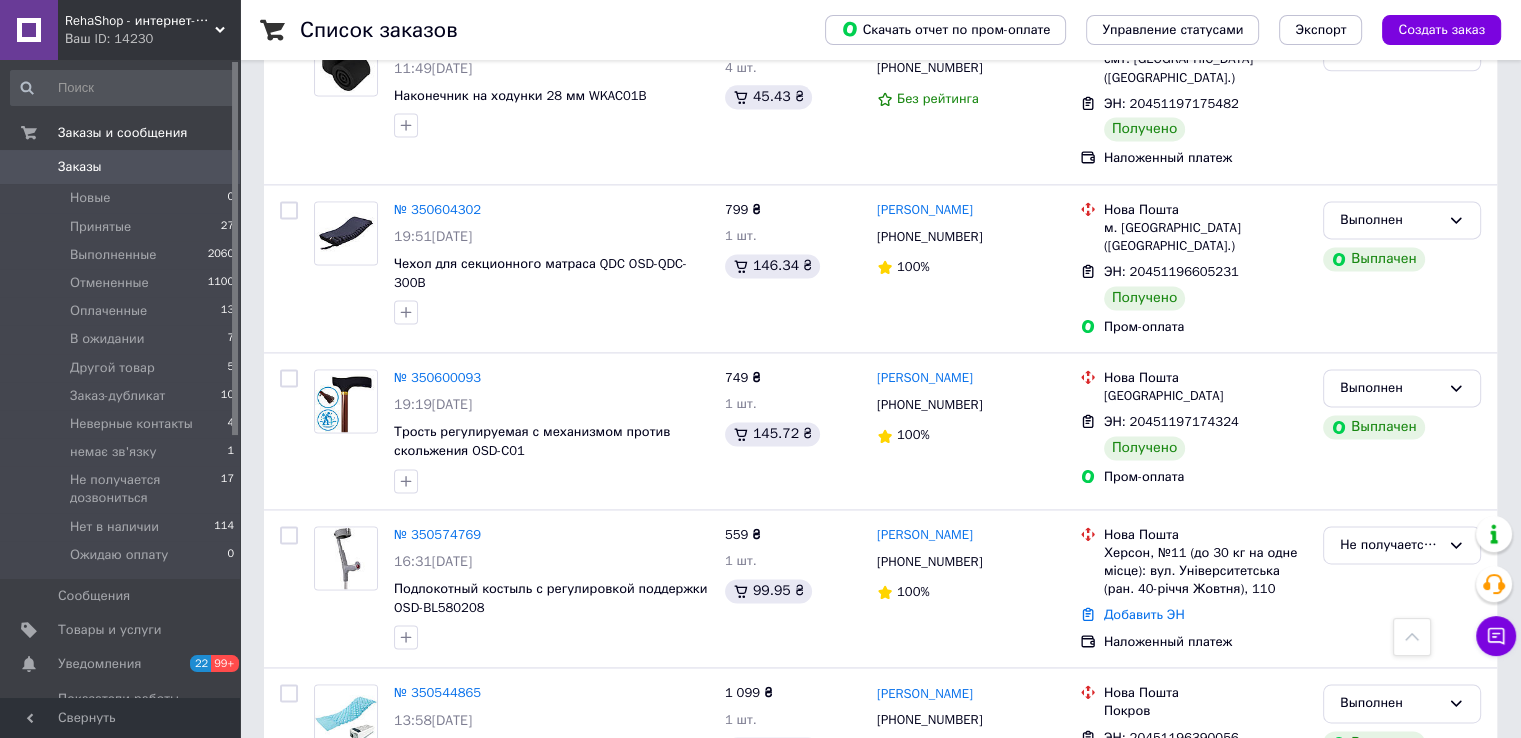 click on "1" at bounding box center [415, 869] 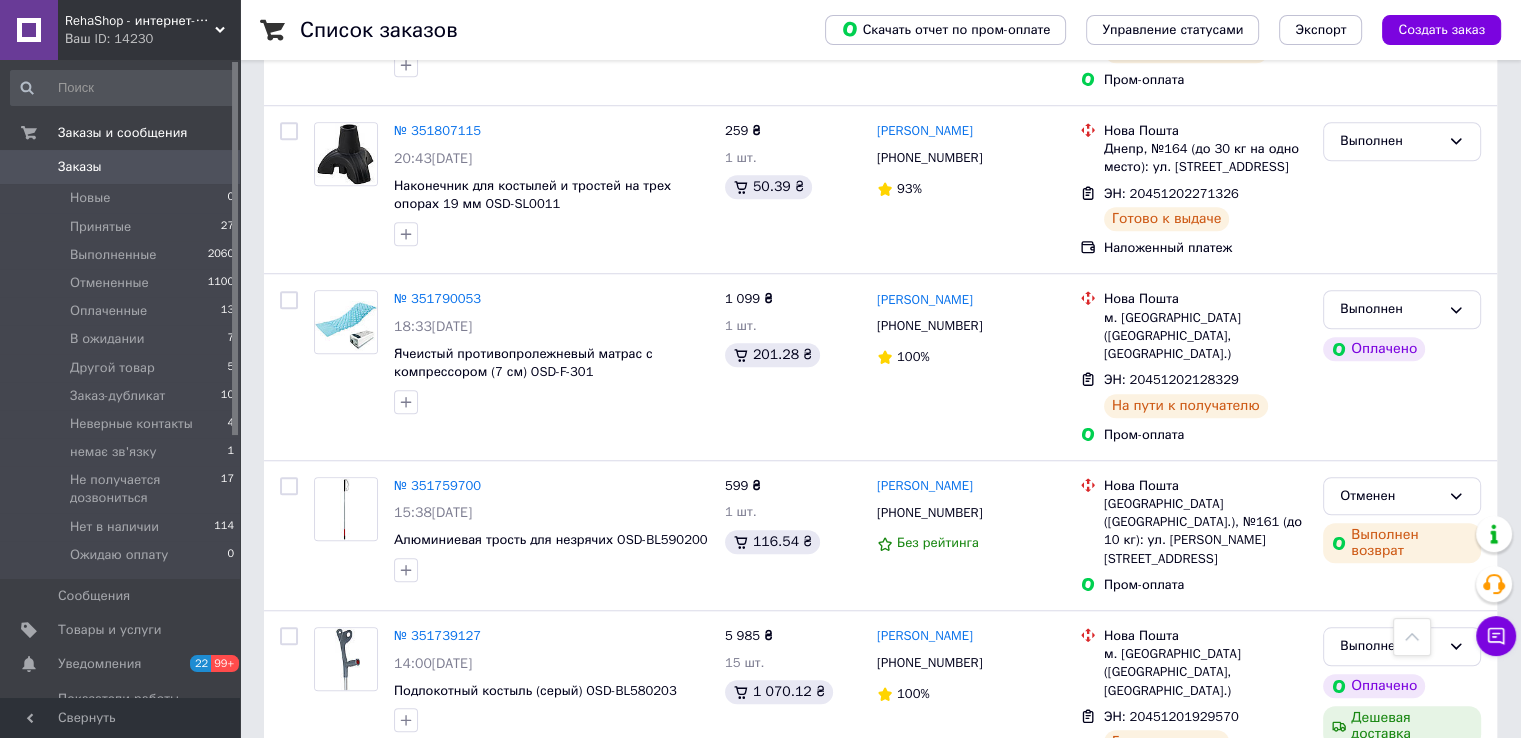 scroll, scrollTop: 1478, scrollLeft: 0, axis: vertical 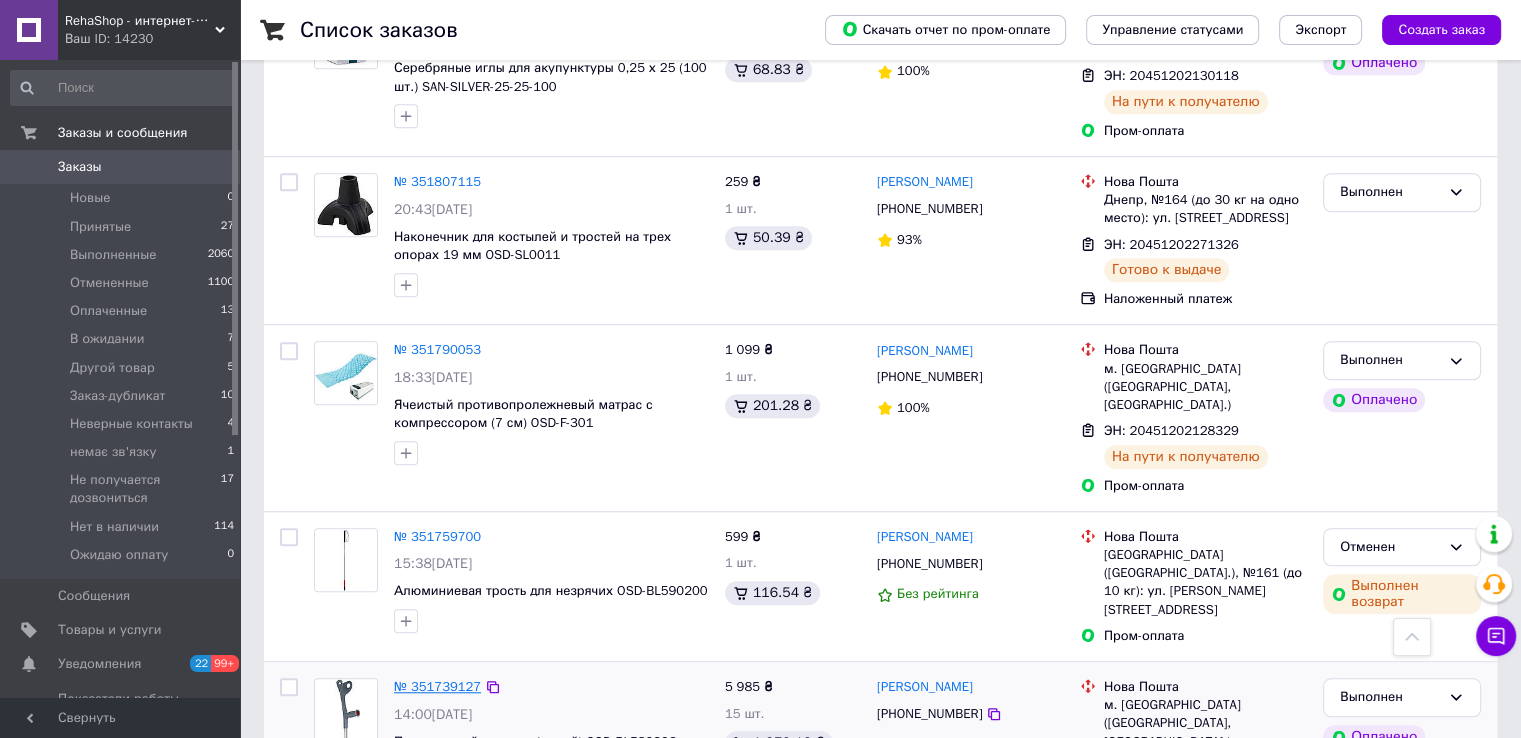 click on "№ 351739127" at bounding box center [437, 686] 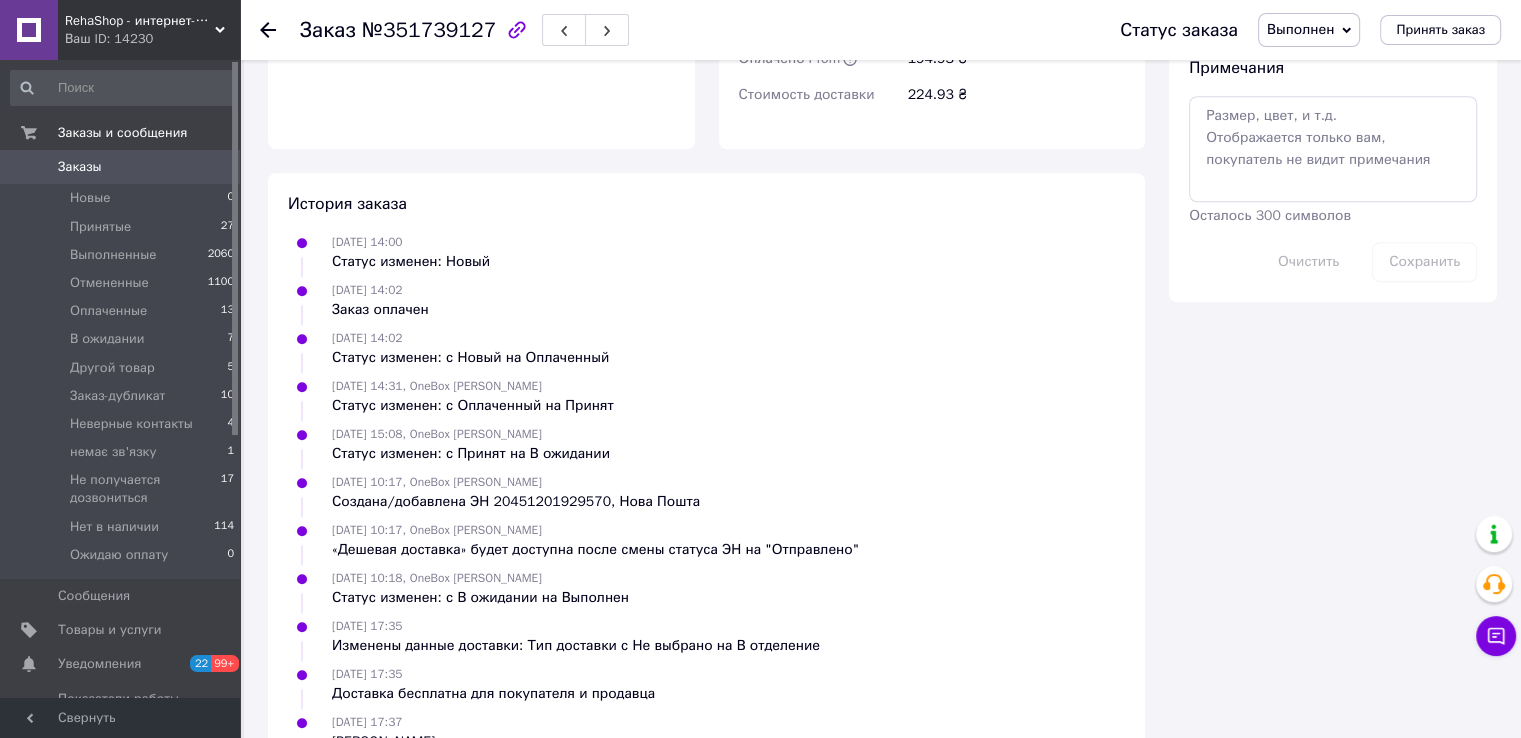 scroll, scrollTop: 1712, scrollLeft: 0, axis: vertical 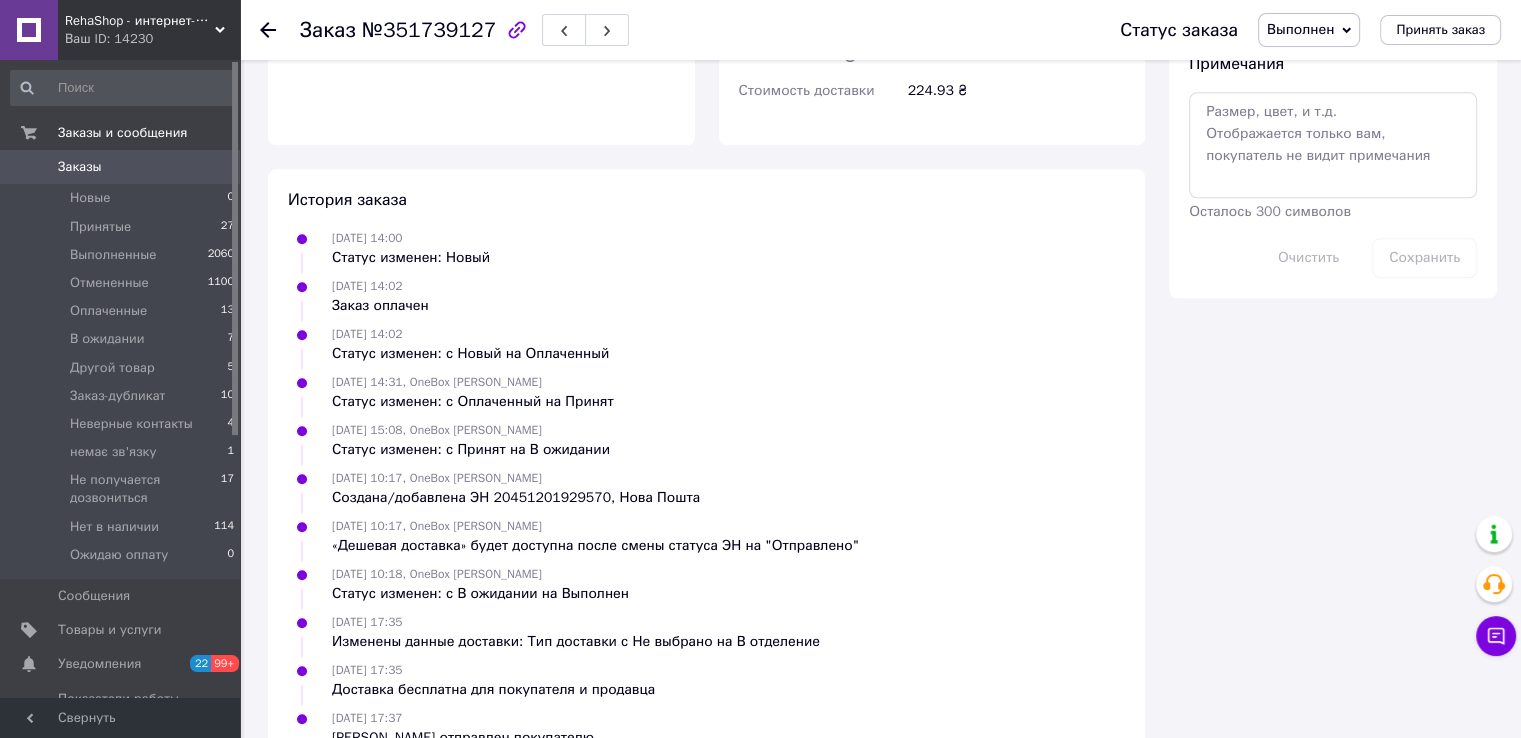 click 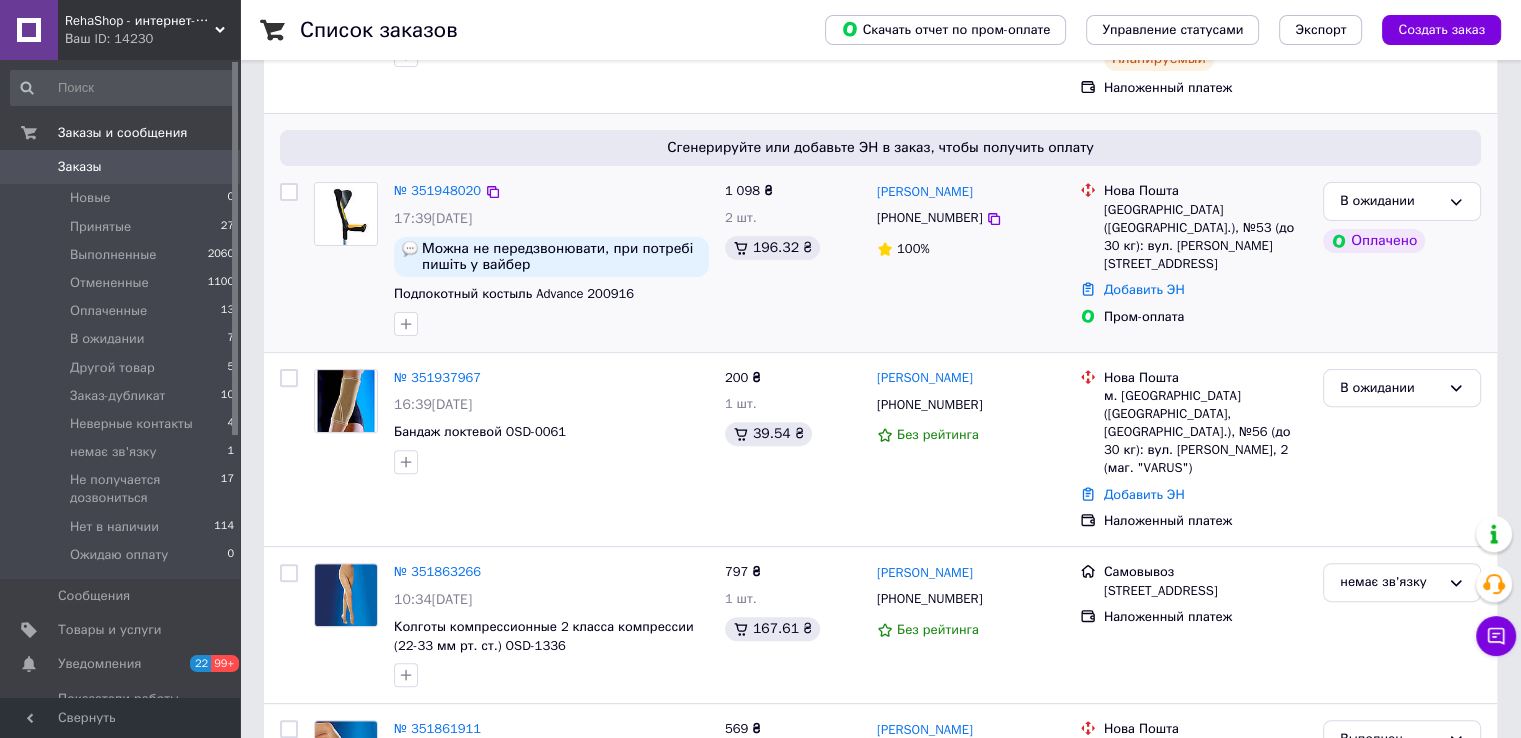 scroll, scrollTop: 700, scrollLeft: 0, axis: vertical 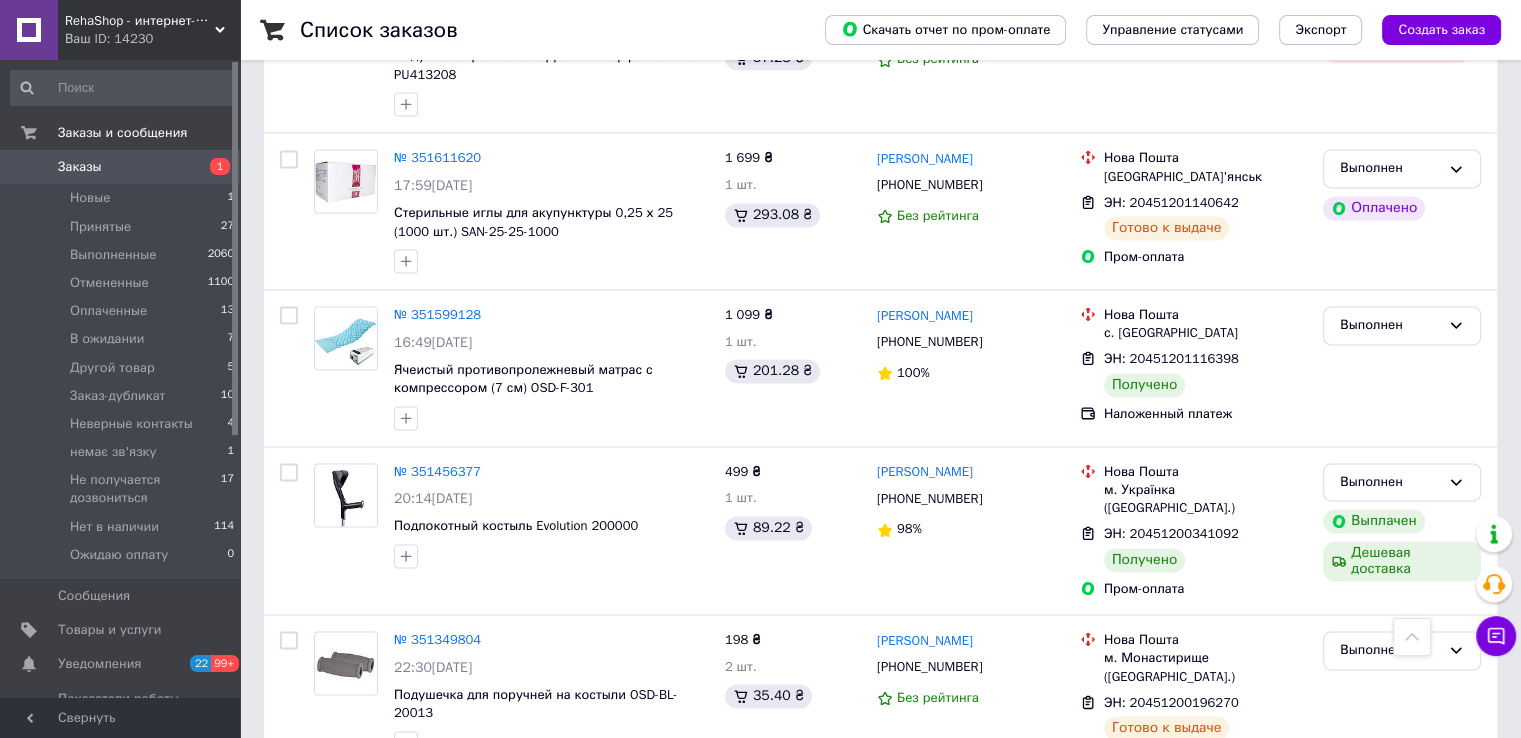 click on "2" at bounding box center [327, 827] 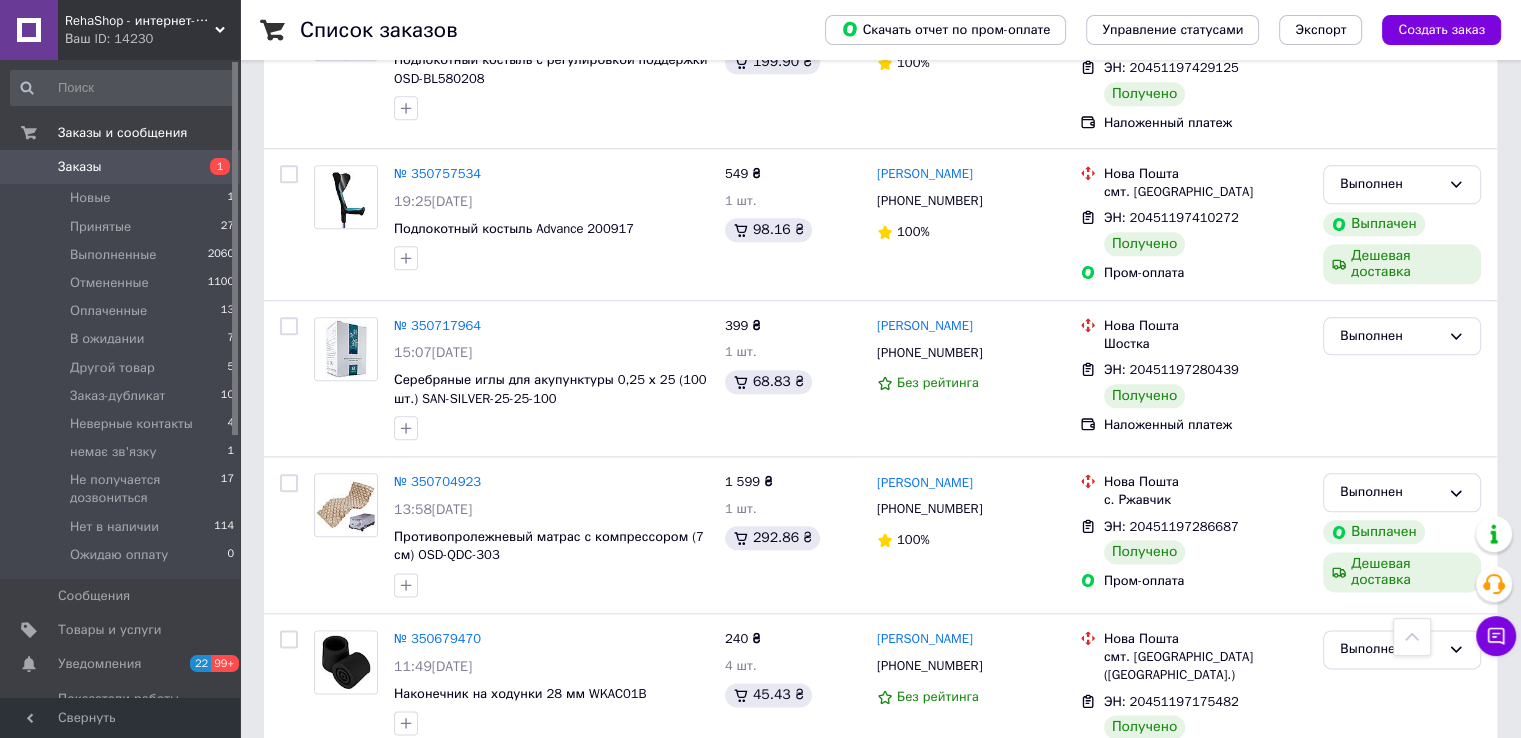 scroll, scrollTop: 2757, scrollLeft: 0, axis: vertical 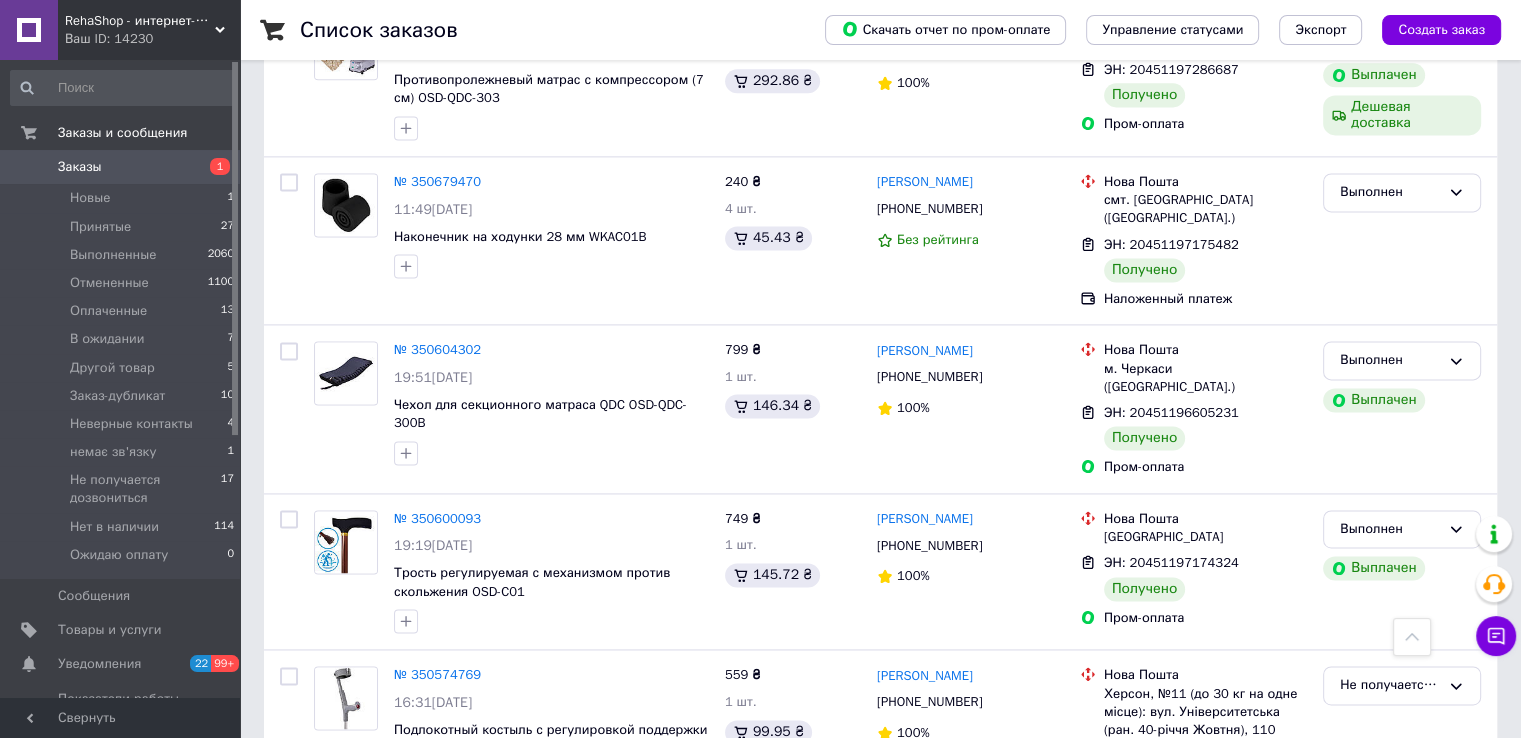 click on "1" at bounding box center (415, 853) 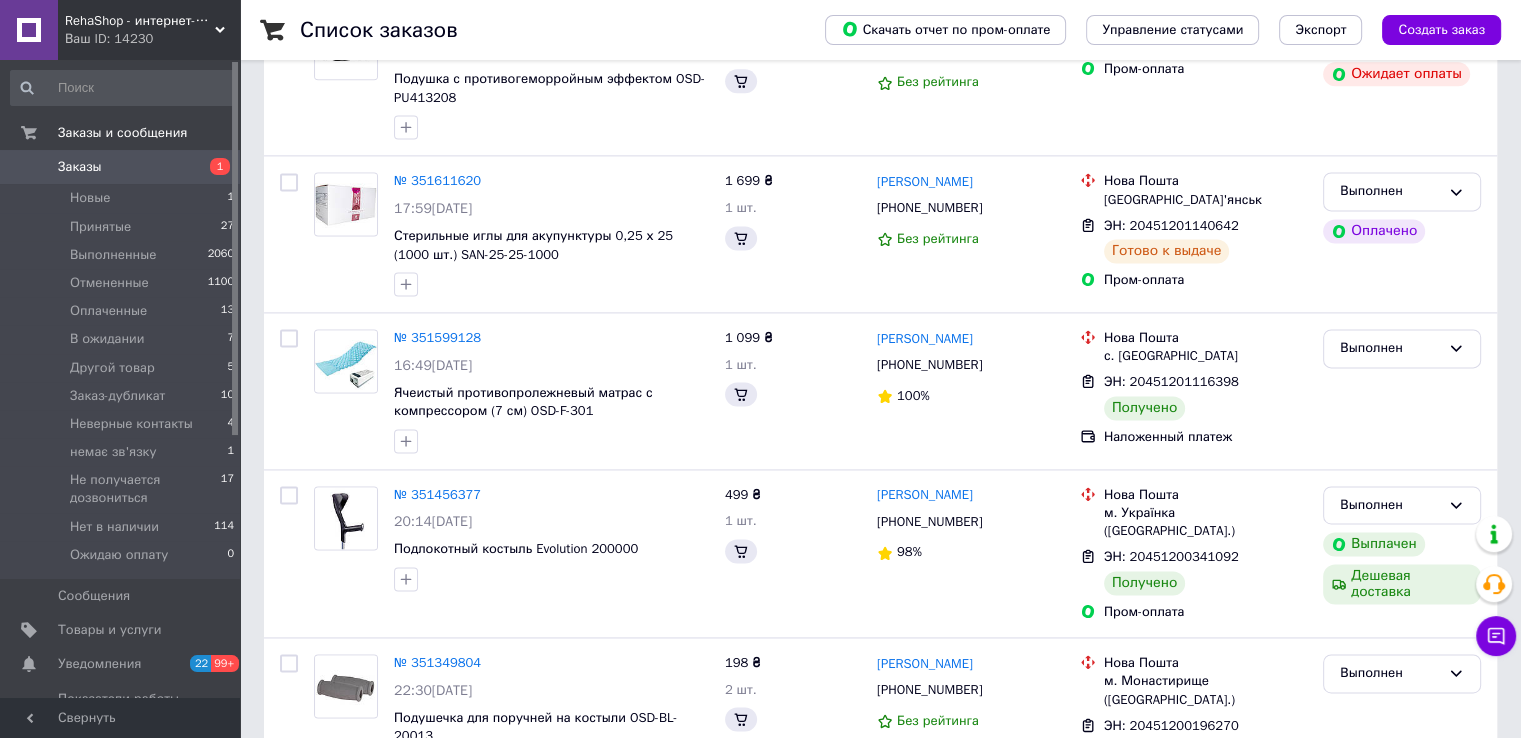 scroll, scrollTop: 0, scrollLeft: 0, axis: both 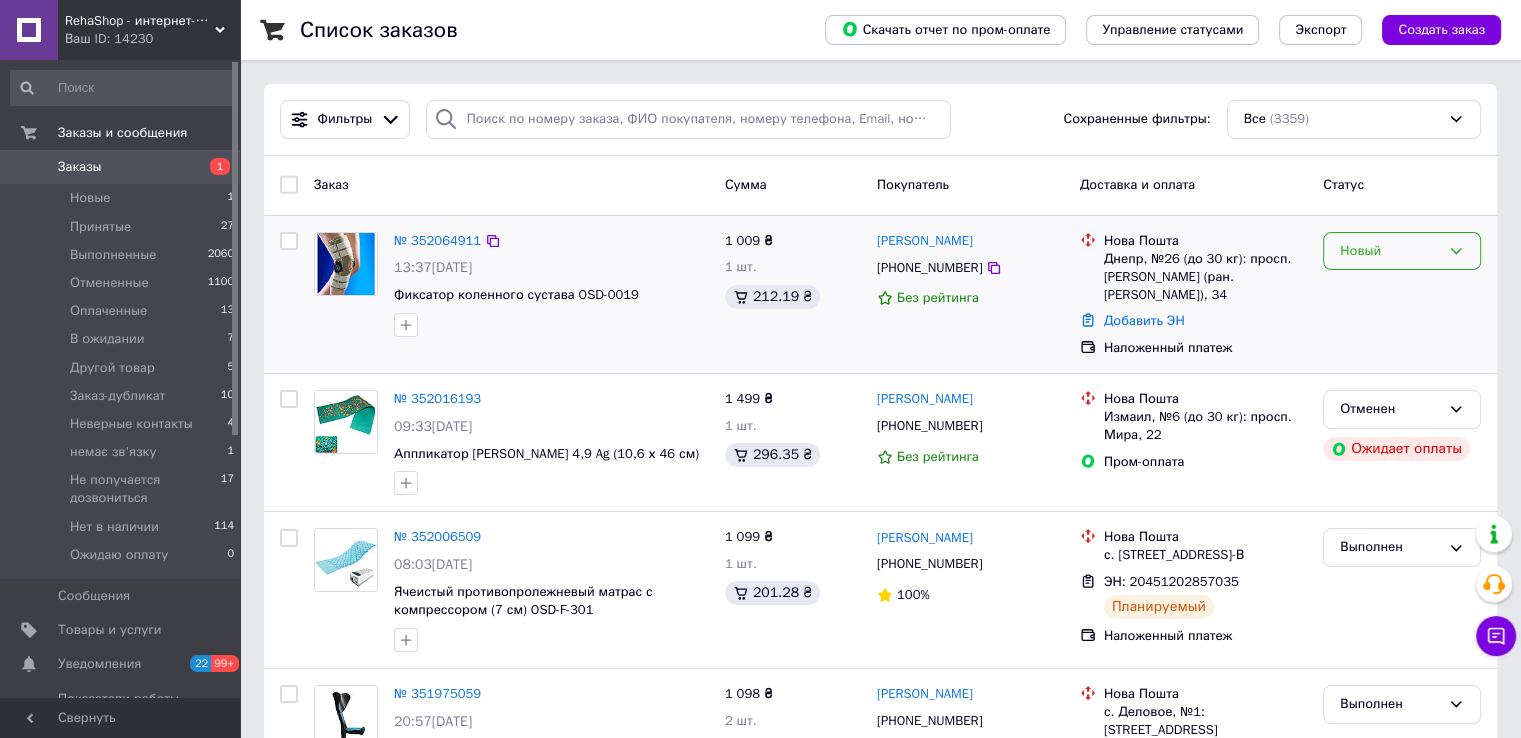 click on "Новый" at bounding box center [1390, 251] 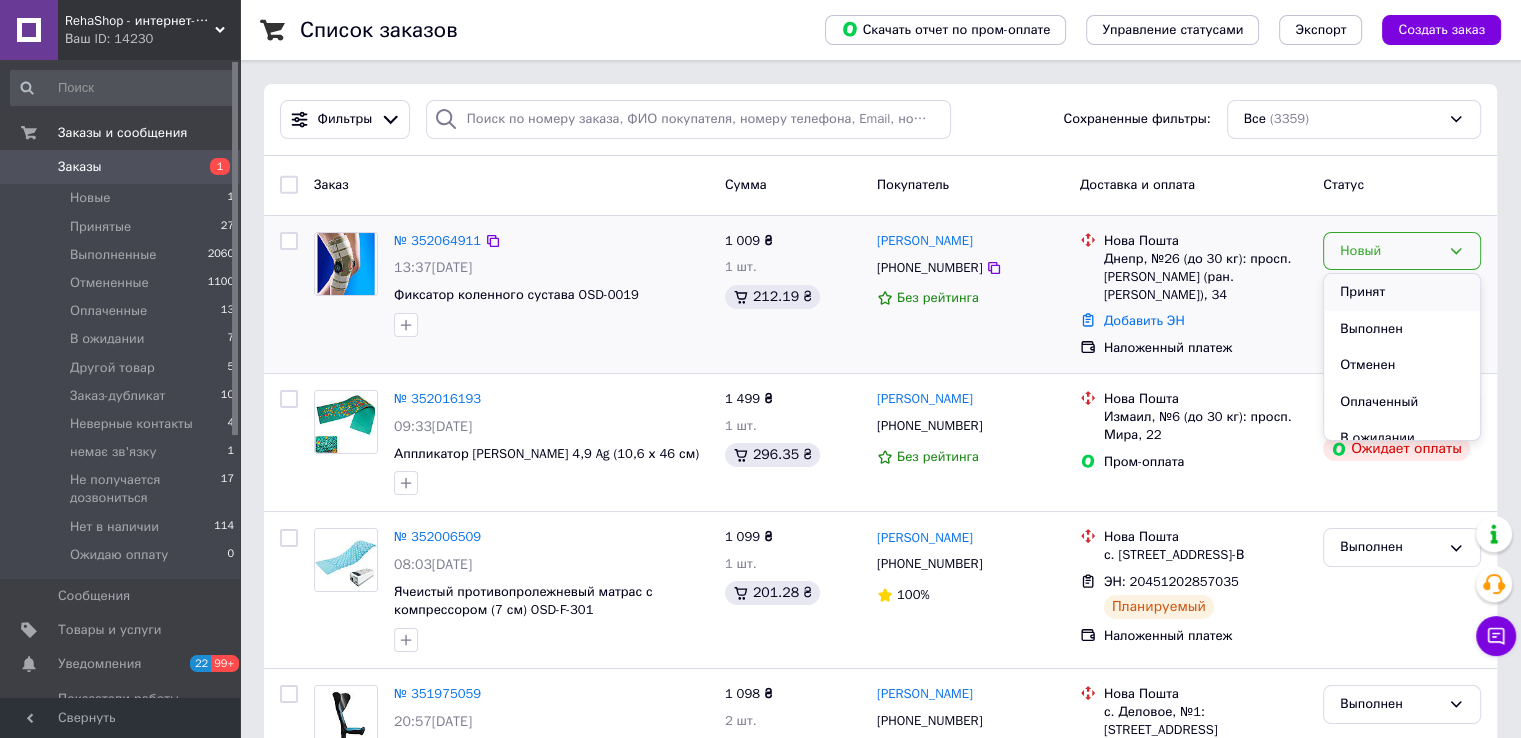 click on "Принят" at bounding box center (1402, 292) 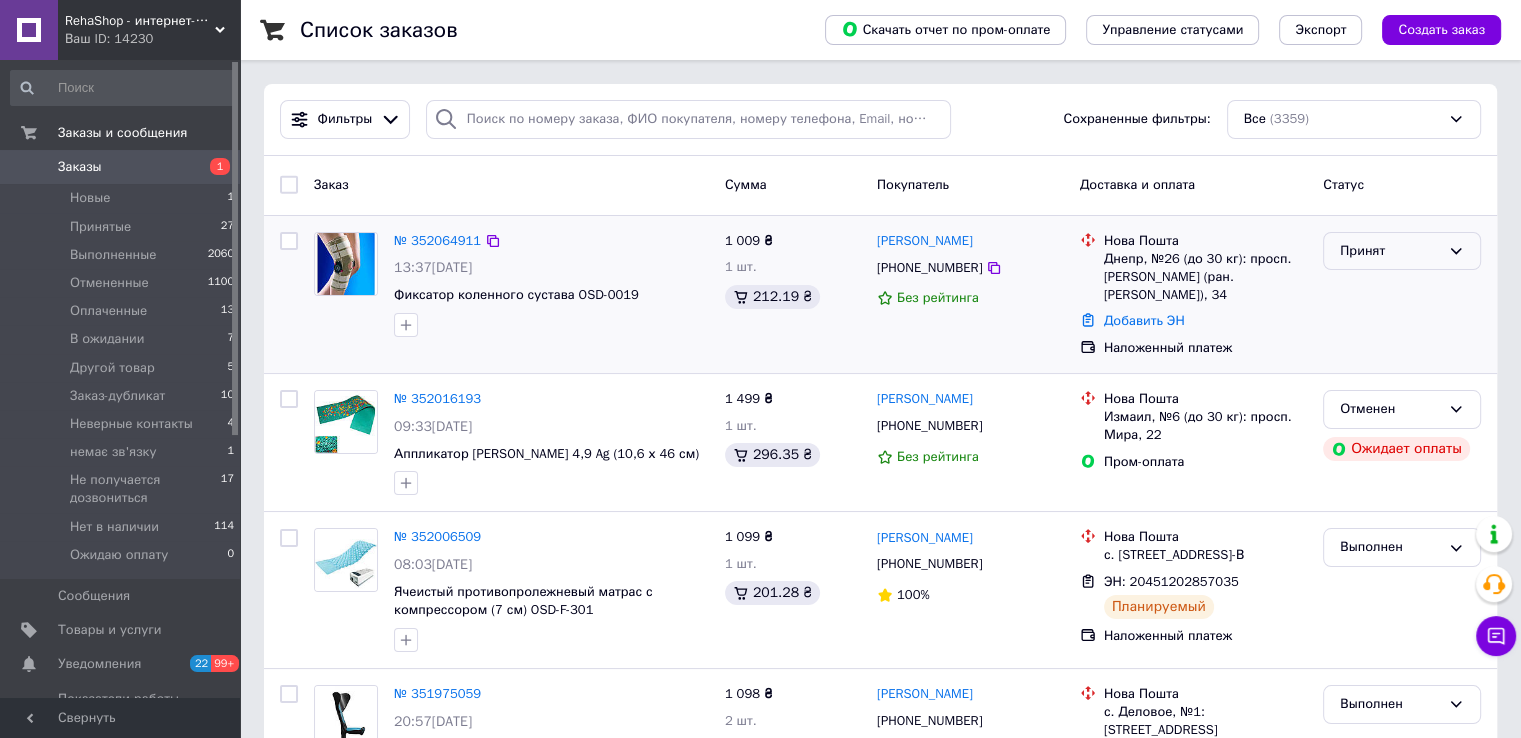 click 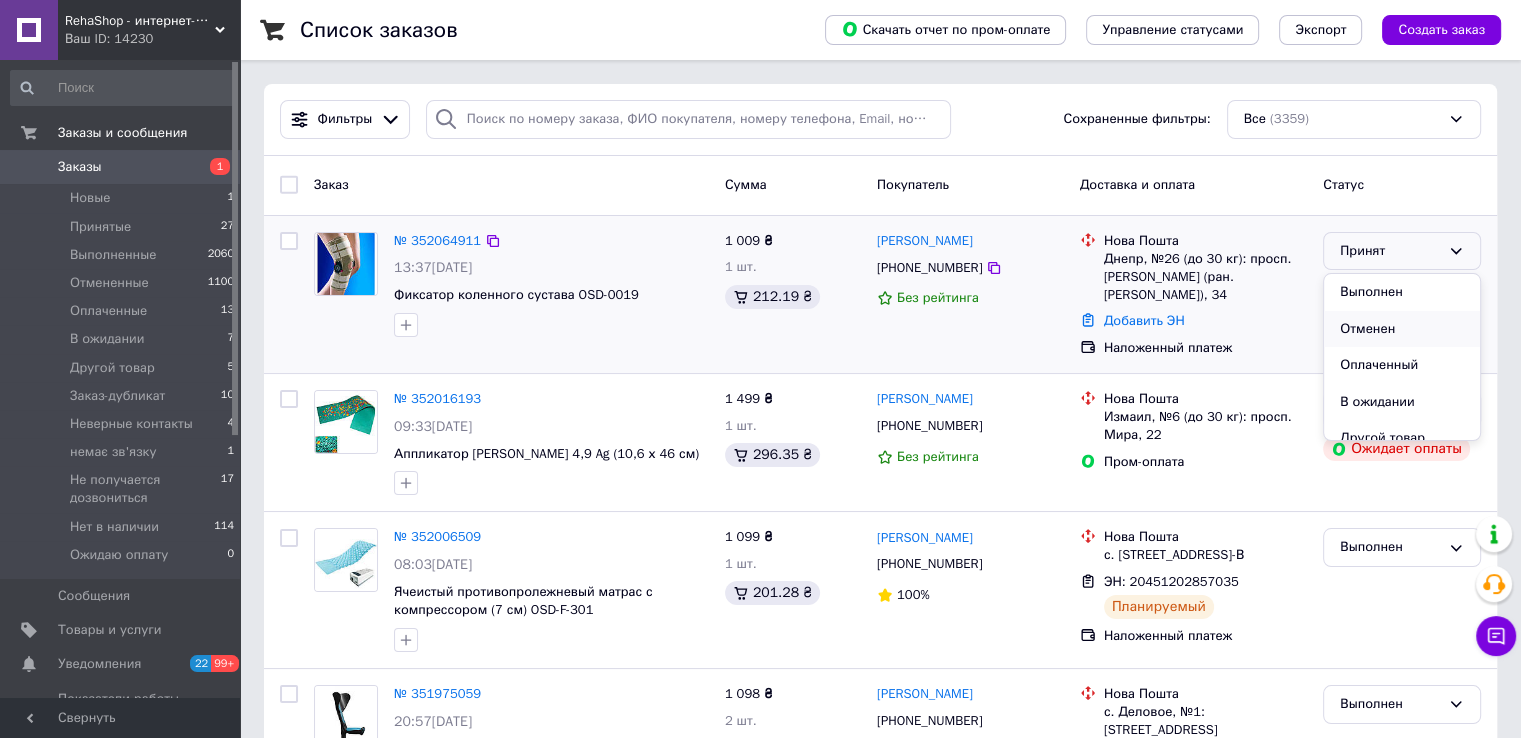 click on "Отменен" at bounding box center (1402, 329) 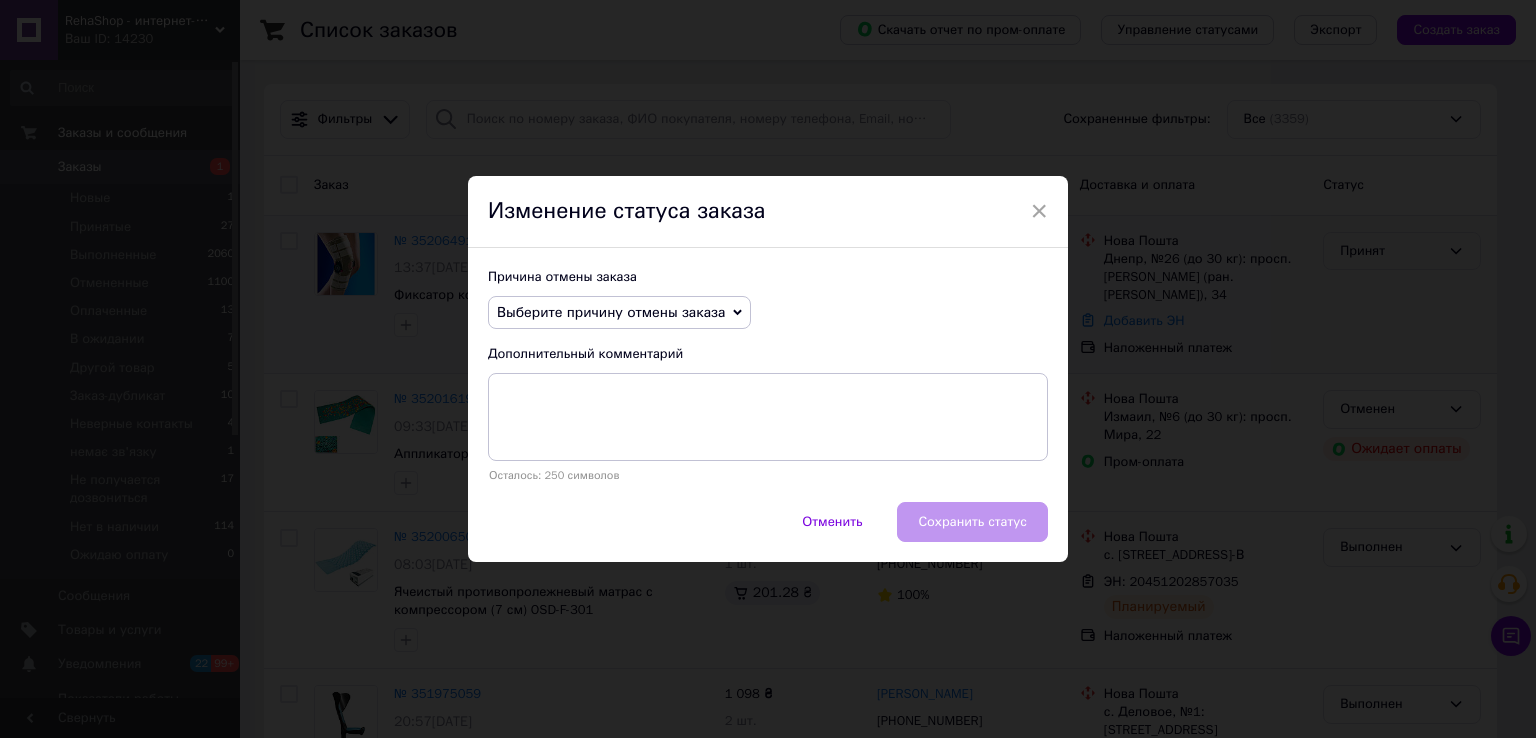click 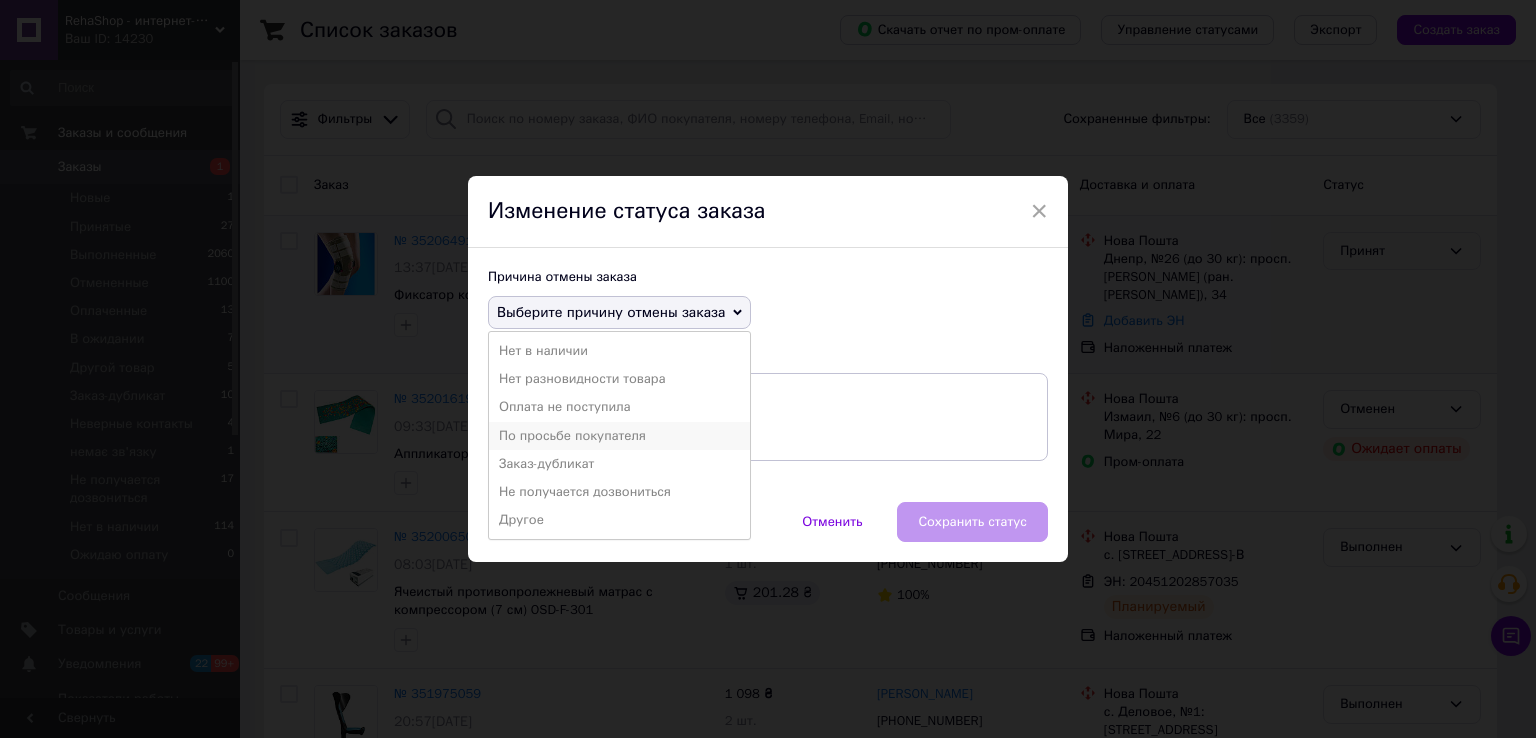 click on "По просьбе покупателя" at bounding box center [619, 436] 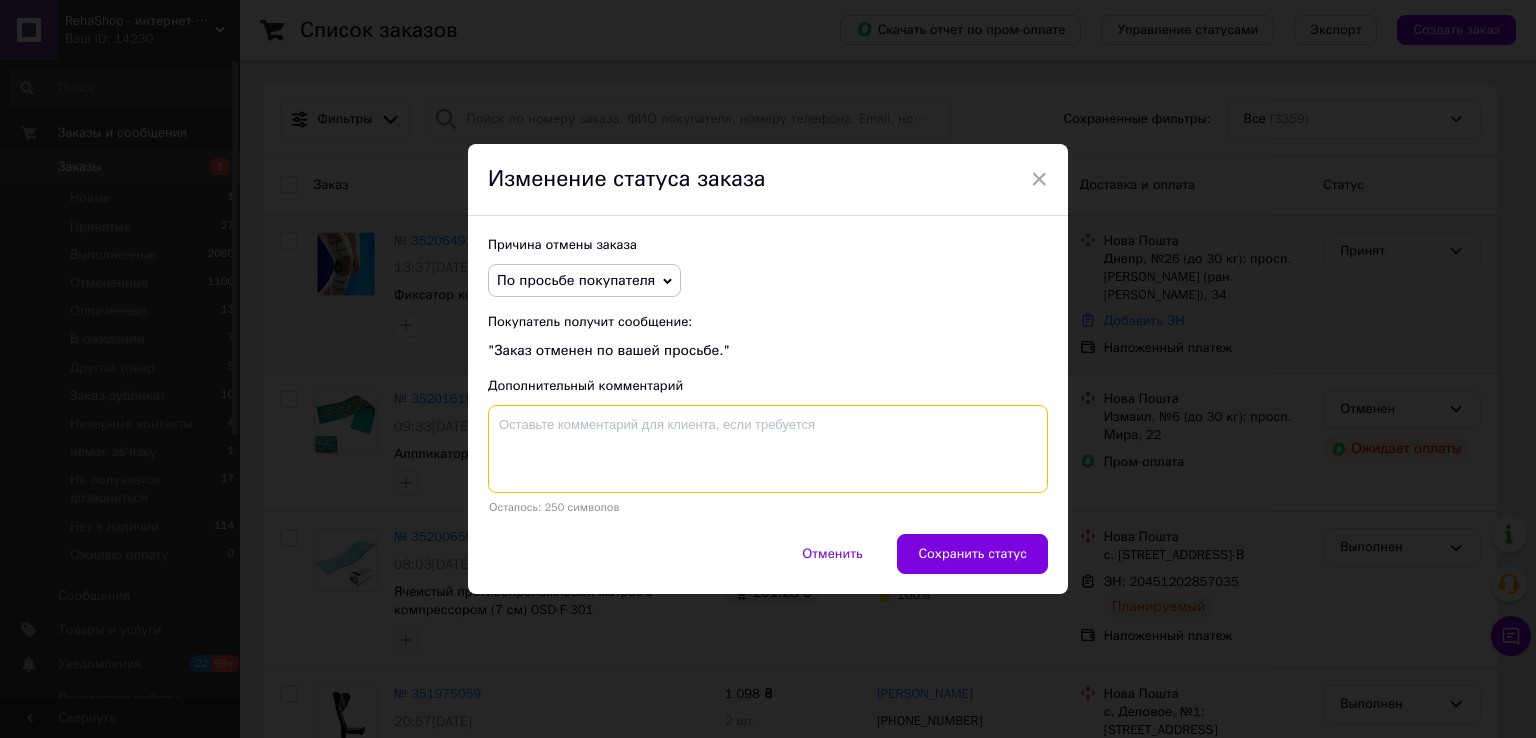 click at bounding box center [768, 449] 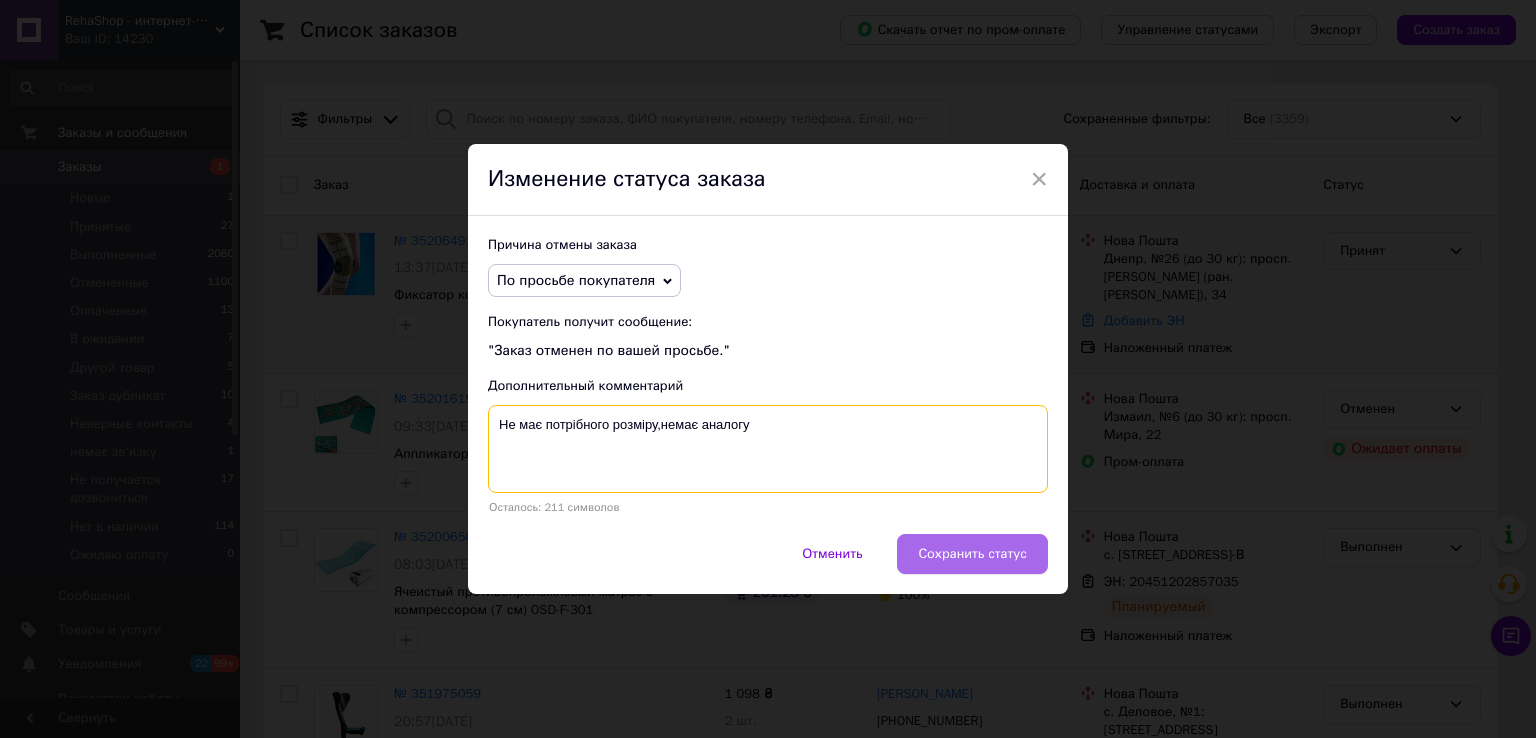 type on "Не має потрібного розміру,немає аналогу" 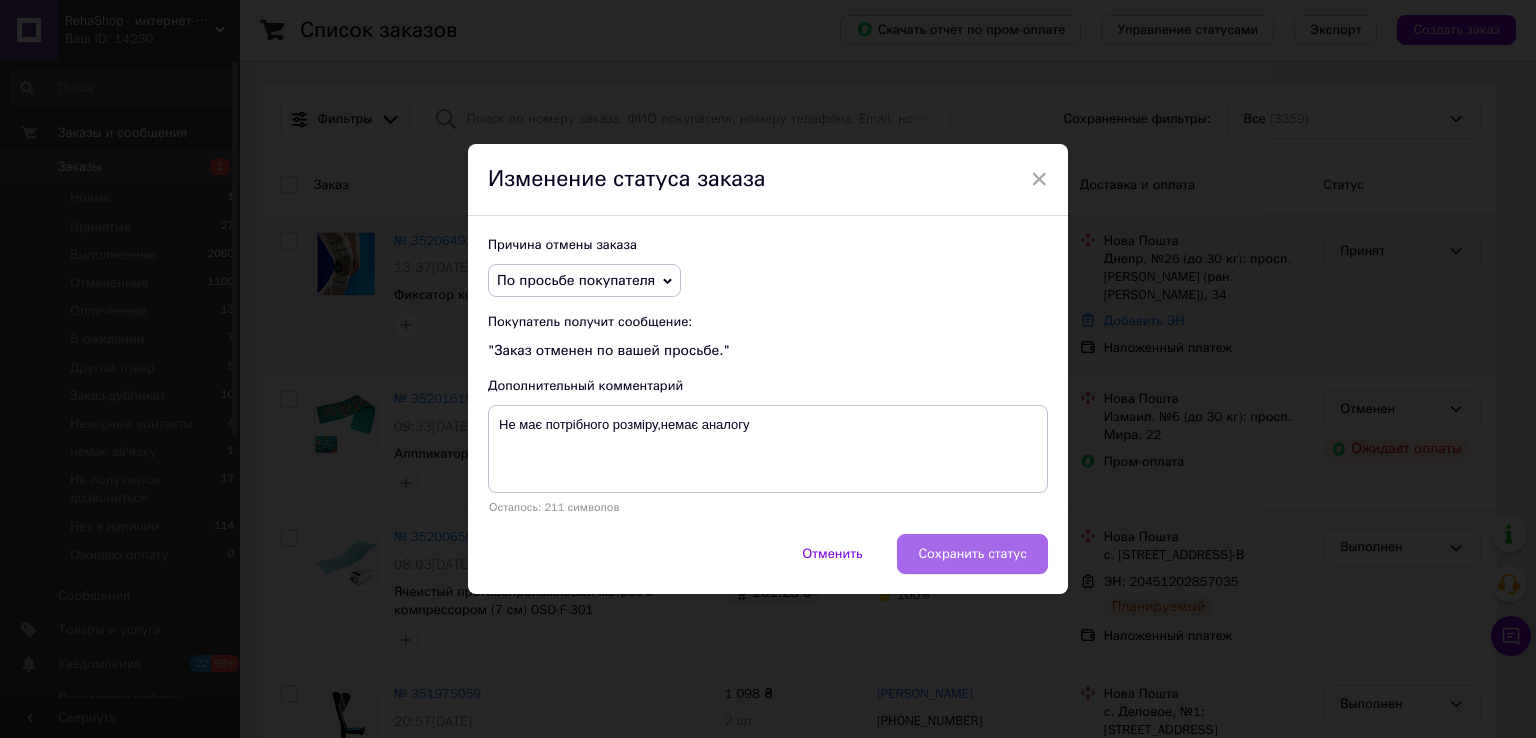 click on "Сохранить статус" at bounding box center [972, 554] 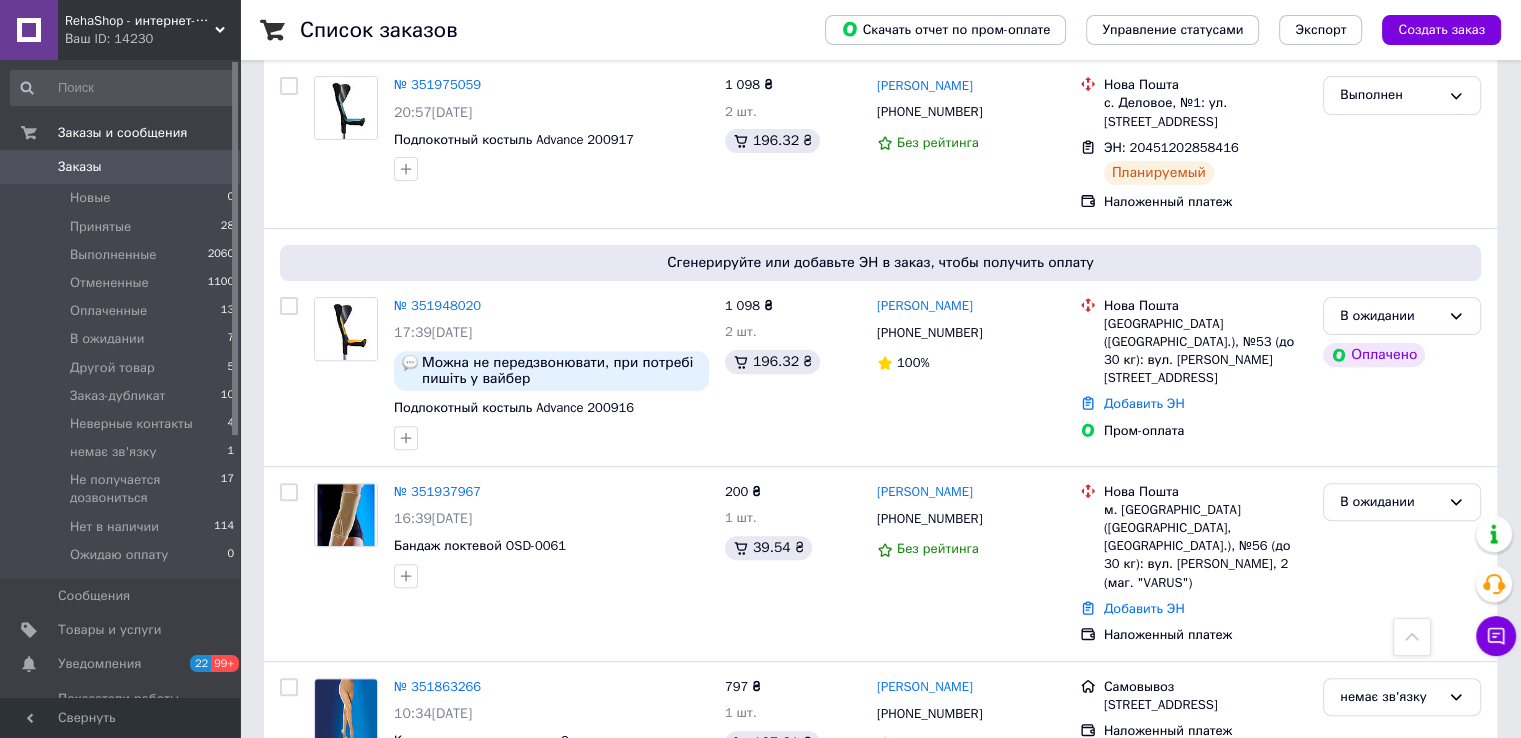 scroll, scrollTop: 600, scrollLeft: 0, axis: vertical 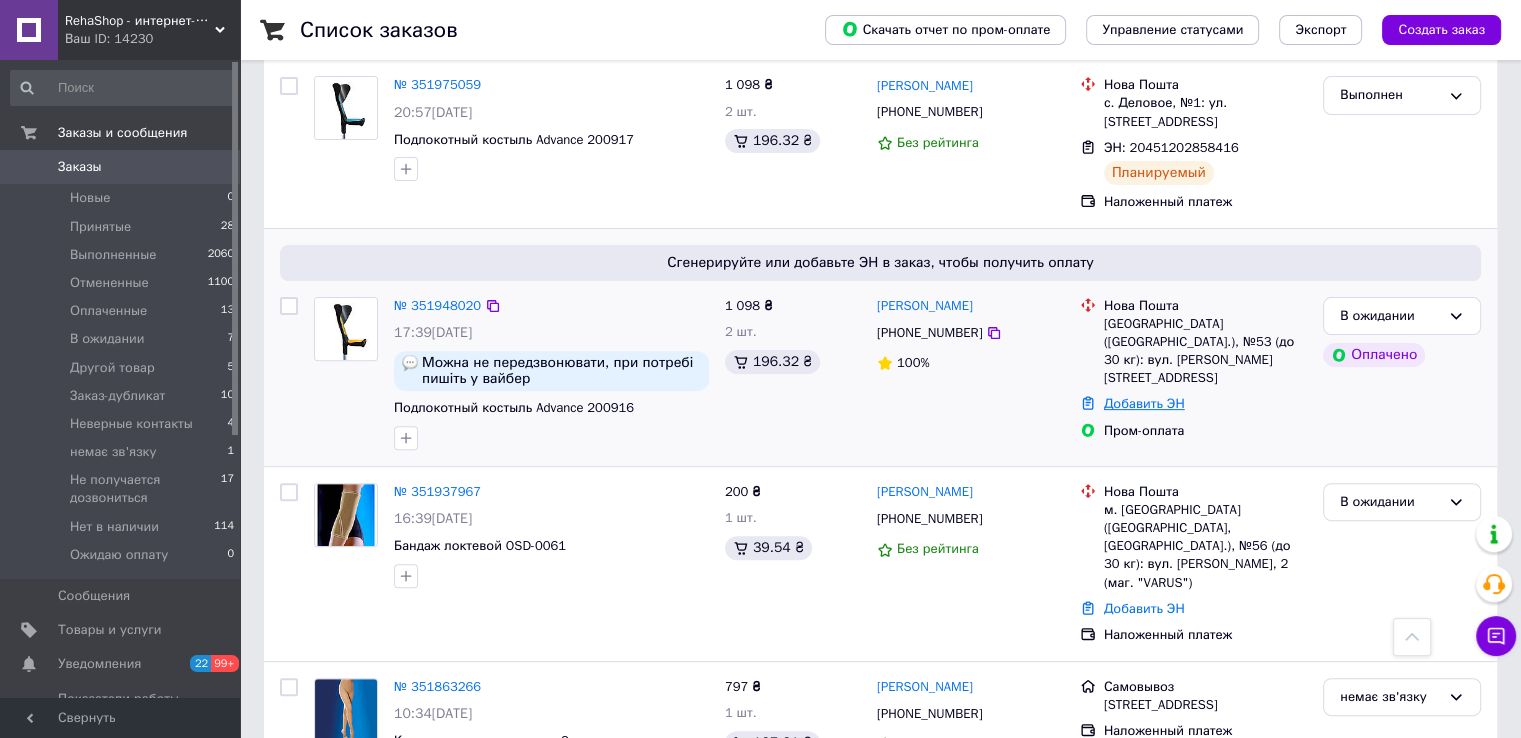 click on "Добавить ЭН" at bounding box center (1144, 403) 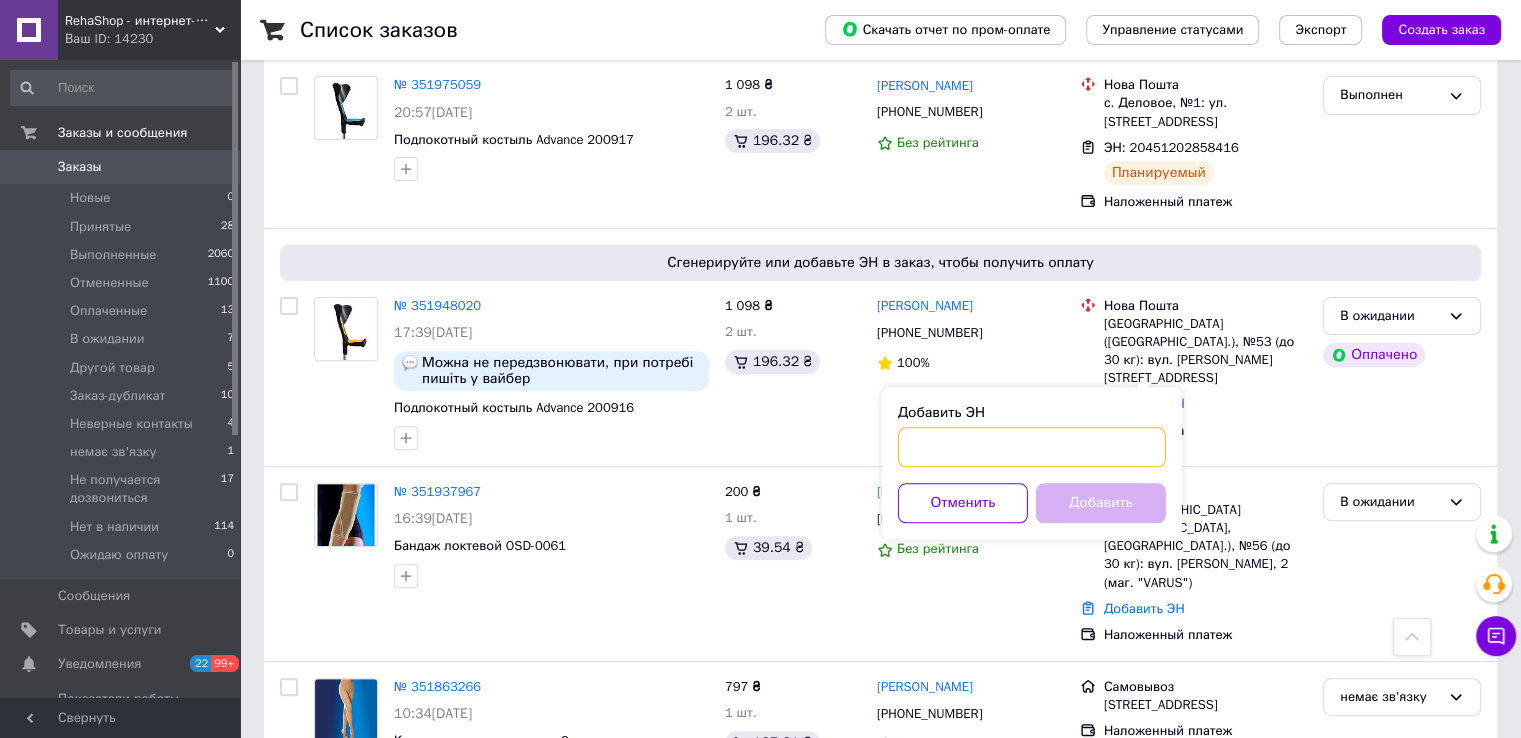 click on "Добавить ЭН" at bounding box center [1032, 447] 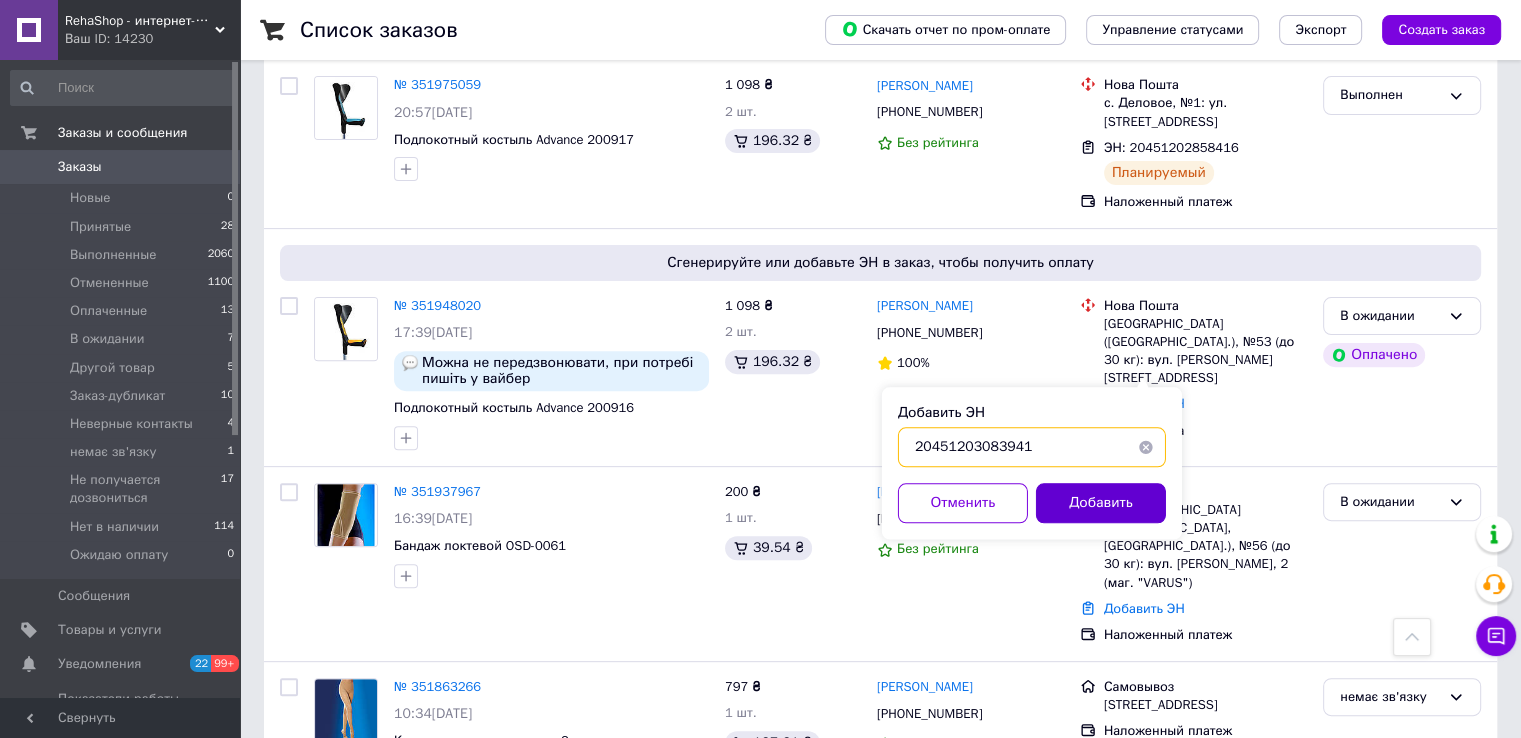 type on "20451203083941" 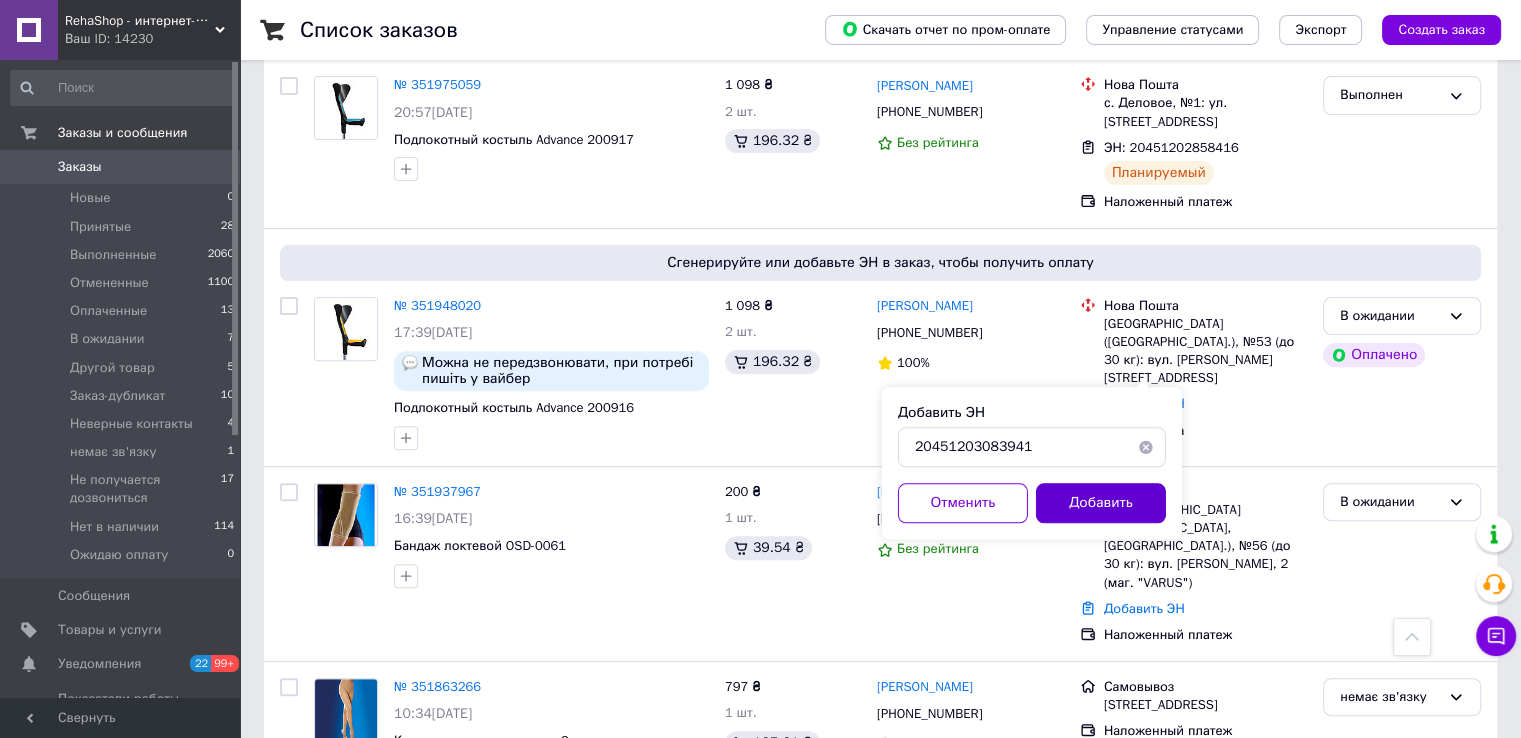 click on "Добавить" at bounding box center [1101, 503] 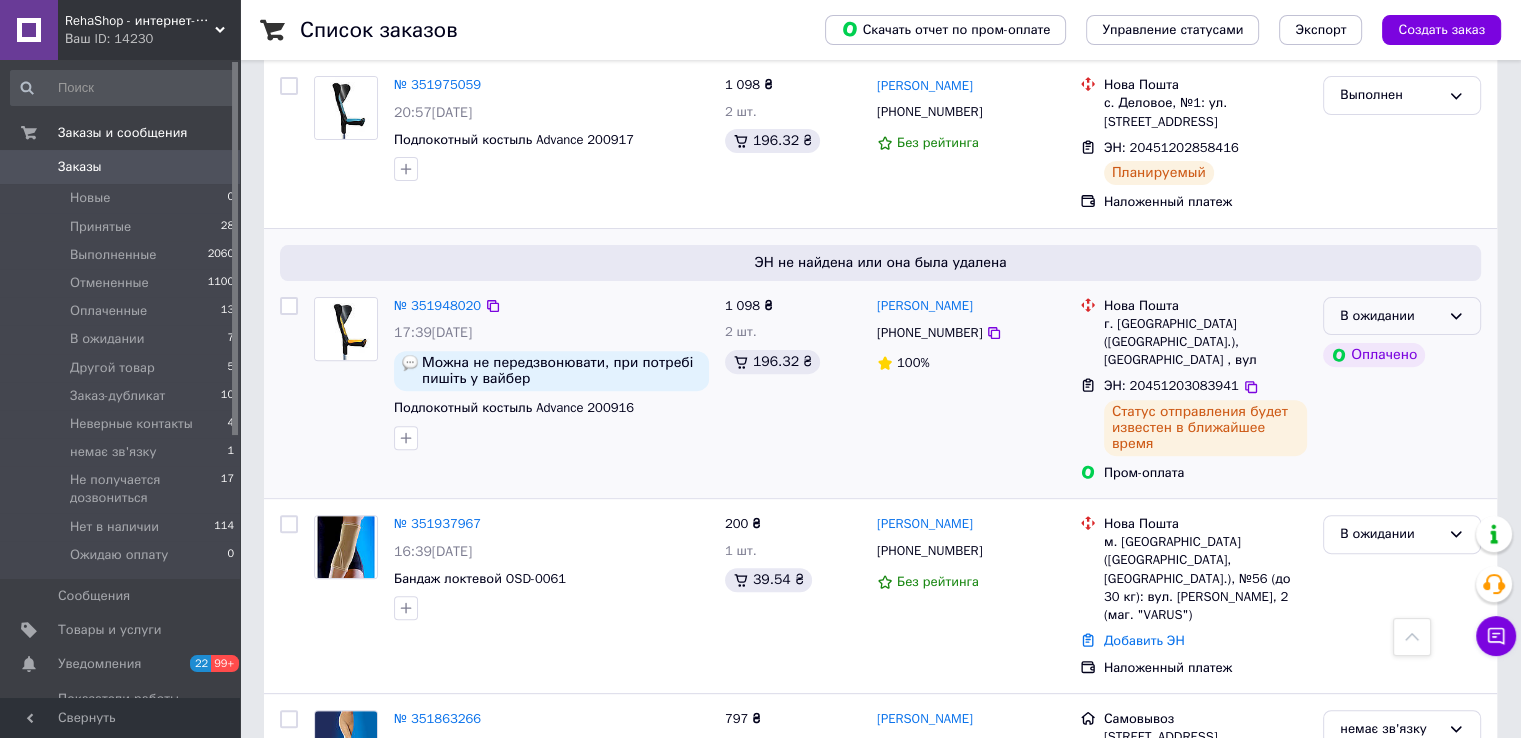 click 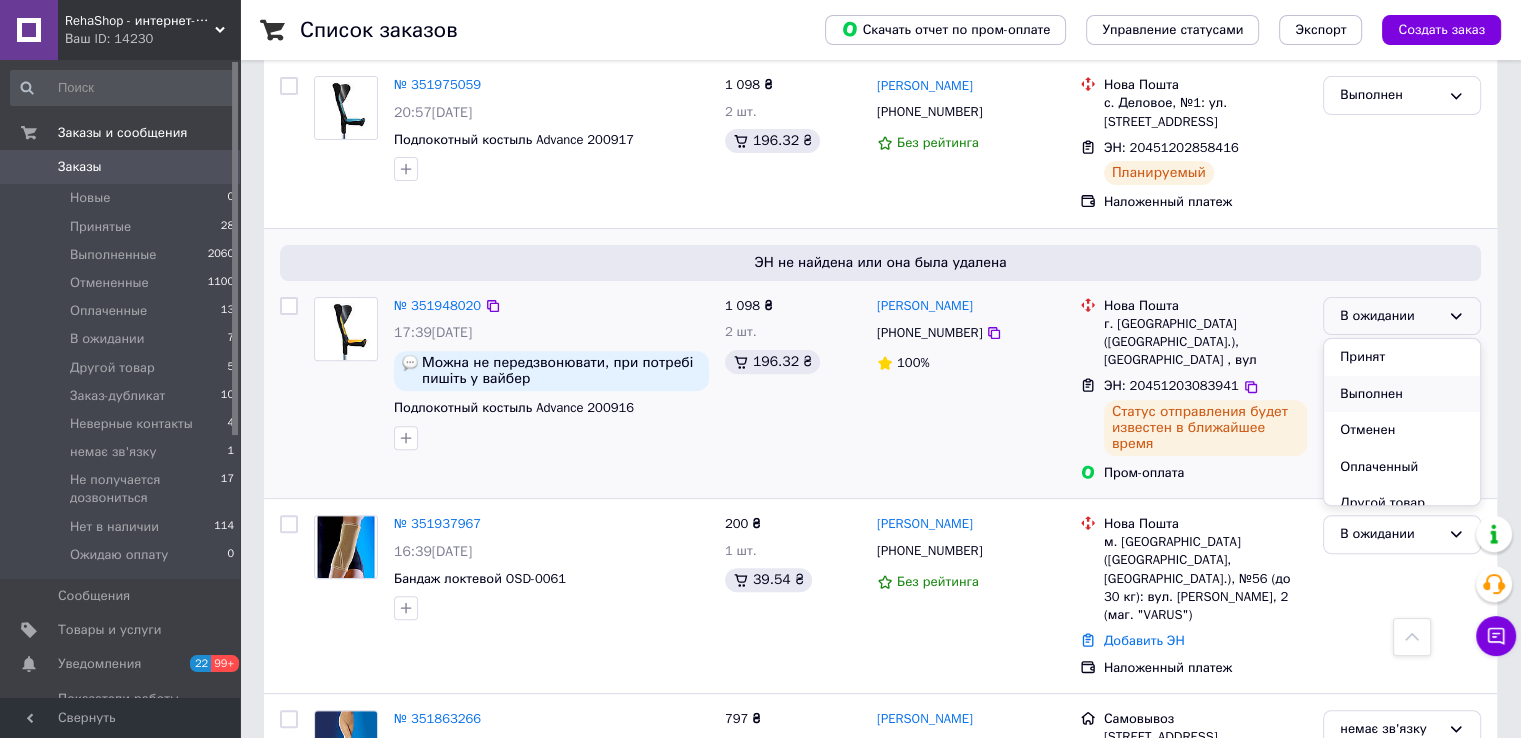 click on "Выполнен" at bounding box center (1402, 394) 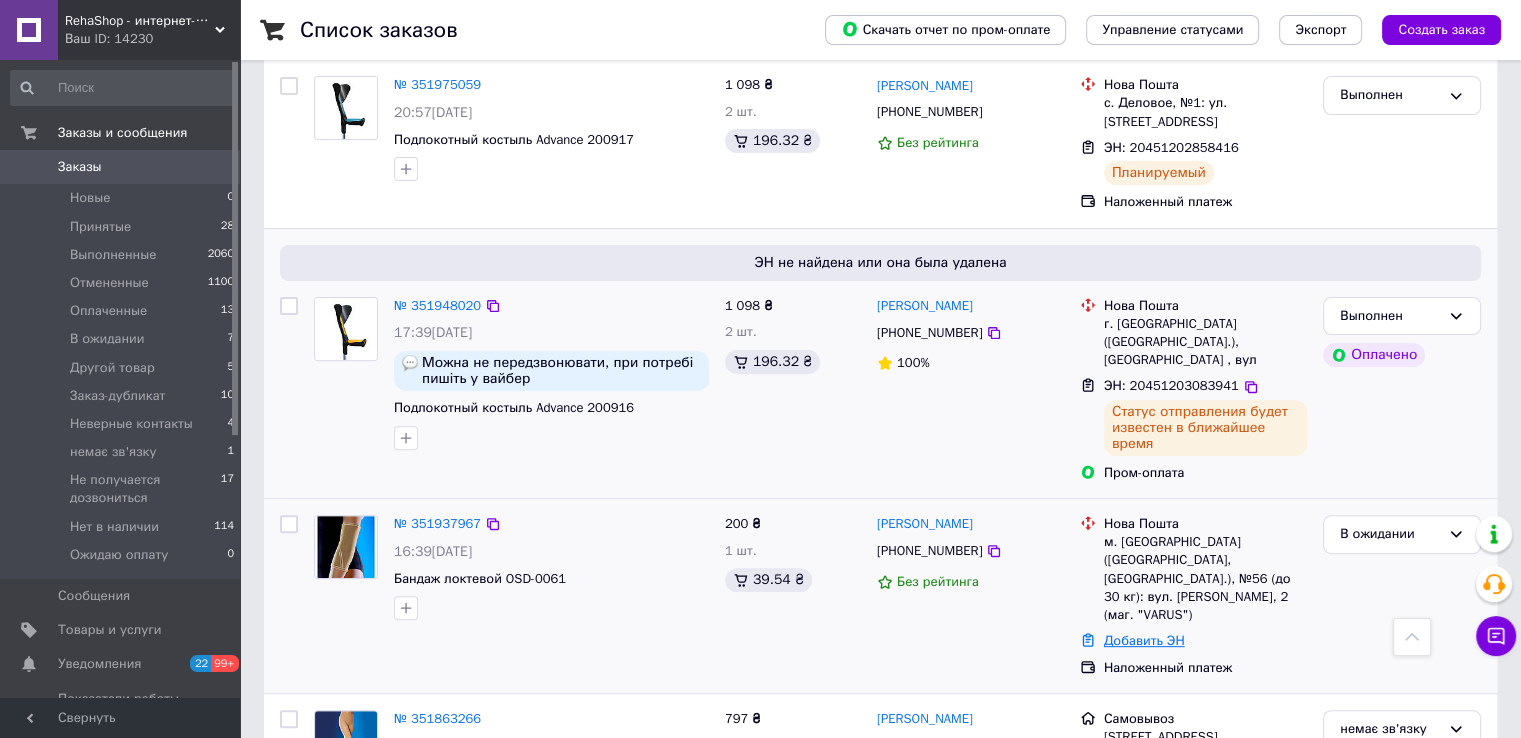 click on "Добавить ЭН" at bounding box center [1144, 640] 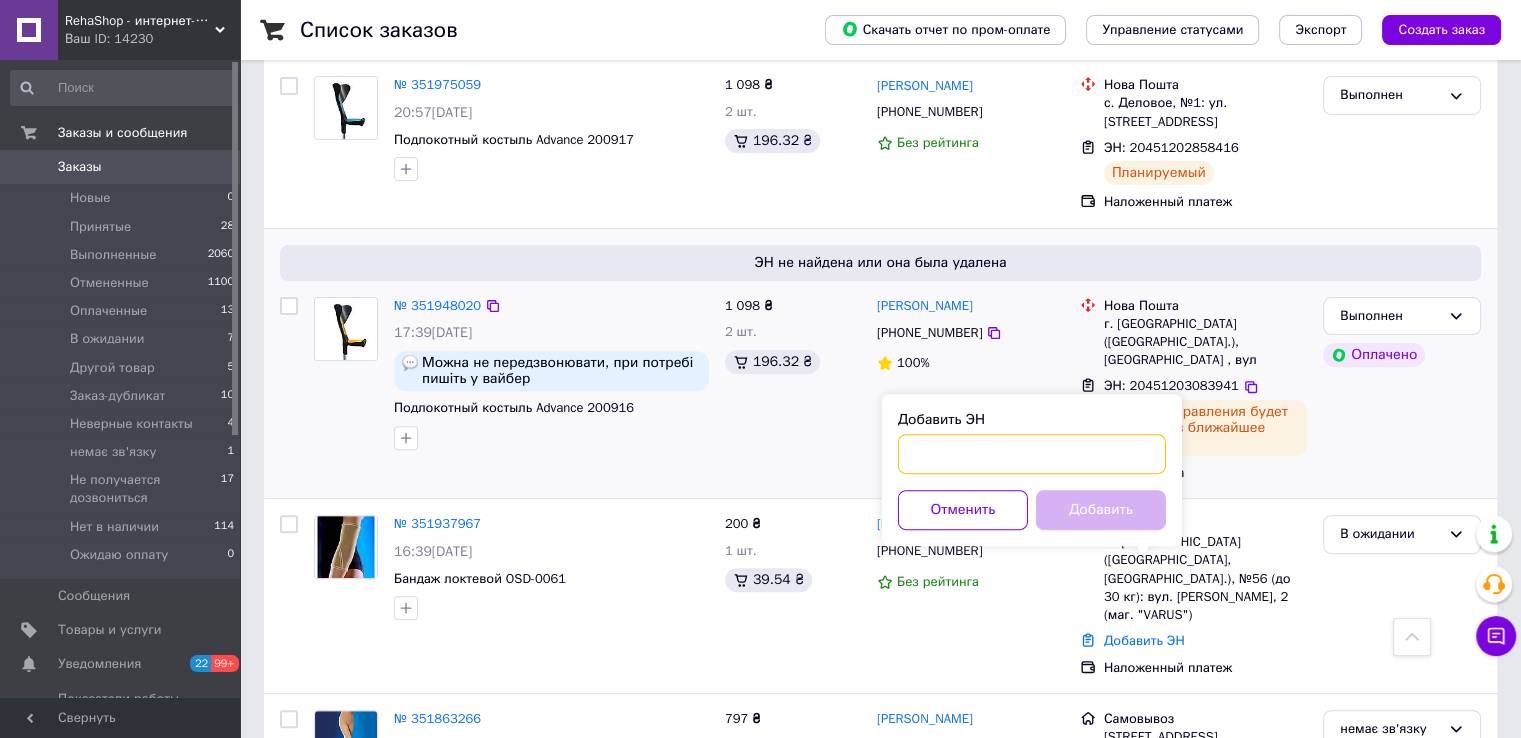 click on "Добавить ЭН" at bounding box center [1032, 454] 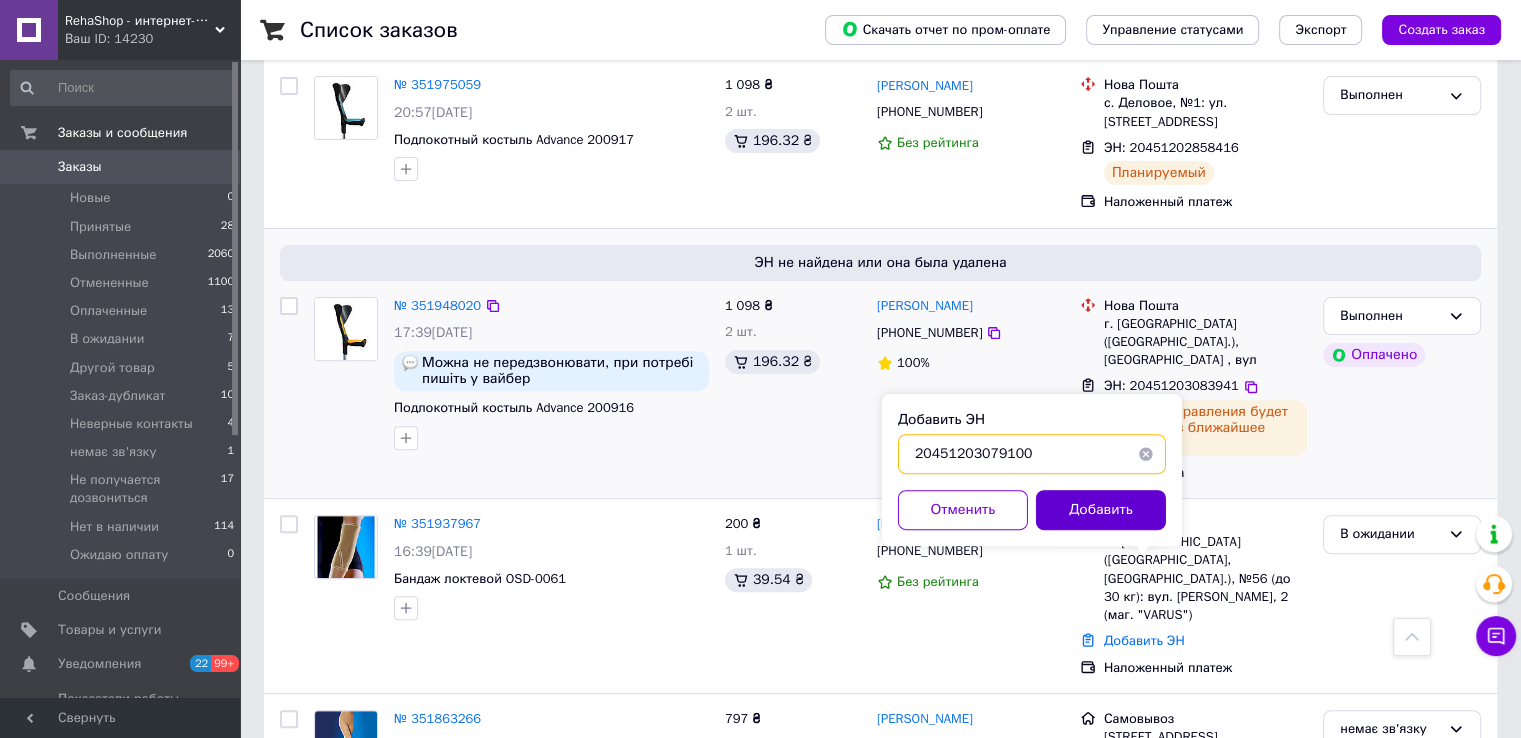 type on "20451203079100" 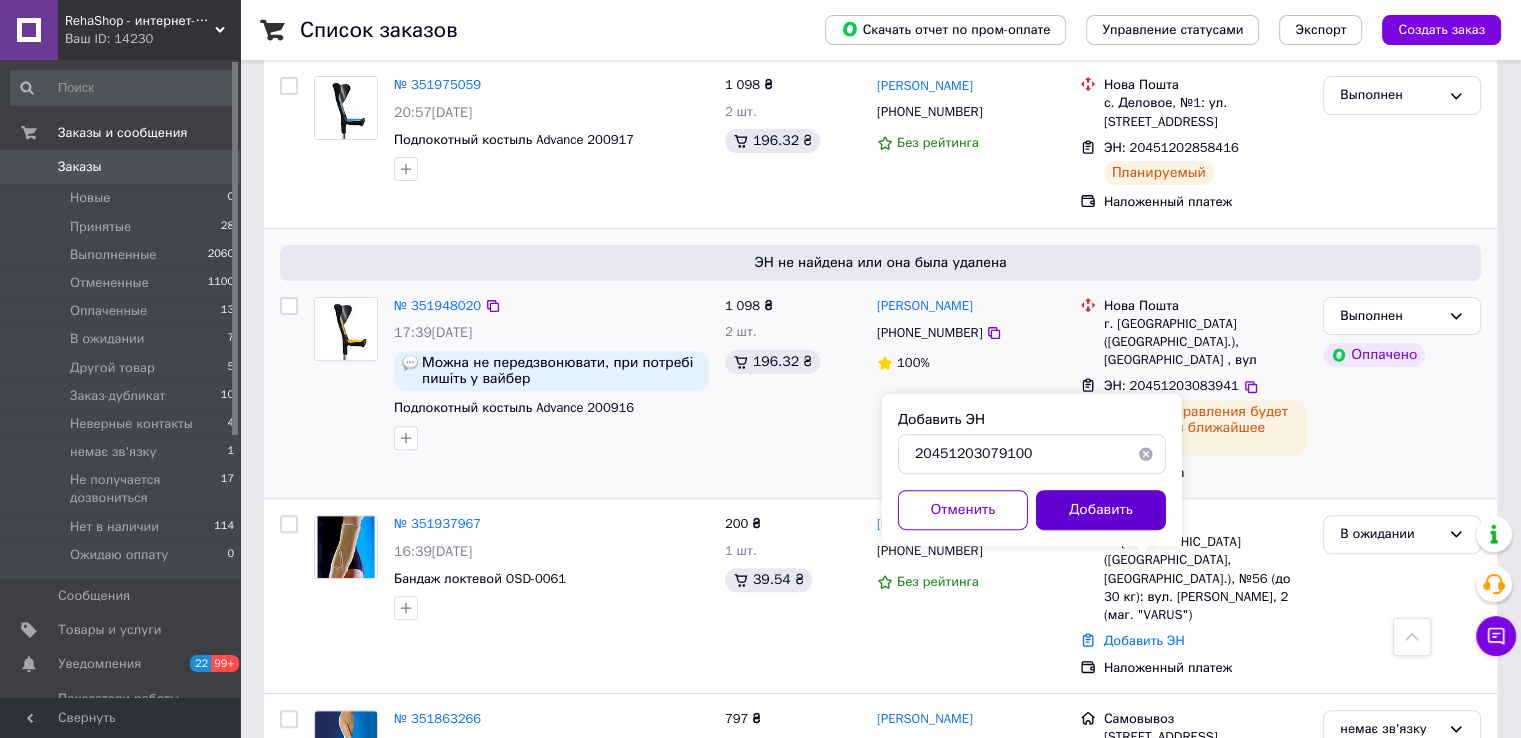 click on "Добавить" at bounding box center (1101, 510) 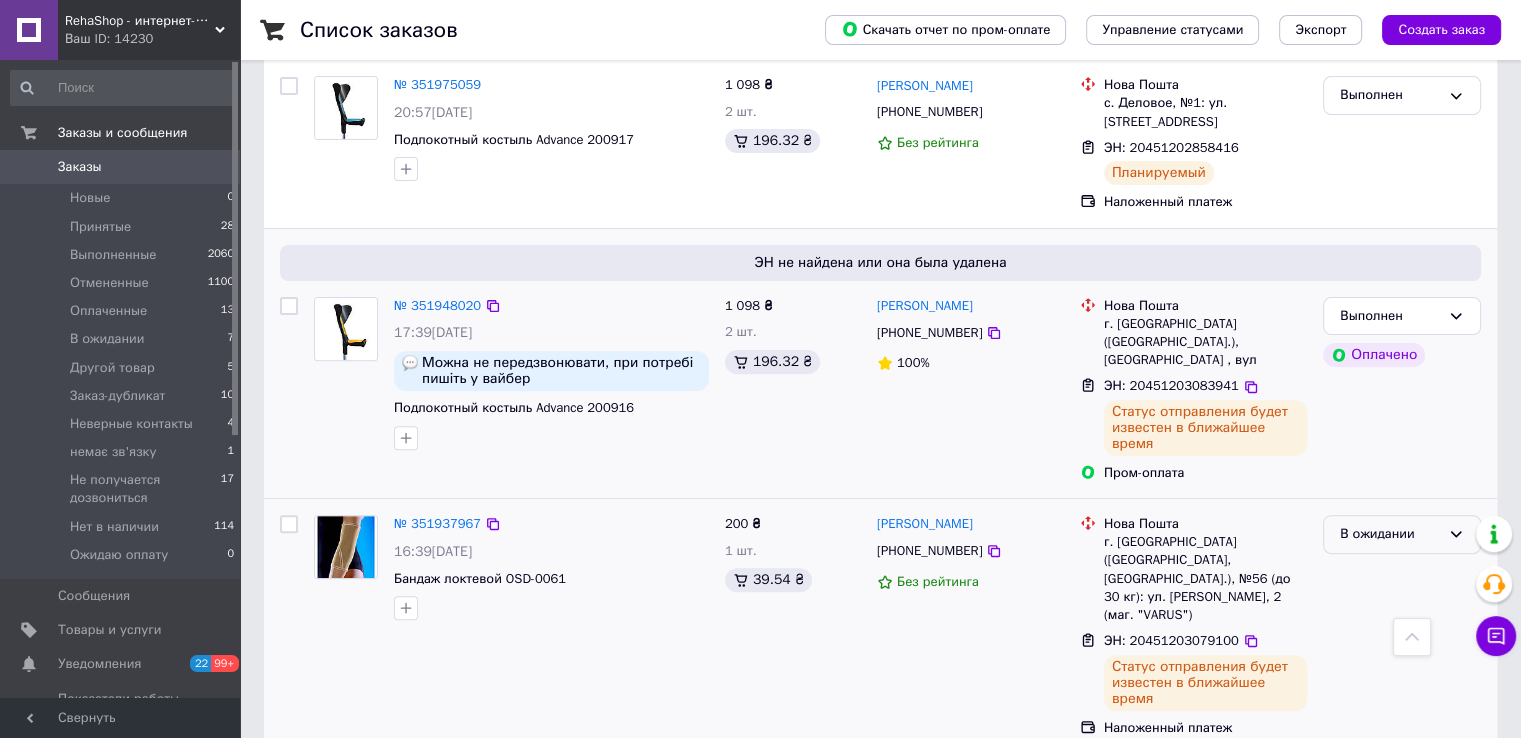 click on "В ожидании" at bounding box center (1390, 534) 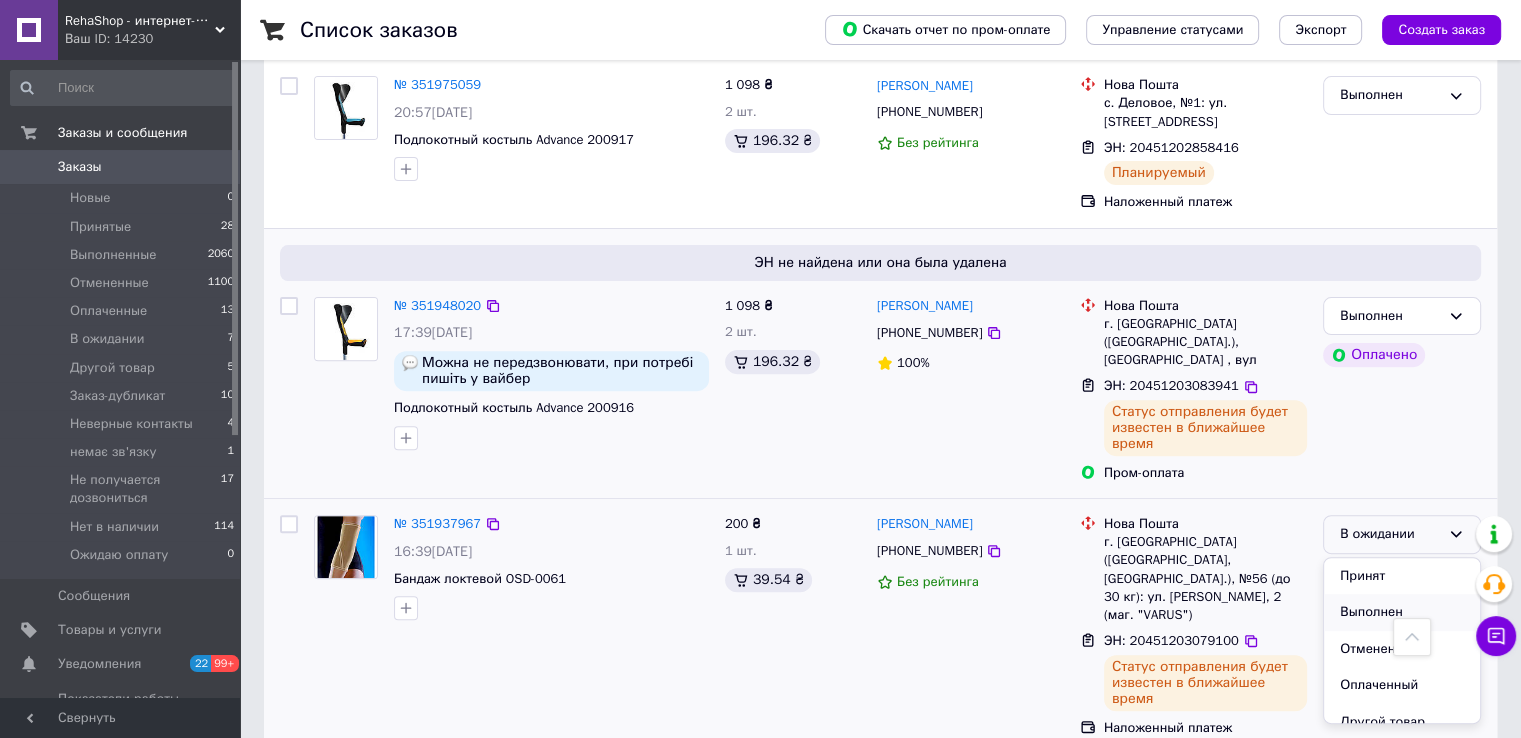 click on "Выполнен" at bounding box center [1402, 612] 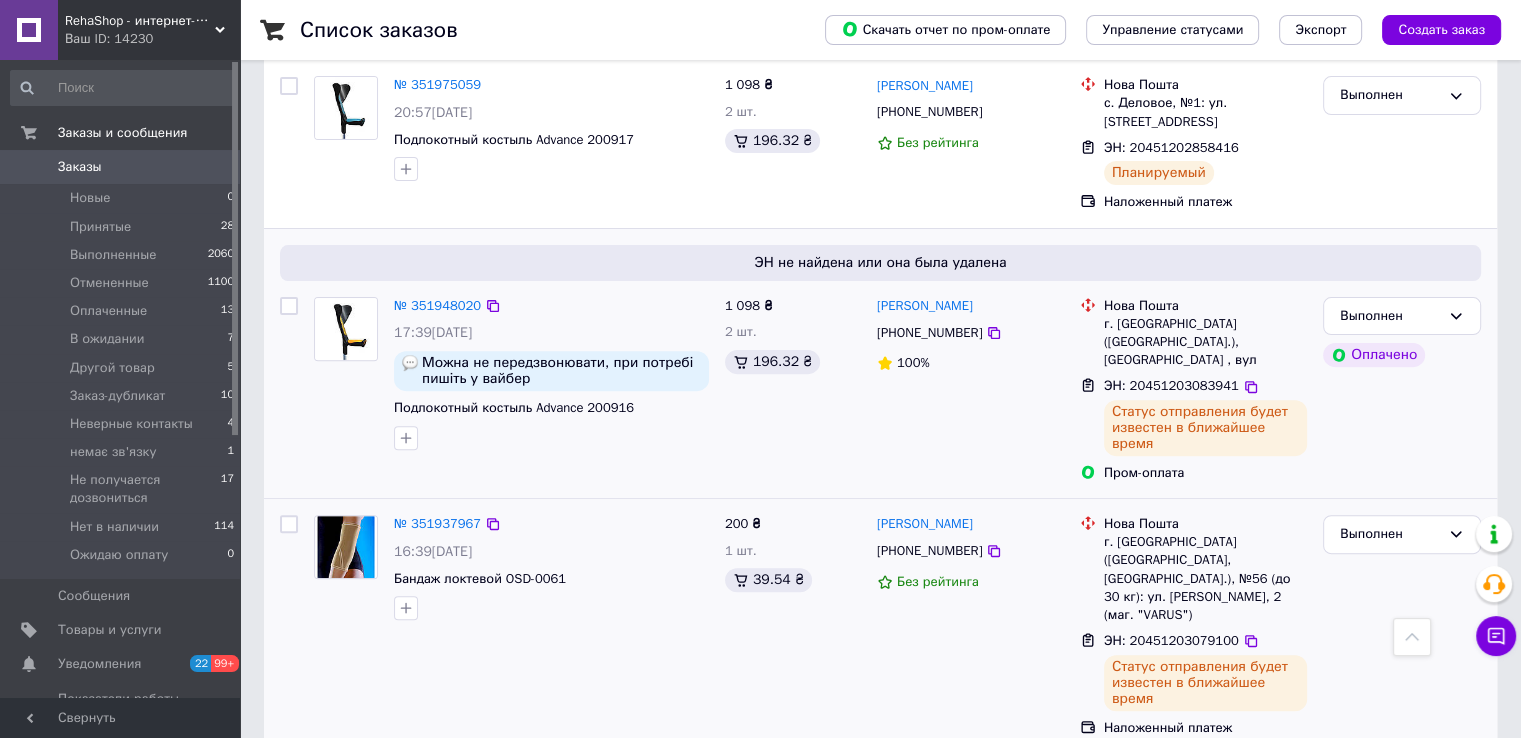 scroll, scrollTop: 900, scrollLeft: 0, axis: vertical 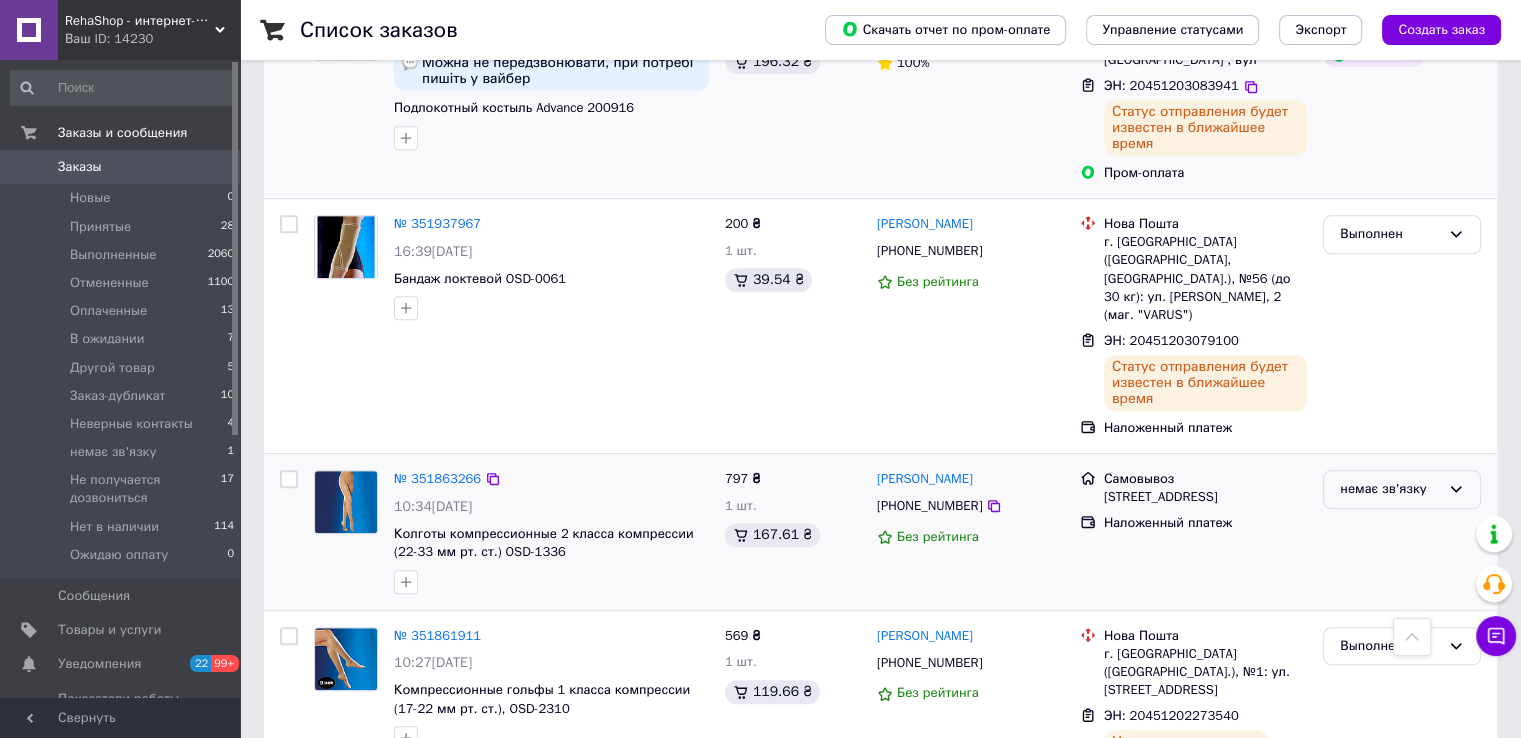 click on "немає зв'язку" at bounding box center (1390, 489) 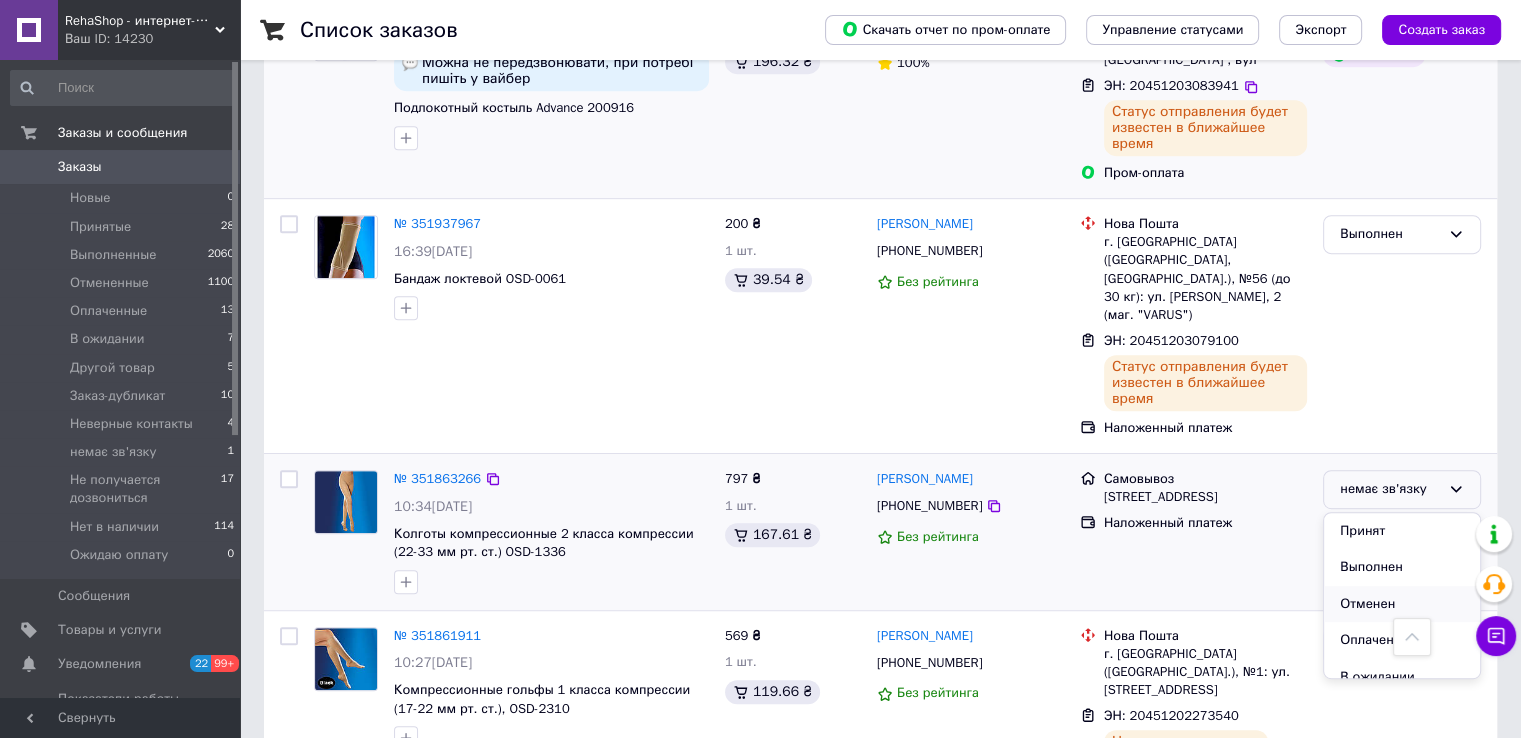 click on "Отменен" at bounding box center [1402, 604] 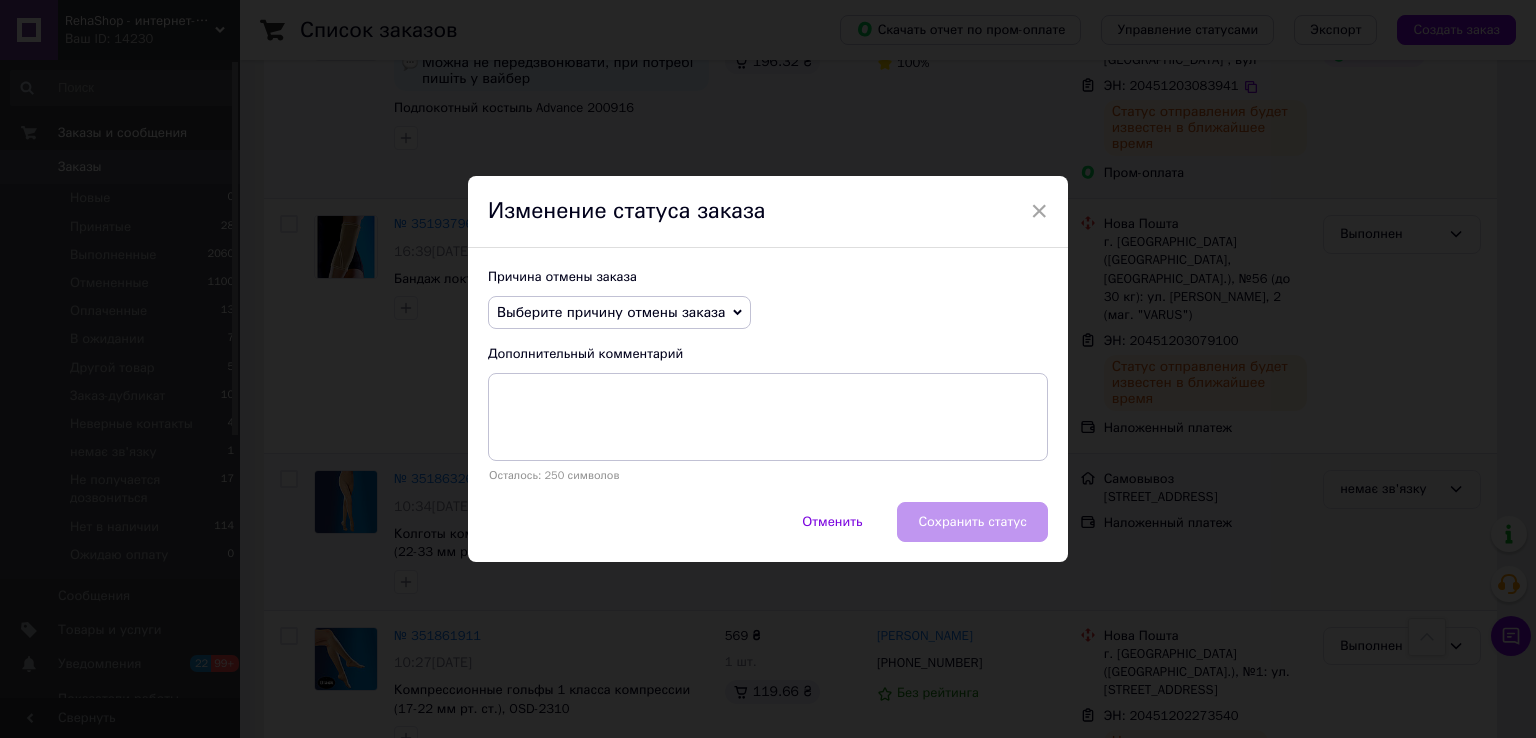 click 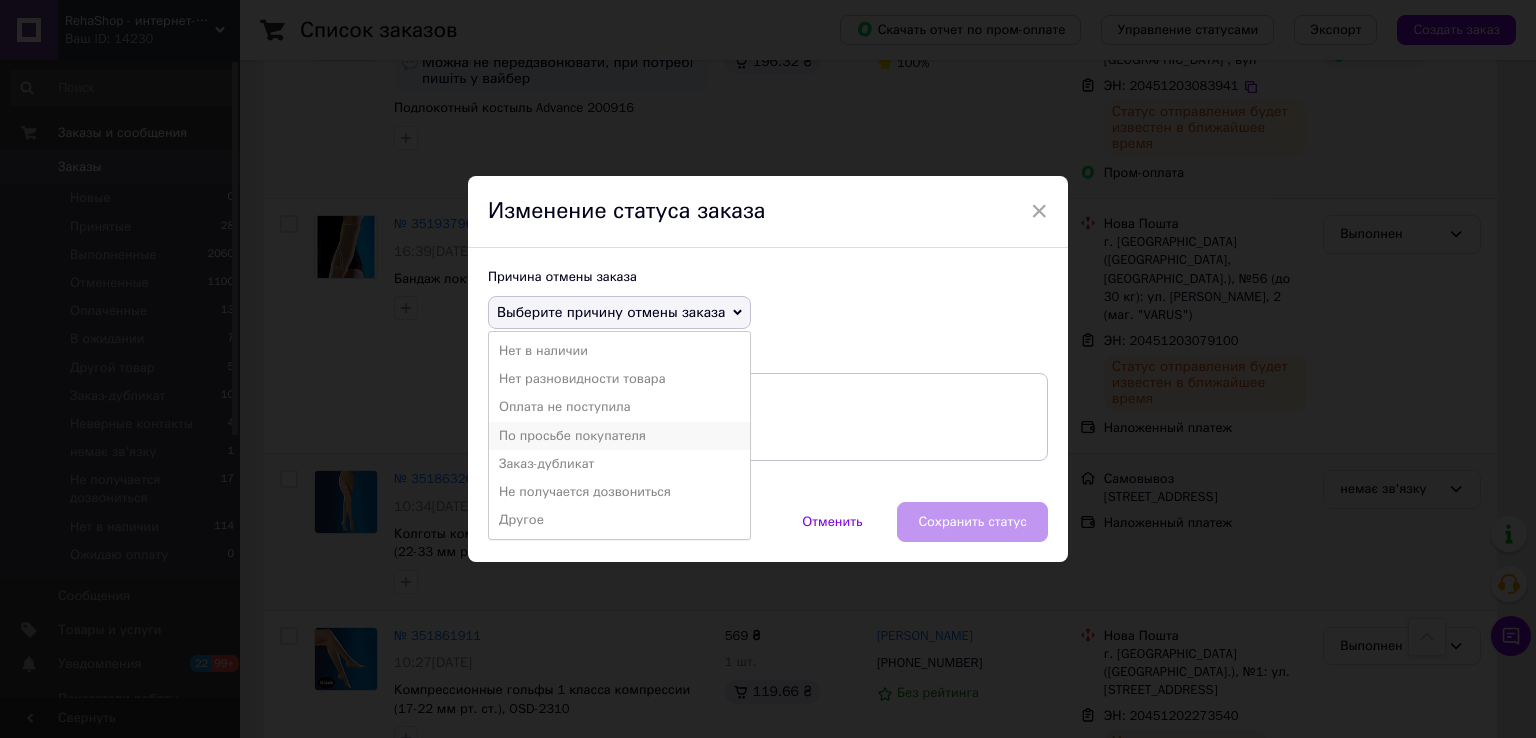 click on "По просьбе покупателя" at bounding box center [619, 436] 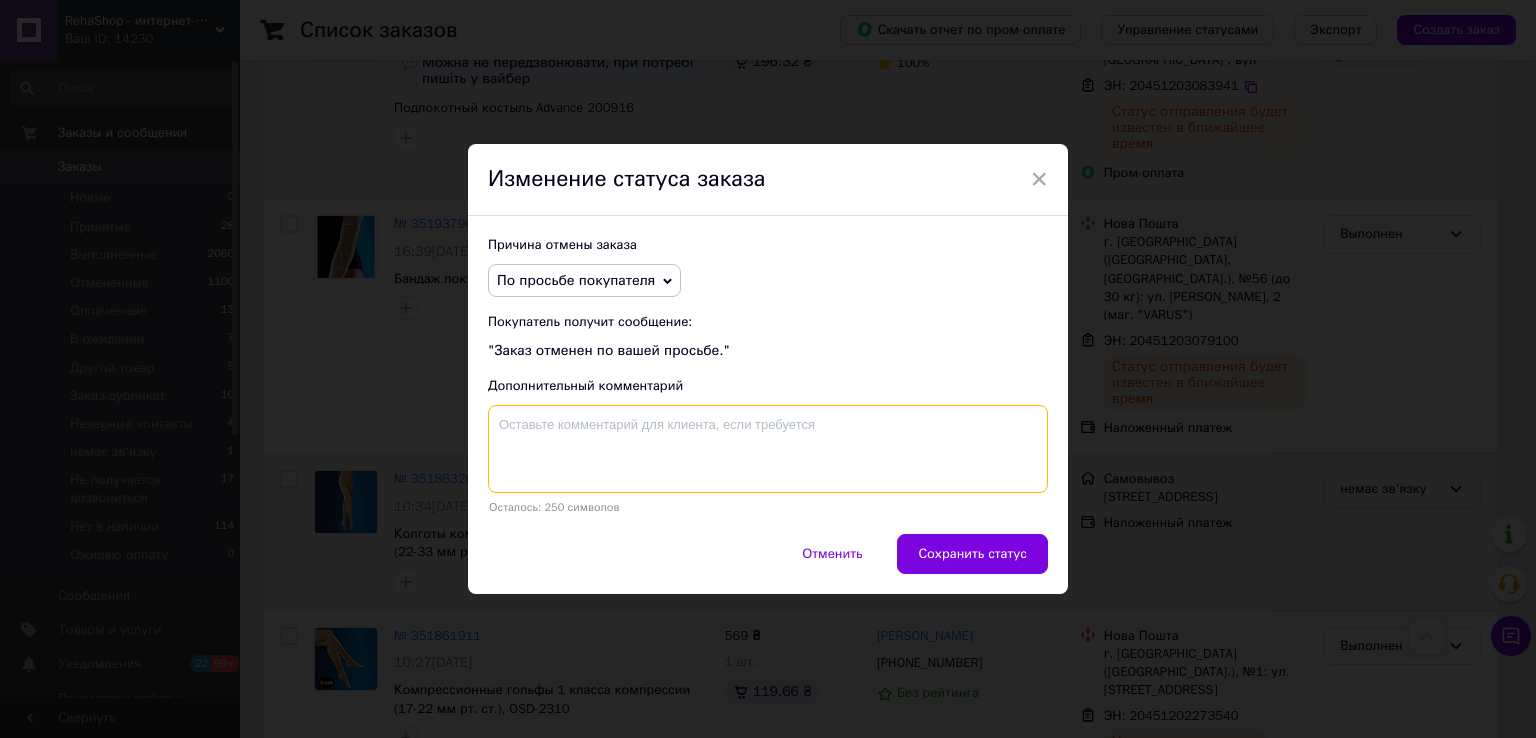 click at bounding box center (768, 449) 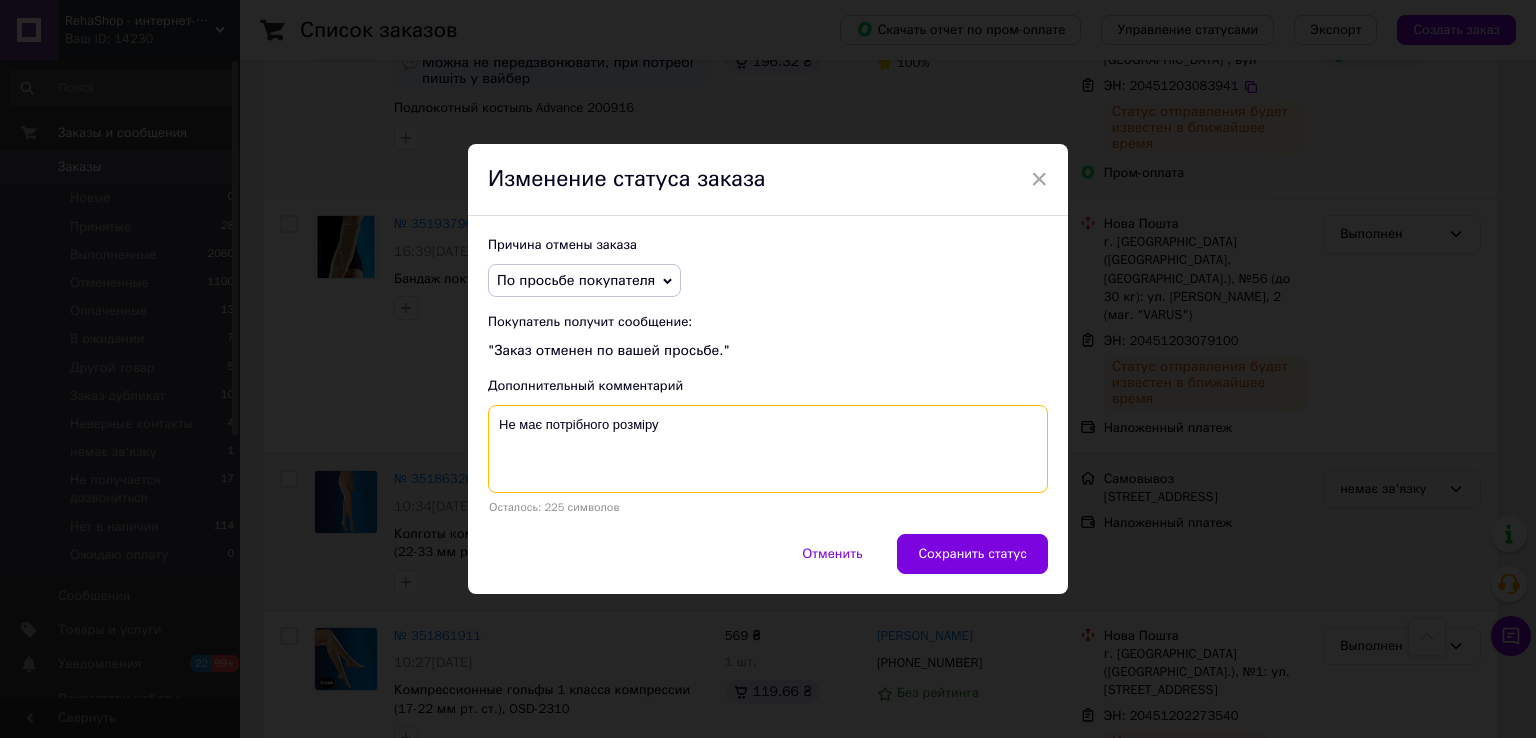click on "Не має потрібного розміру" at bounding box center [768, 449] 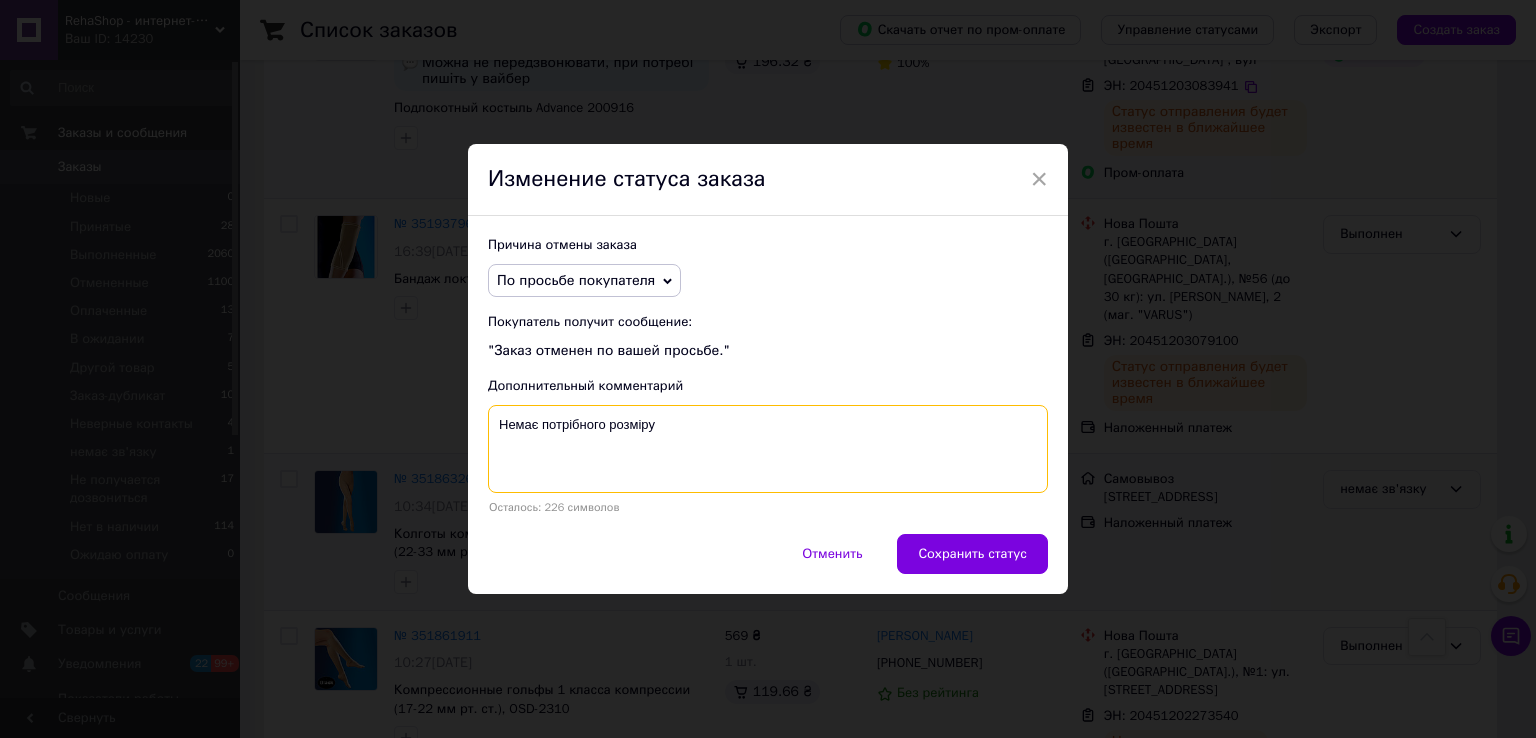 click on "Немає потрібного розміру" at bounding box center (768, 449) 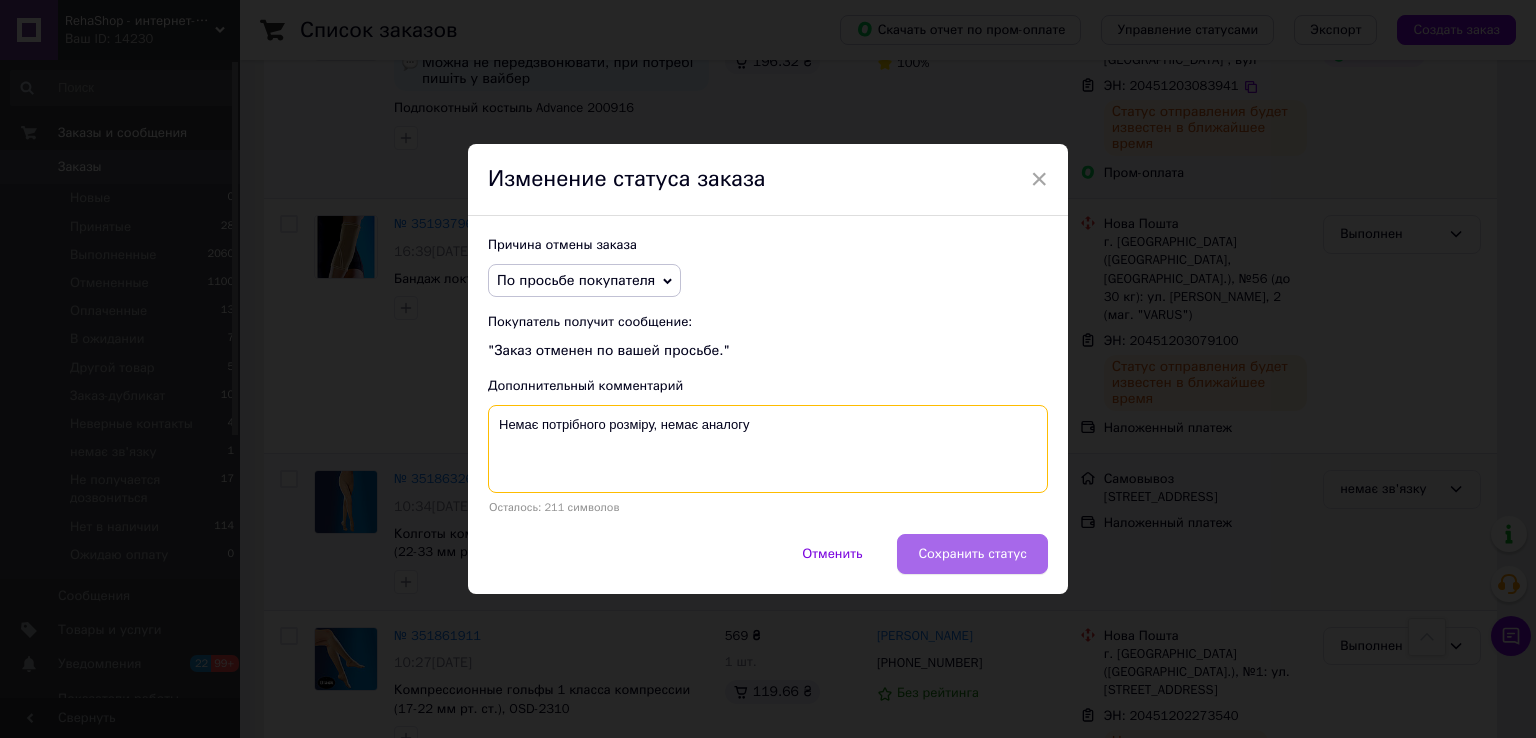 type on "Немає потрібного розміру, немає аналогу" 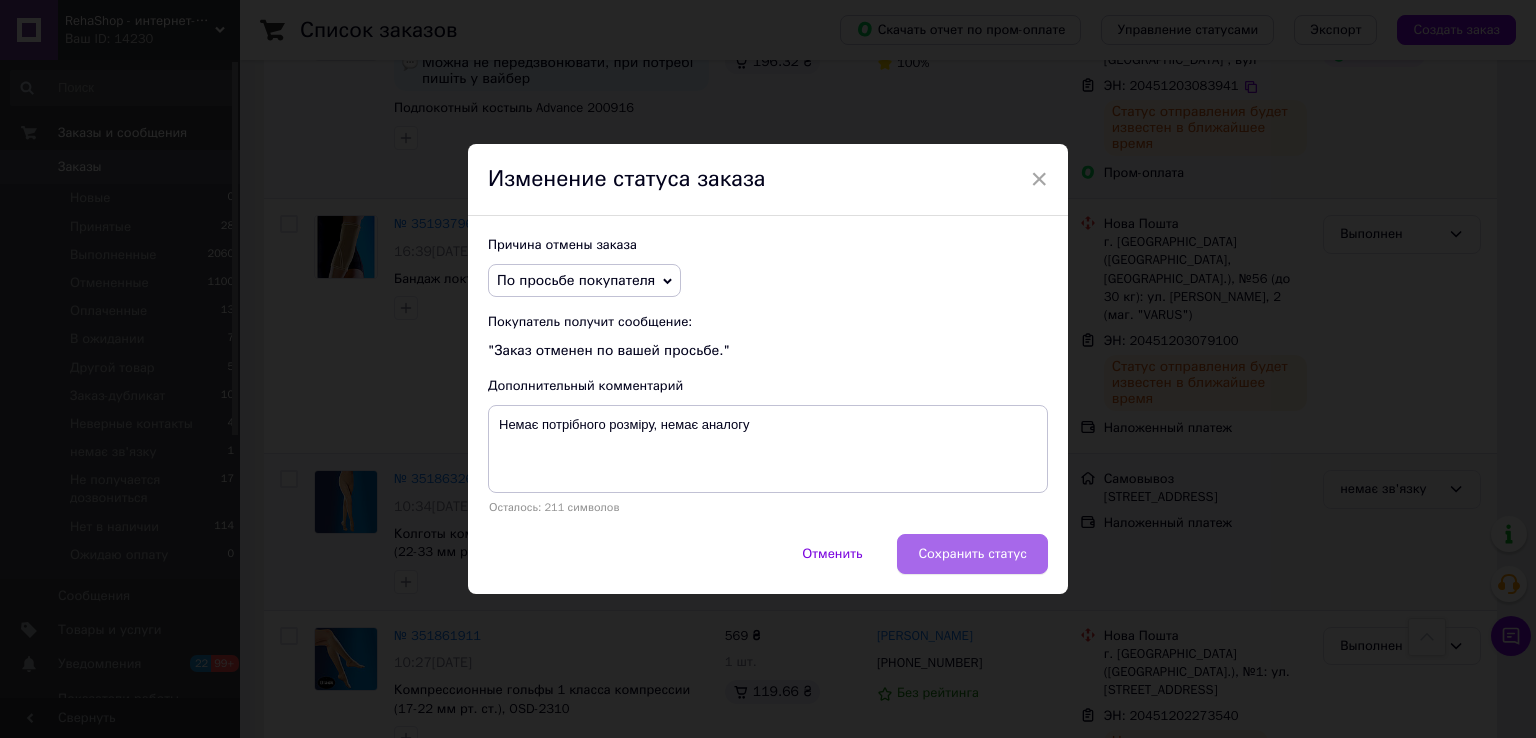 click on "Сохранить статус" at bounding box center [972, 554] 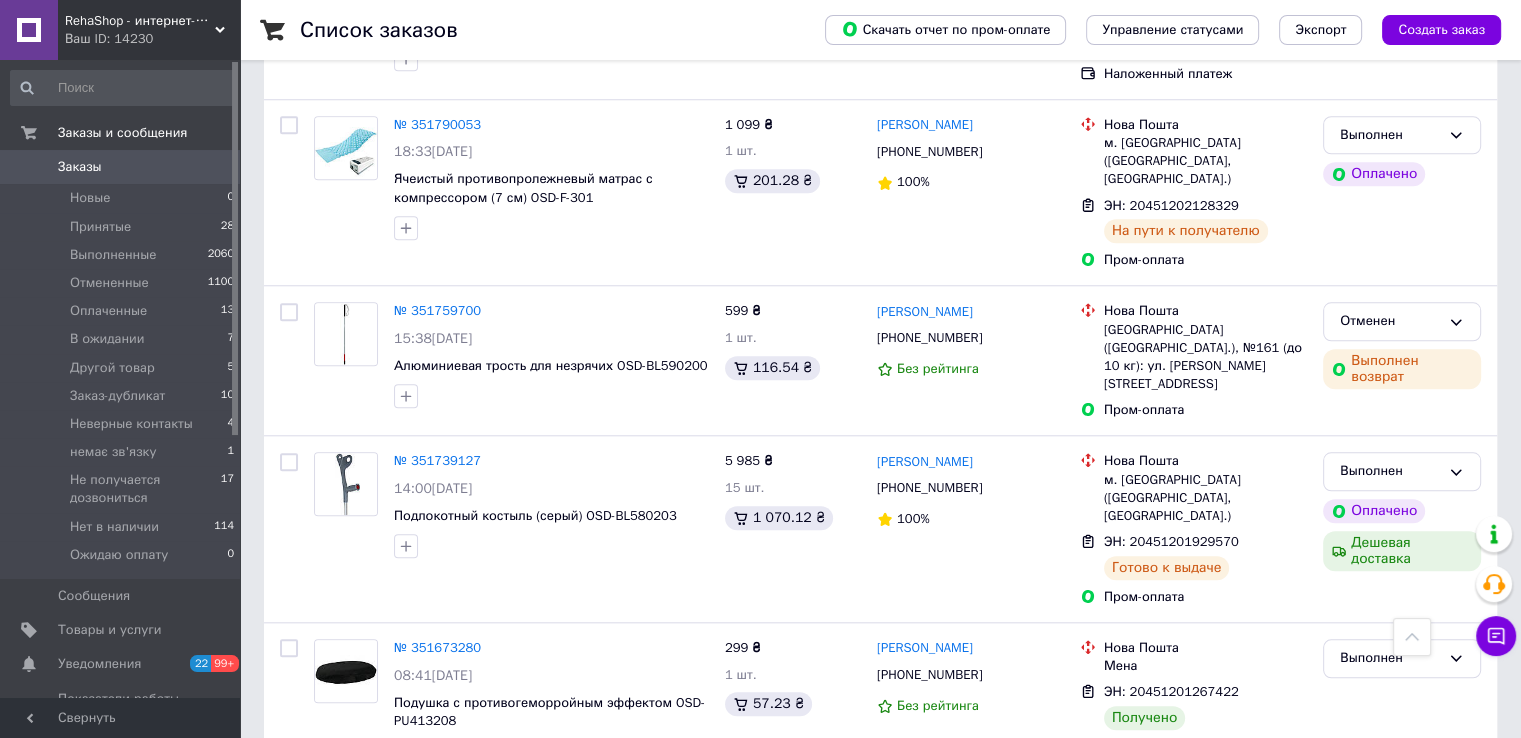 scroll, scrollTop: 1788, scrollLeft: 0, axis: vertical 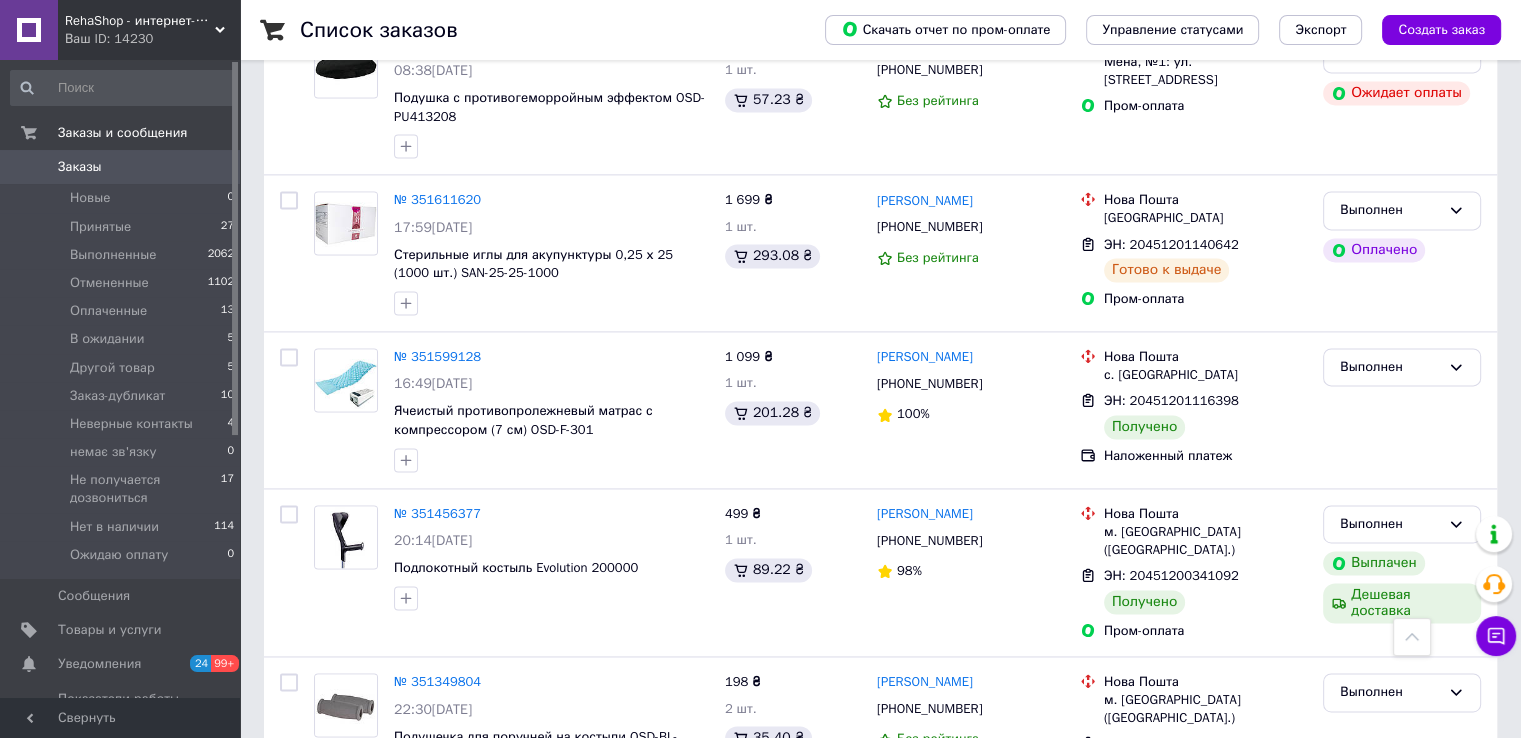 click on "2" at bounding box center (327, 869) 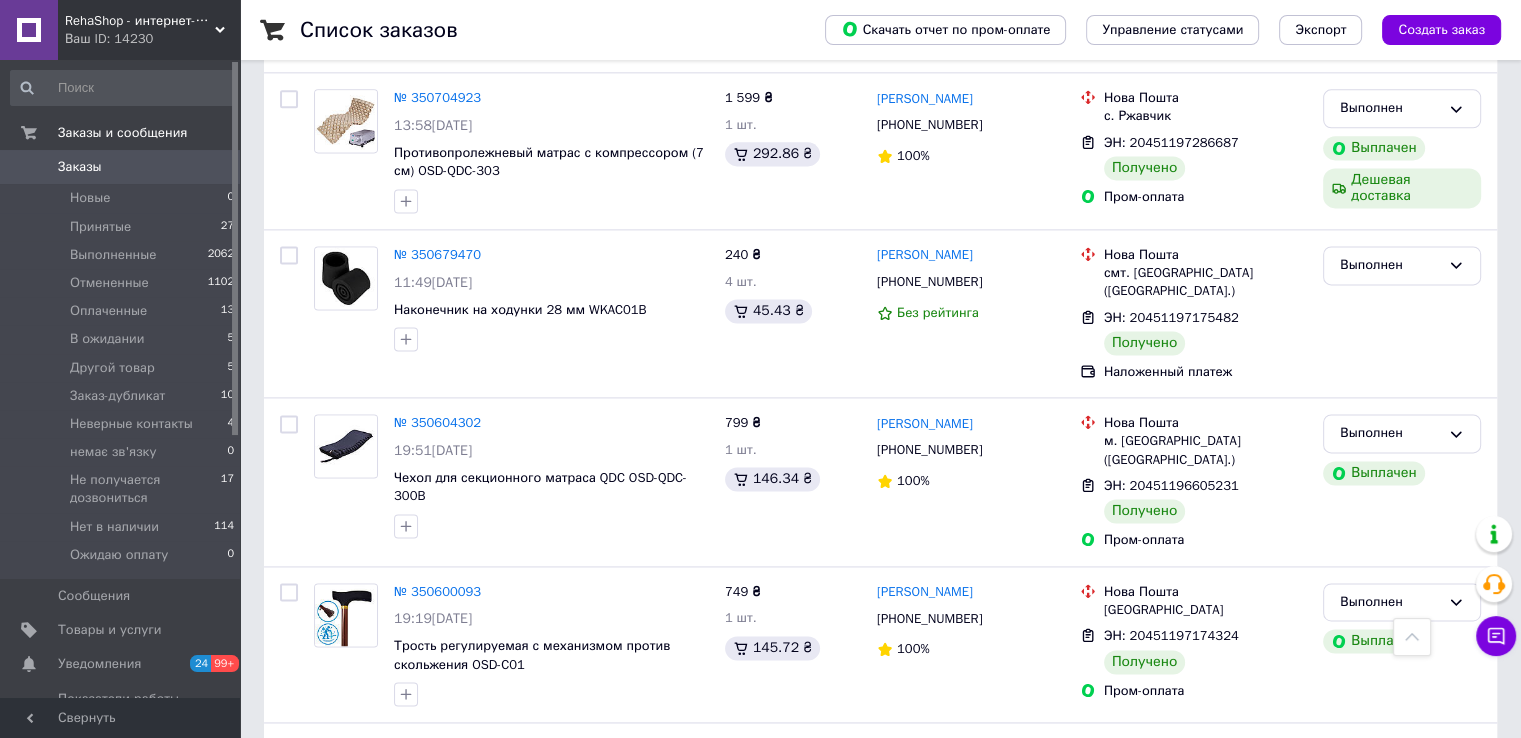 scroll, scrollTop: 2757, scrollLeft: 0, axis: vertical 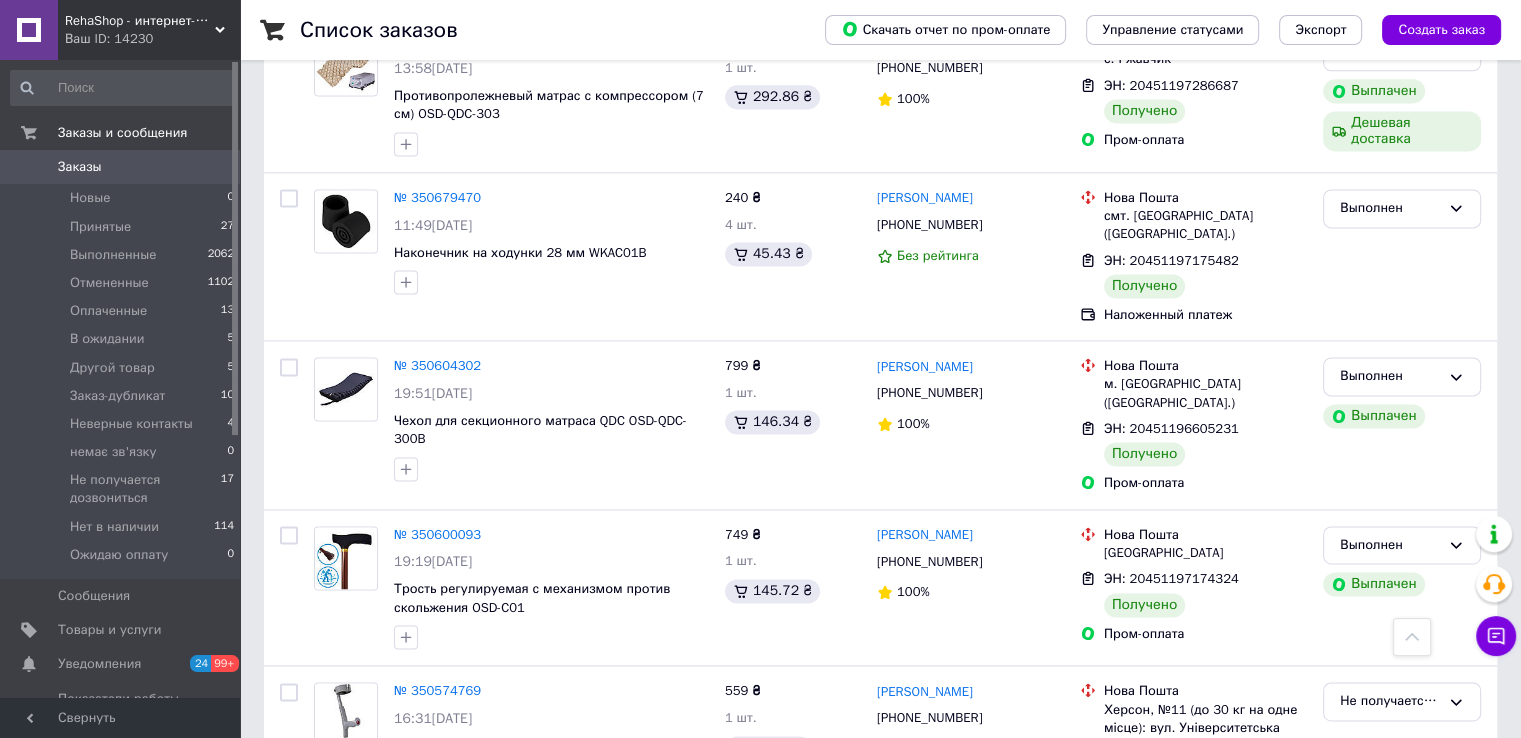 click on "1" at bounding box center (415, 869) 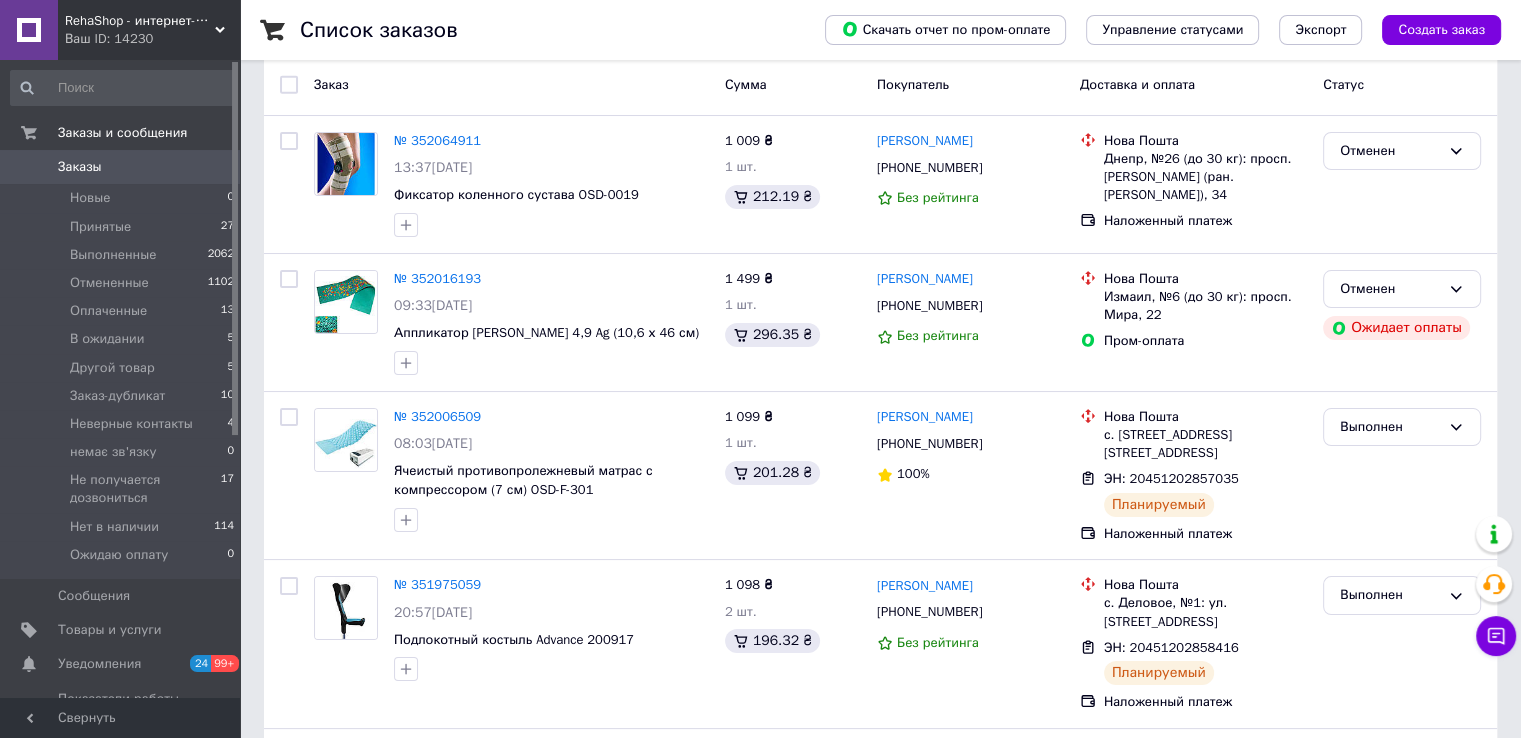 scroll, scrollTop: 0, scrollLeft: 0, axis: both 